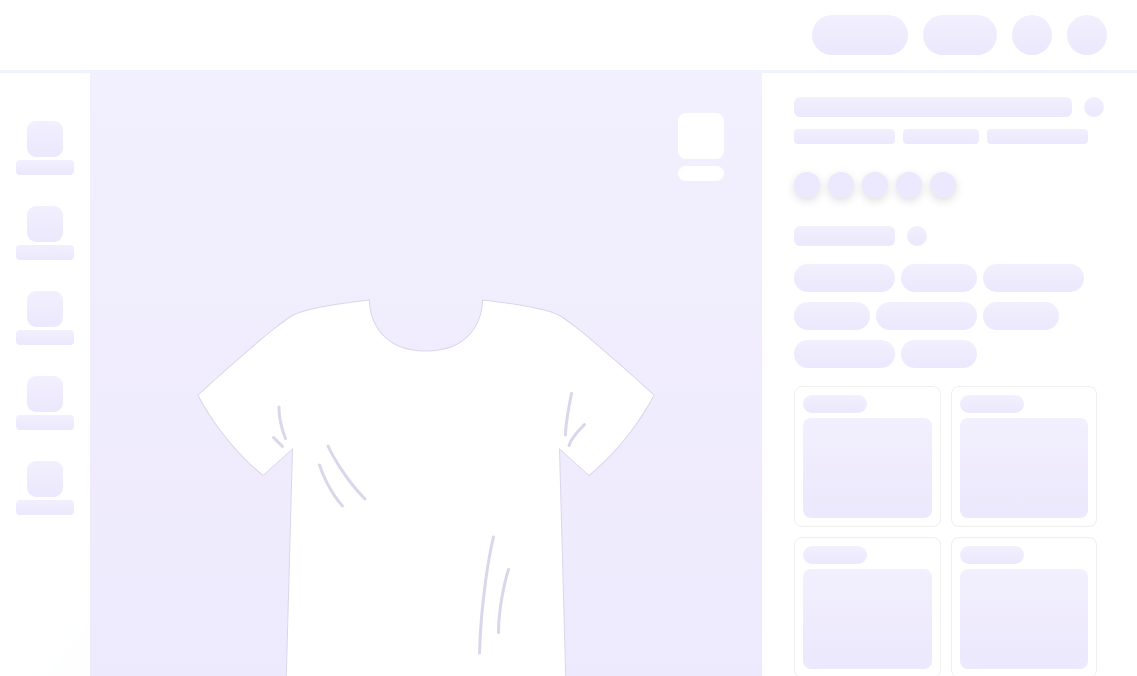 scroll, scrollTop: 0, scrollLeft: 0, axis: both 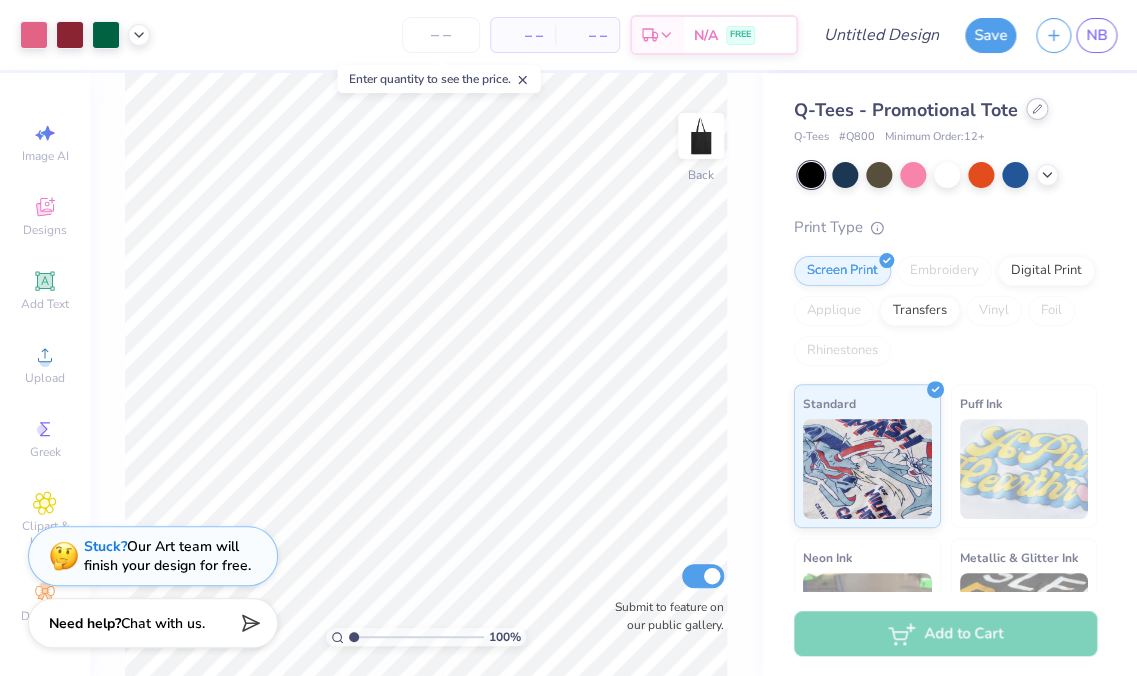 click at bounding box center (1037, 109) 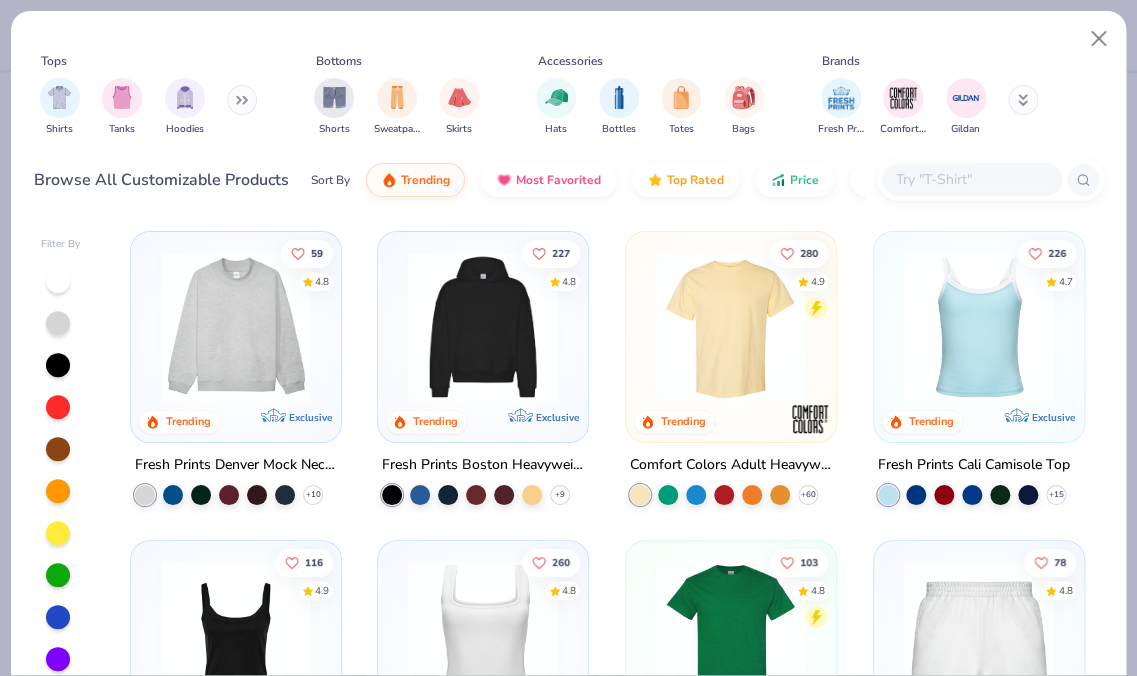click at bounding box center [236, 327] 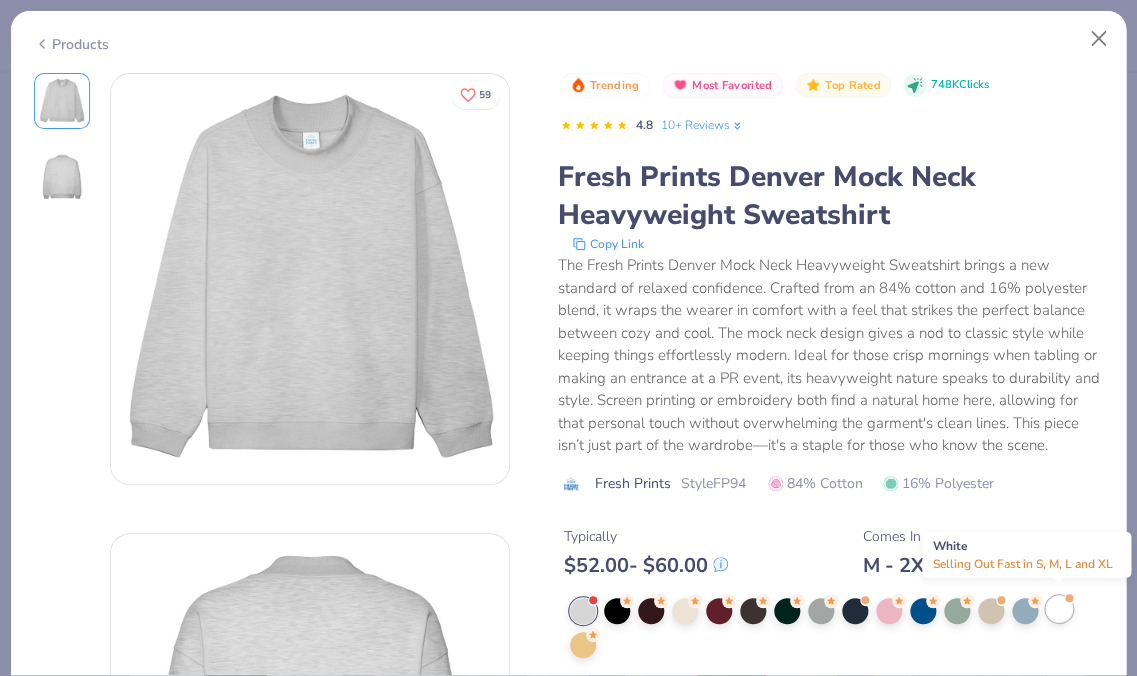 click at bounding box center [1059, 609] 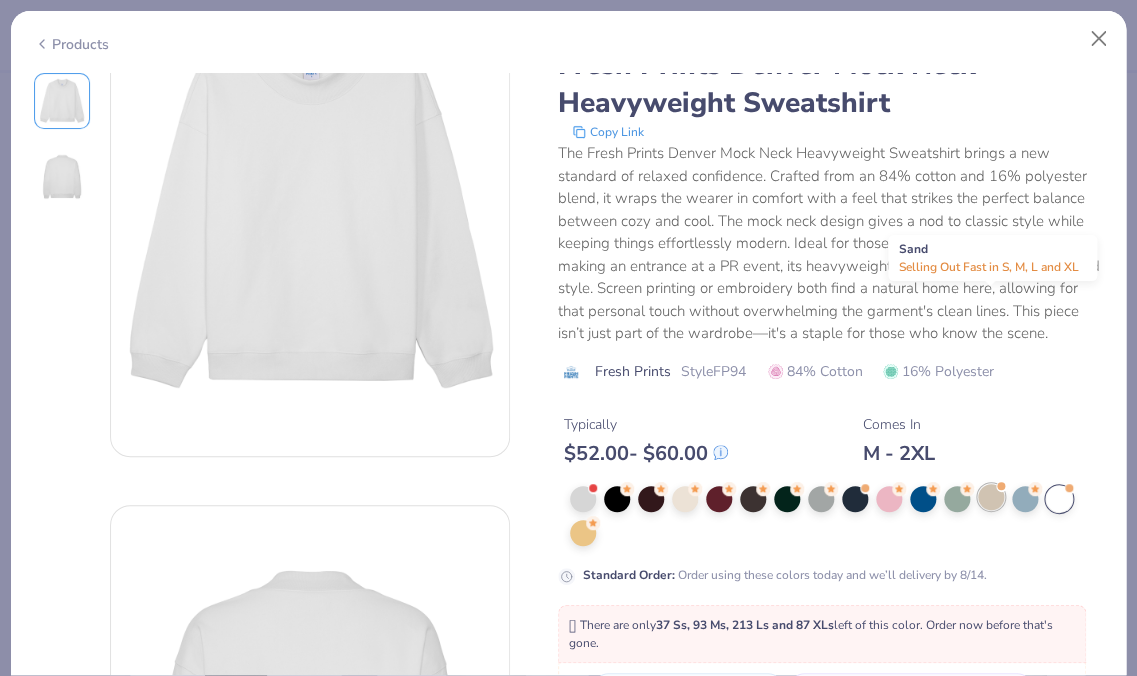scroll, scrollTop: 364, scrollLeft: 0, axis: vertical 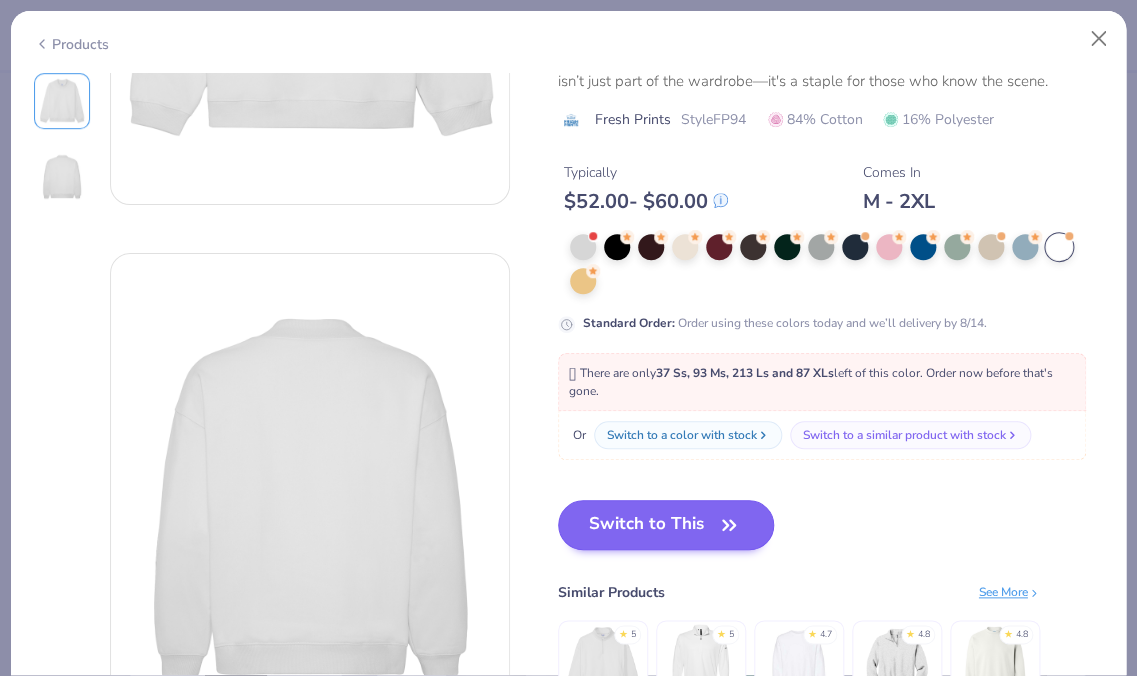 click on "Switch to This" at bounding box center [666, 525] 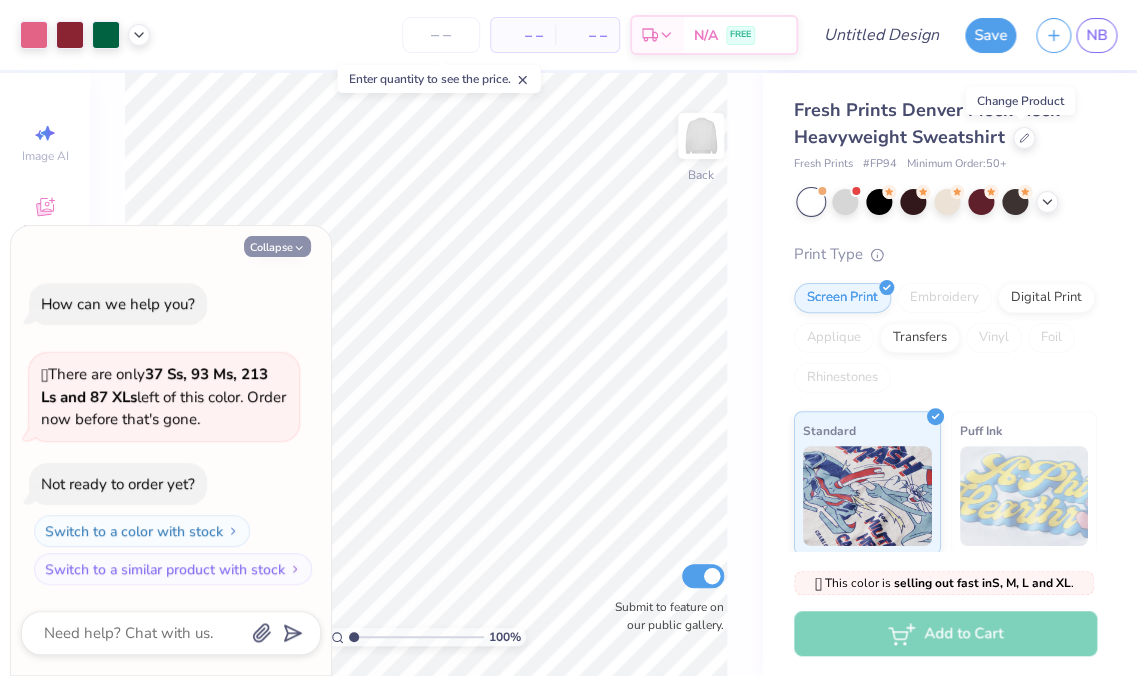 click on "Collapse" at bounding box center [277, 246] 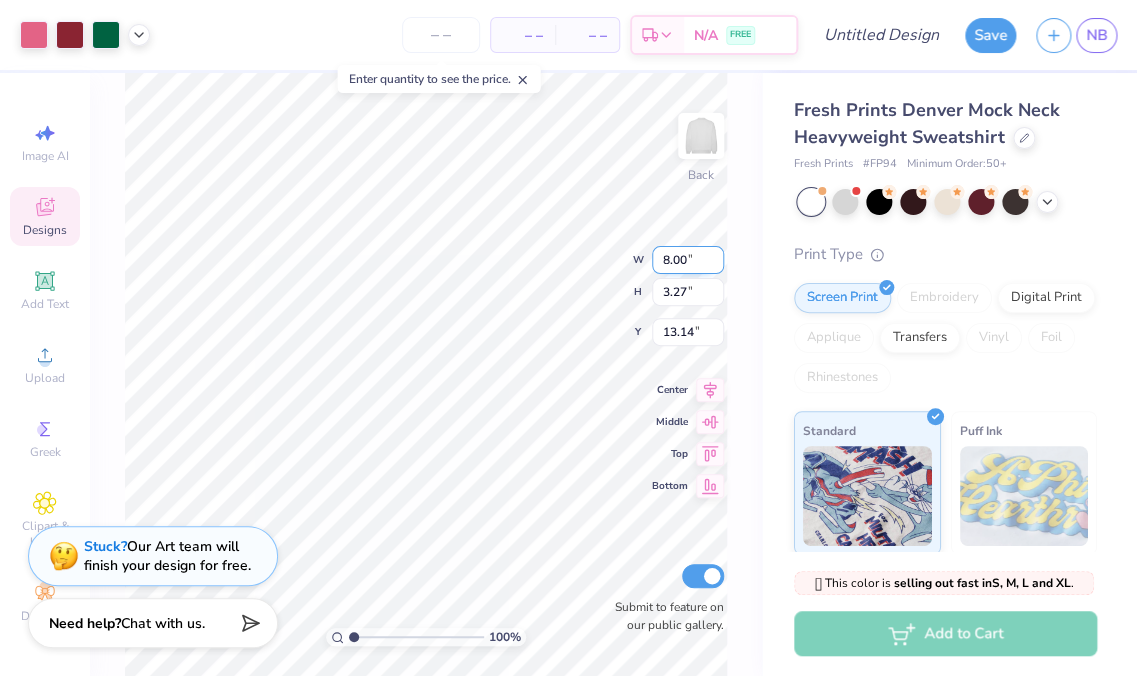 click on "100  % Back W 8.00 8.00 " H 3.27 3.27 " Y 13.14 13.14 " Center Middle Top Bottom Submit to feature on our public gallery." at bounding box center (426, 374) 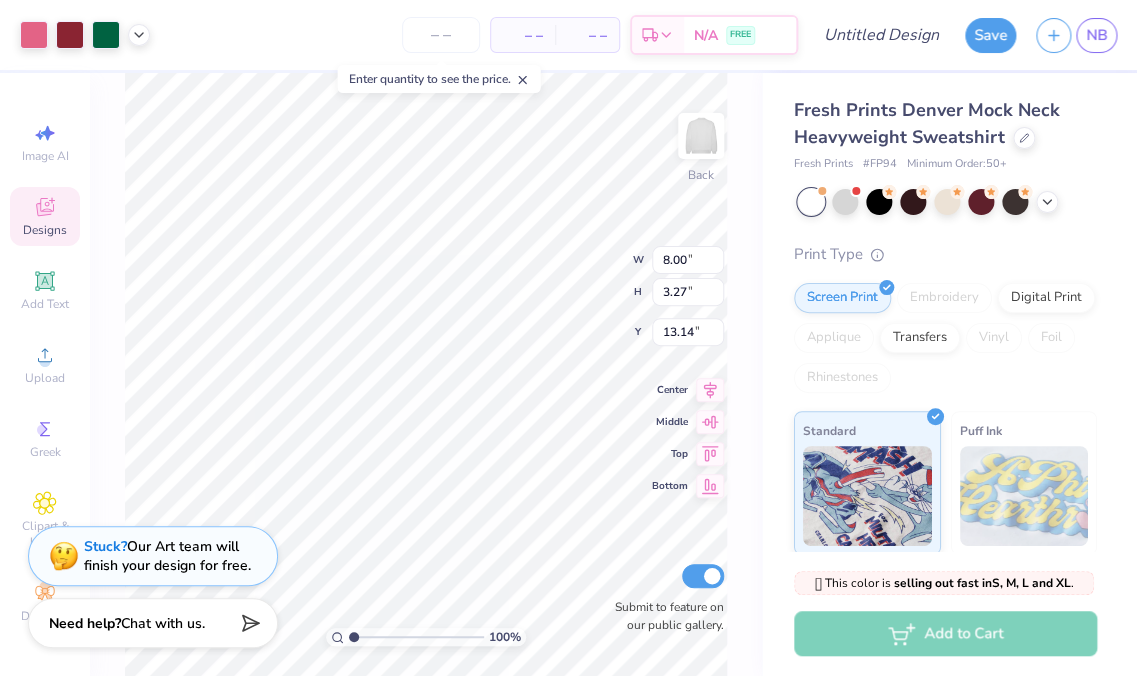 type on "3.00" 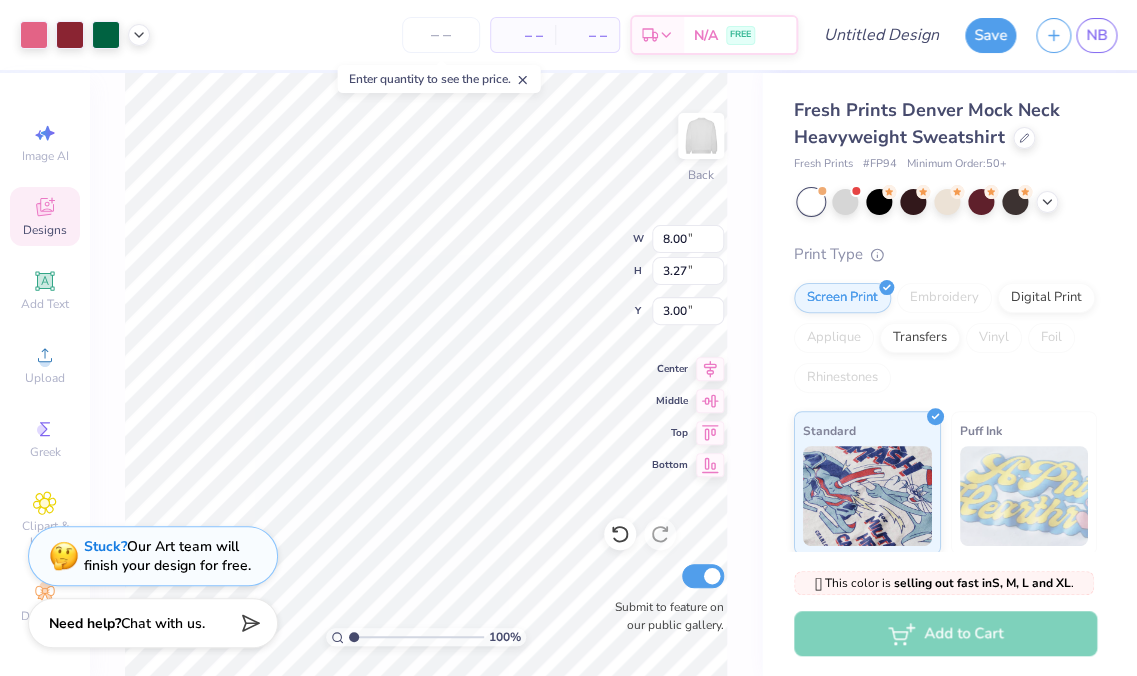 type on "14.06" 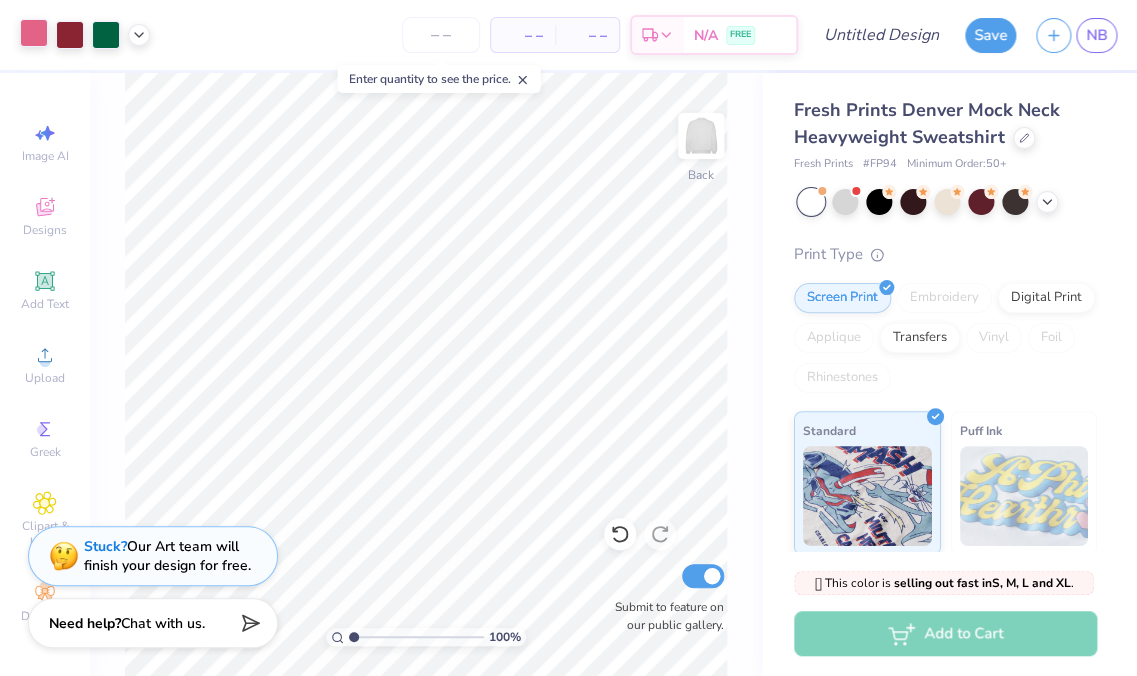 click at bounding box center (34, 33) 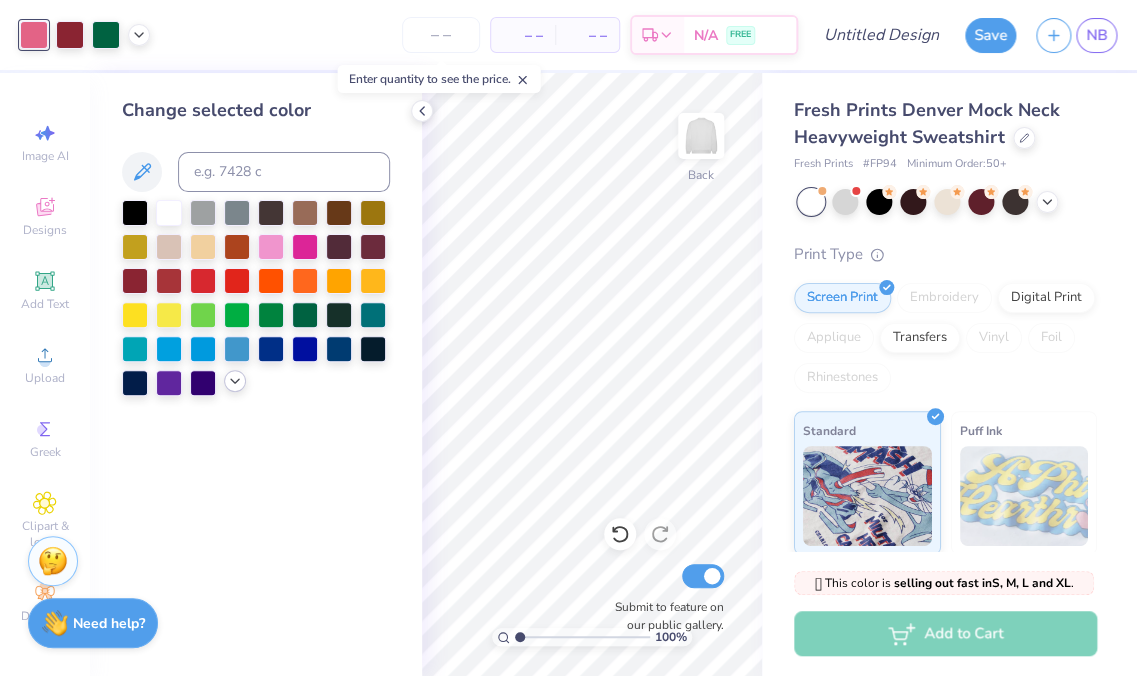 click 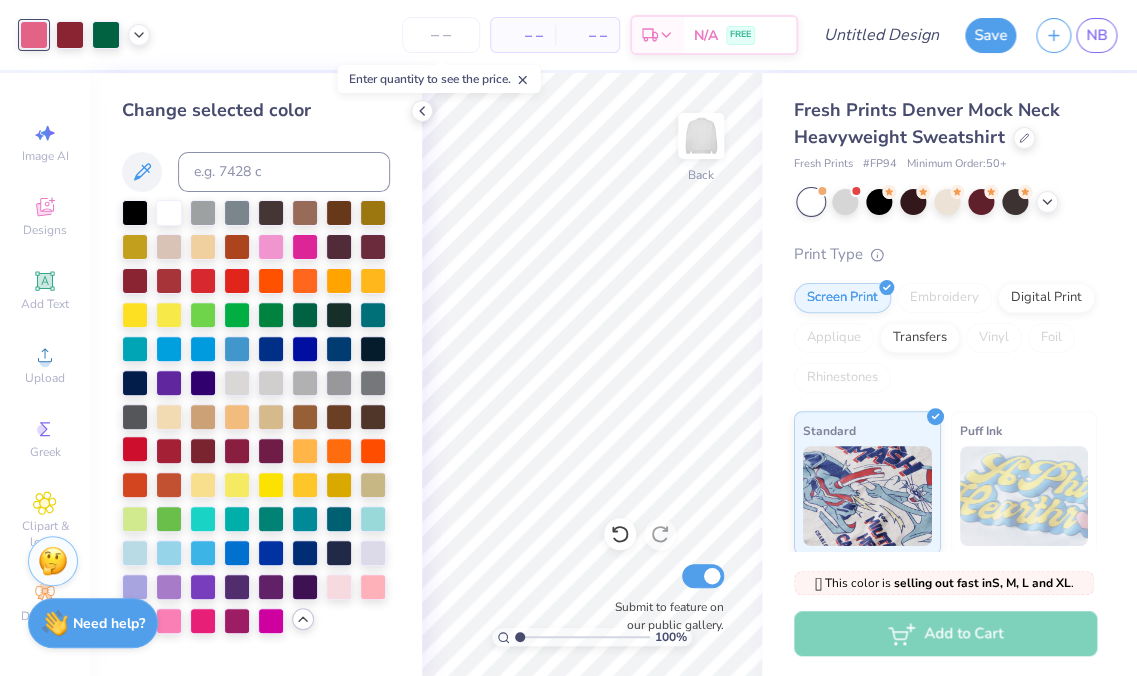click at bounding box center [135, 449] 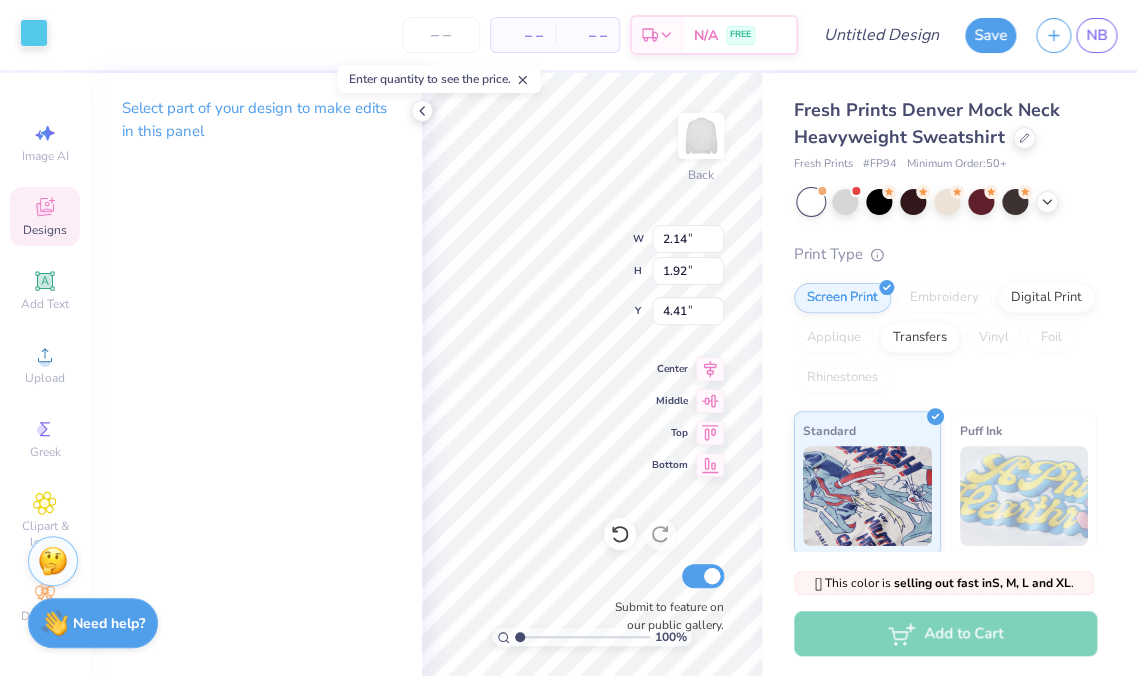 click at bounding box center (34, 33) 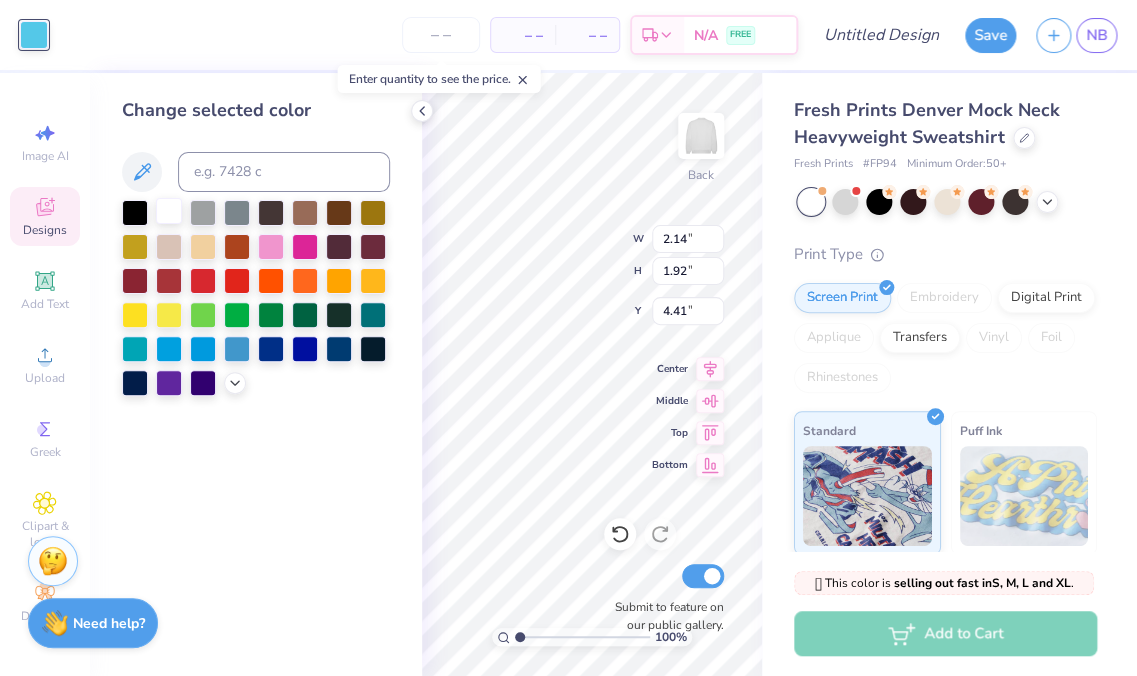click at bounding box center [169, 211] 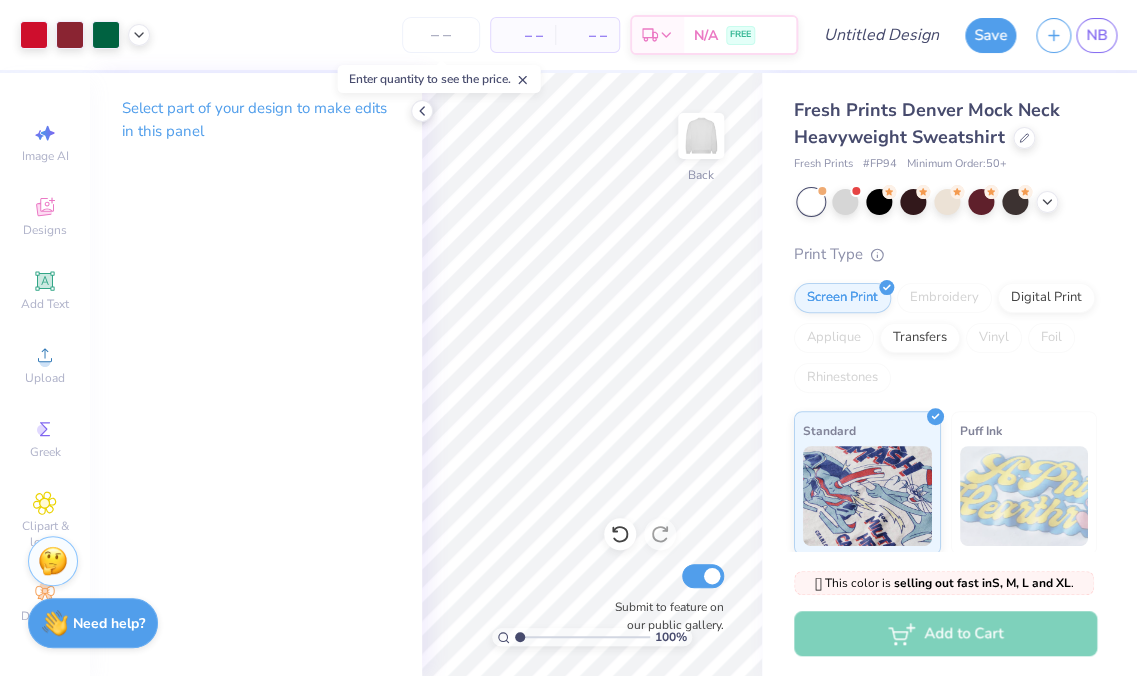 type on "x" 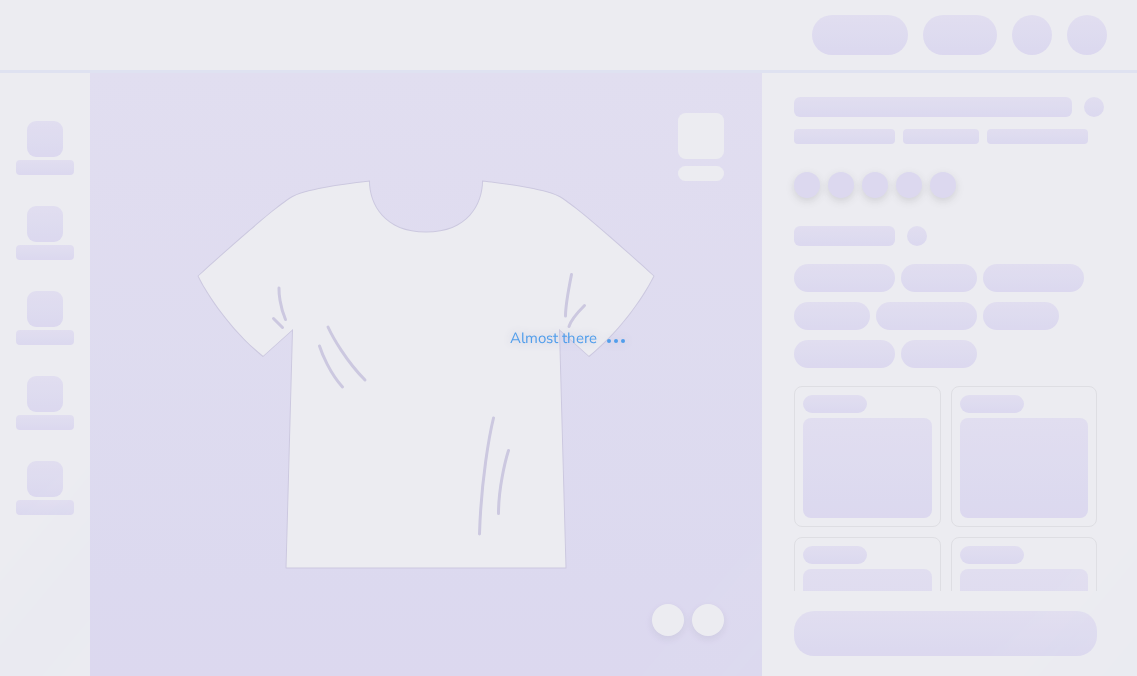 scroll, scrollTop: 0, scrollLeft: 0, axis: both 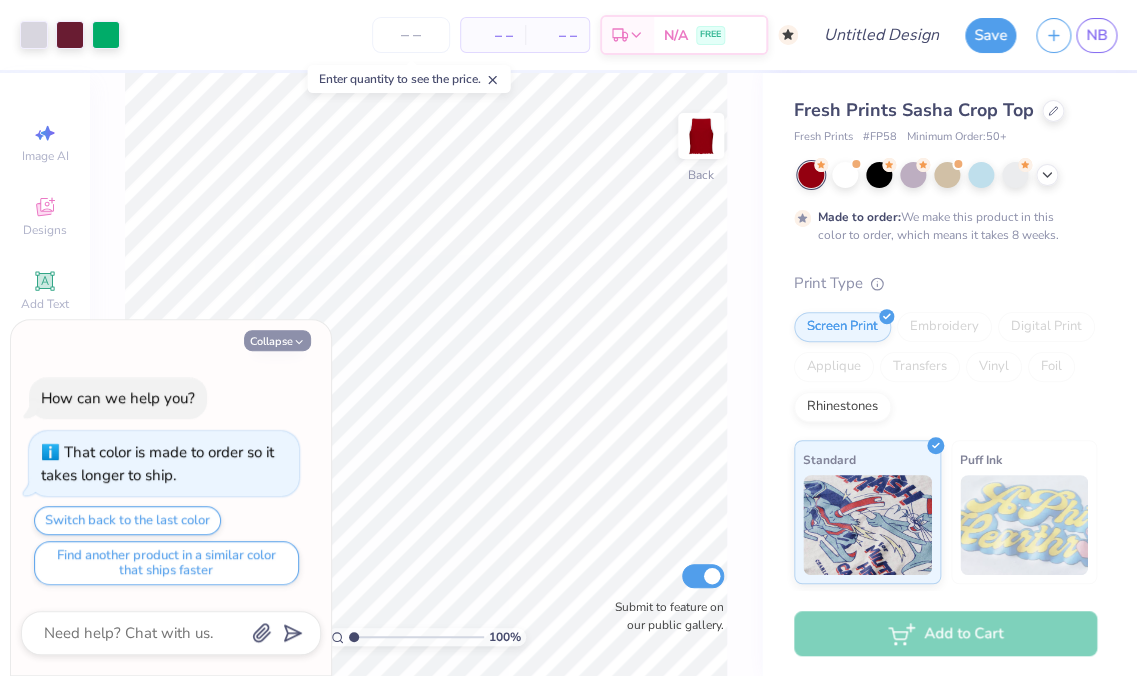 click on "Collapse" at bounding box center (277, 340) 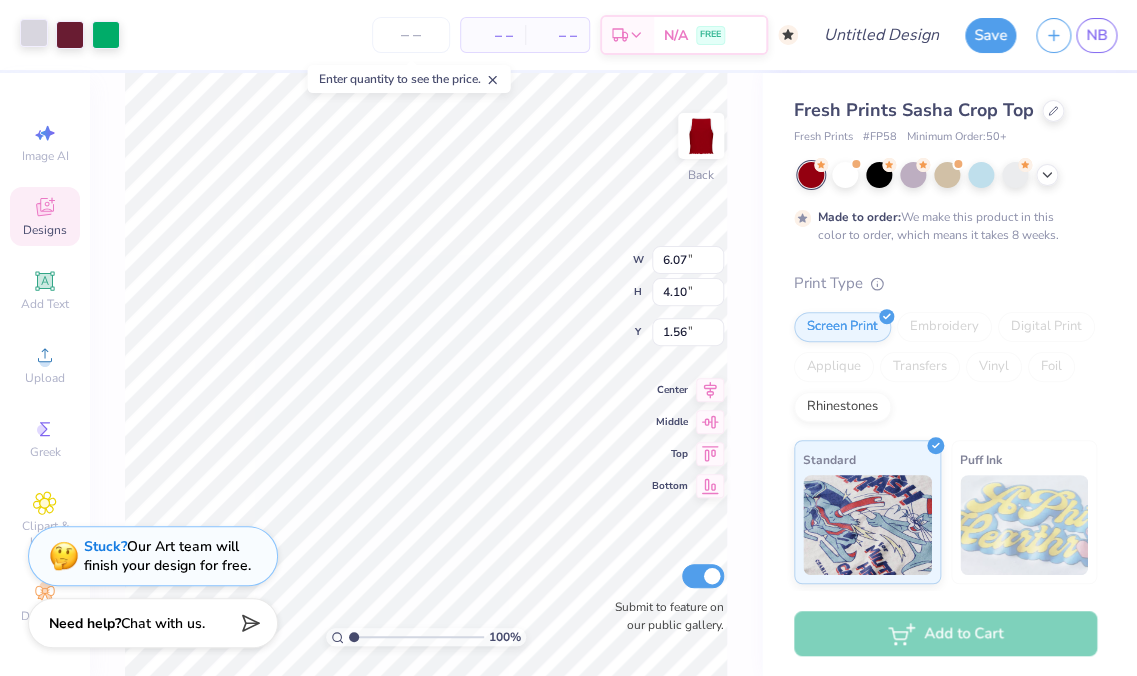 click at bounding box center (34, 33) 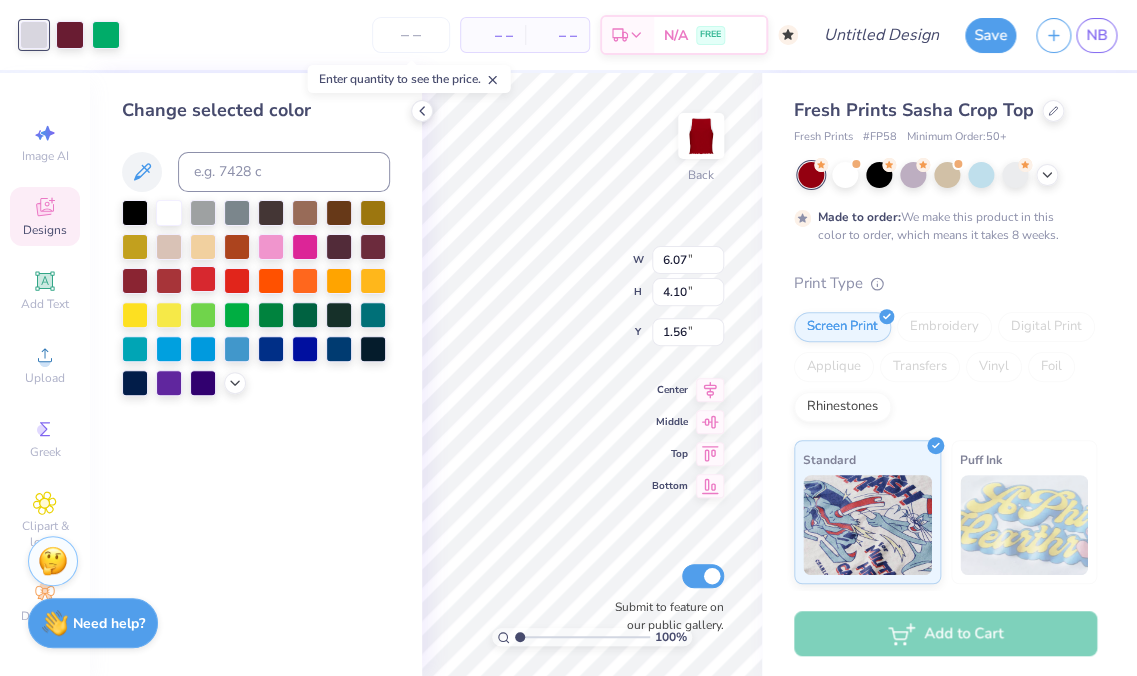 click at bounding box center [203, 279] 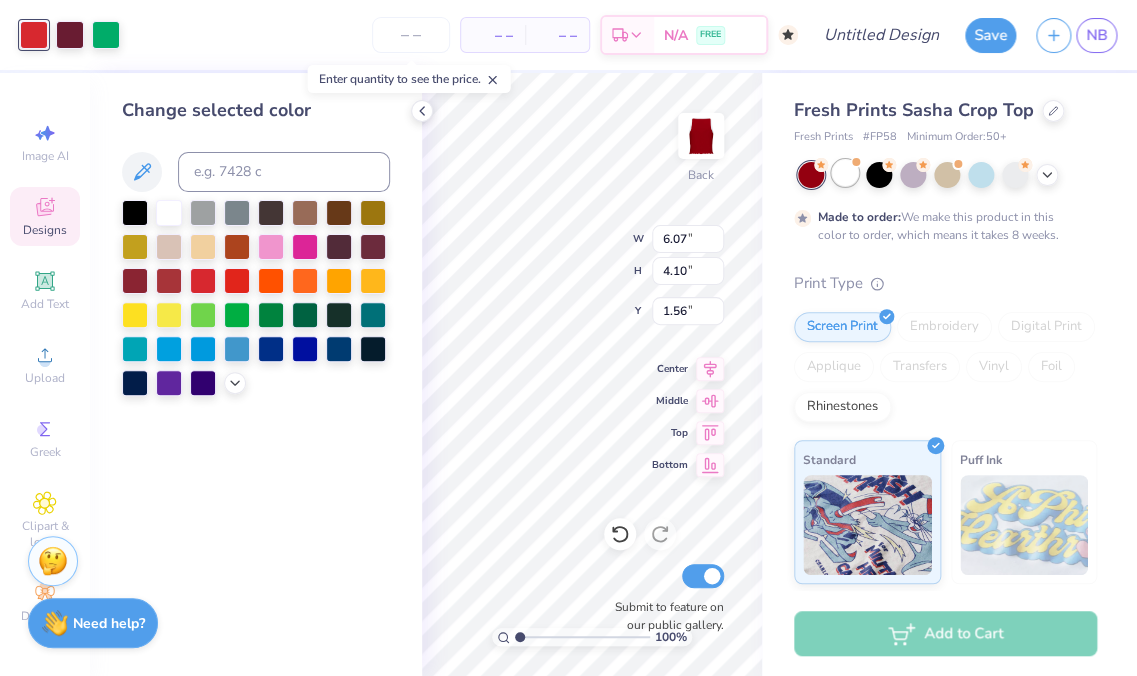click at bounding box center [845, 173] 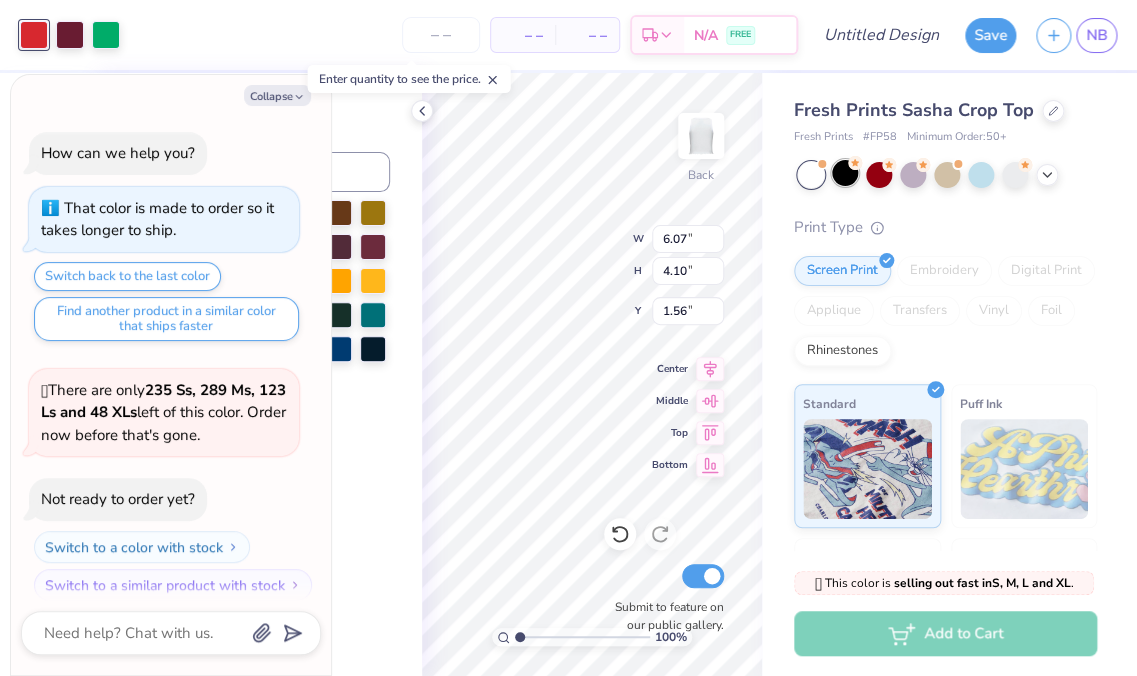 scroll, scrollTop: 106, scrollLeft: 0, axis: vertical 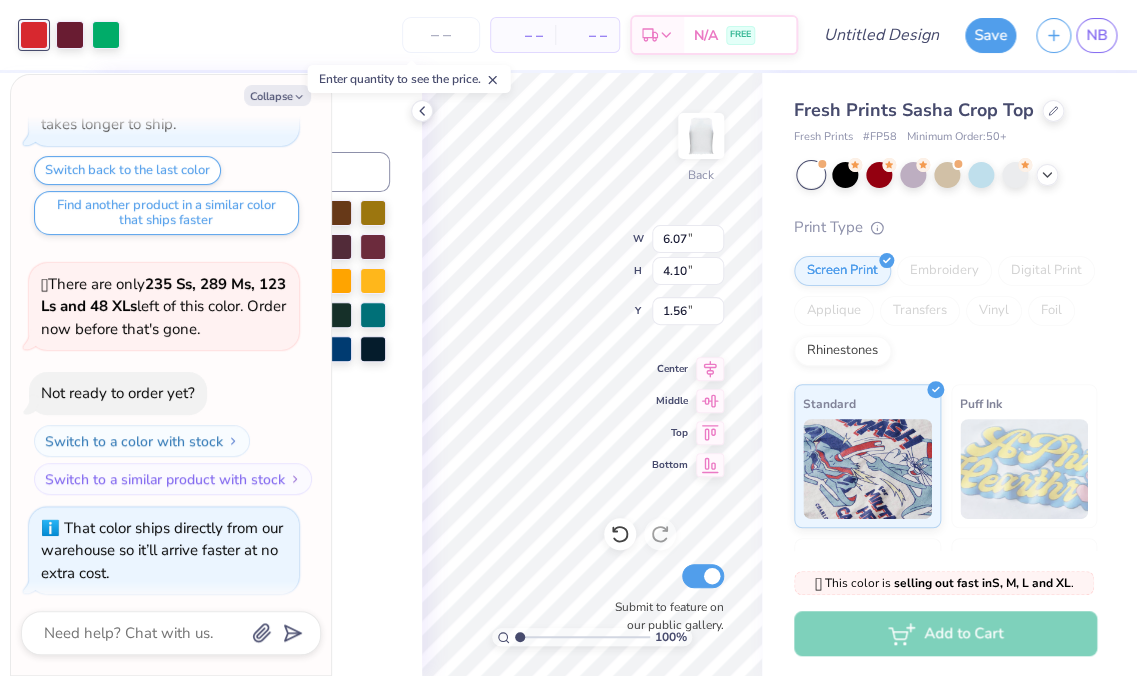 click on "Change selected color" at bounding box center [256, 374] 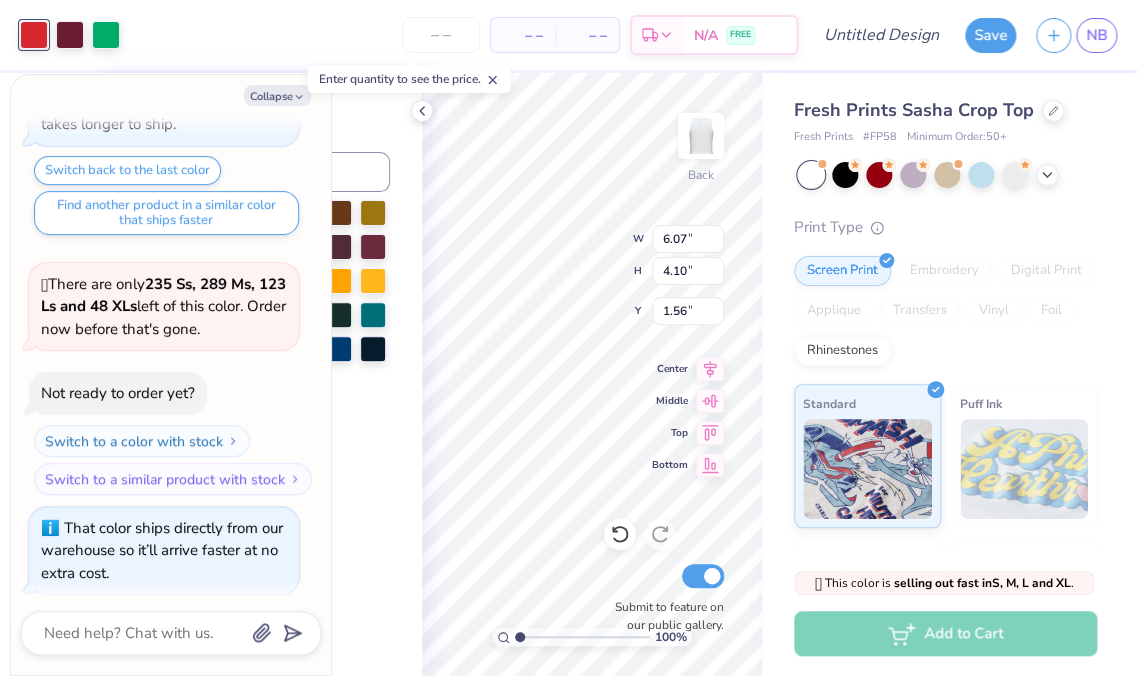 click on "Change selected color" at bounding box center [256, 374] 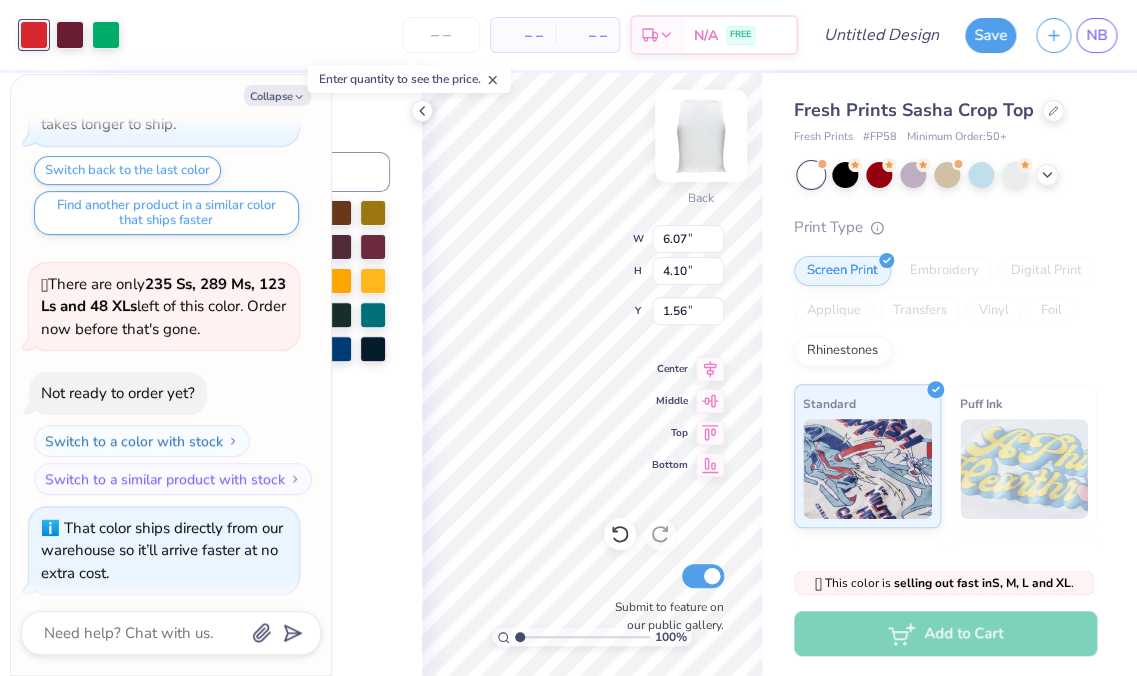 click on "Back" at bounding box center [701, 148] 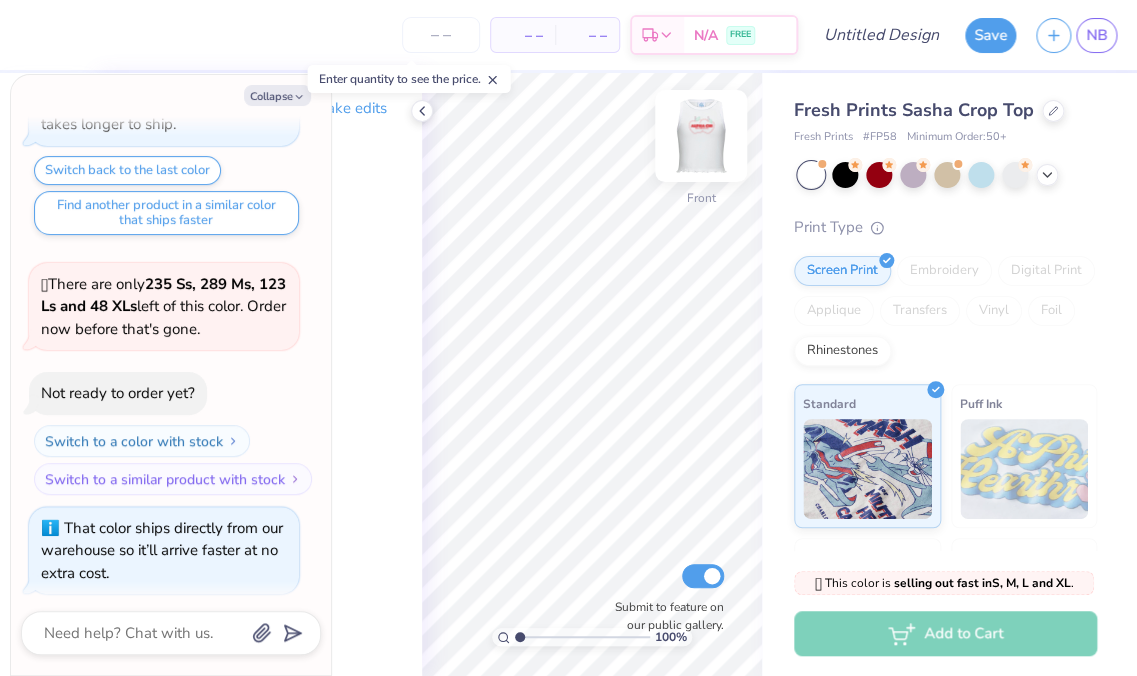 click at bounding box center (701, 136) 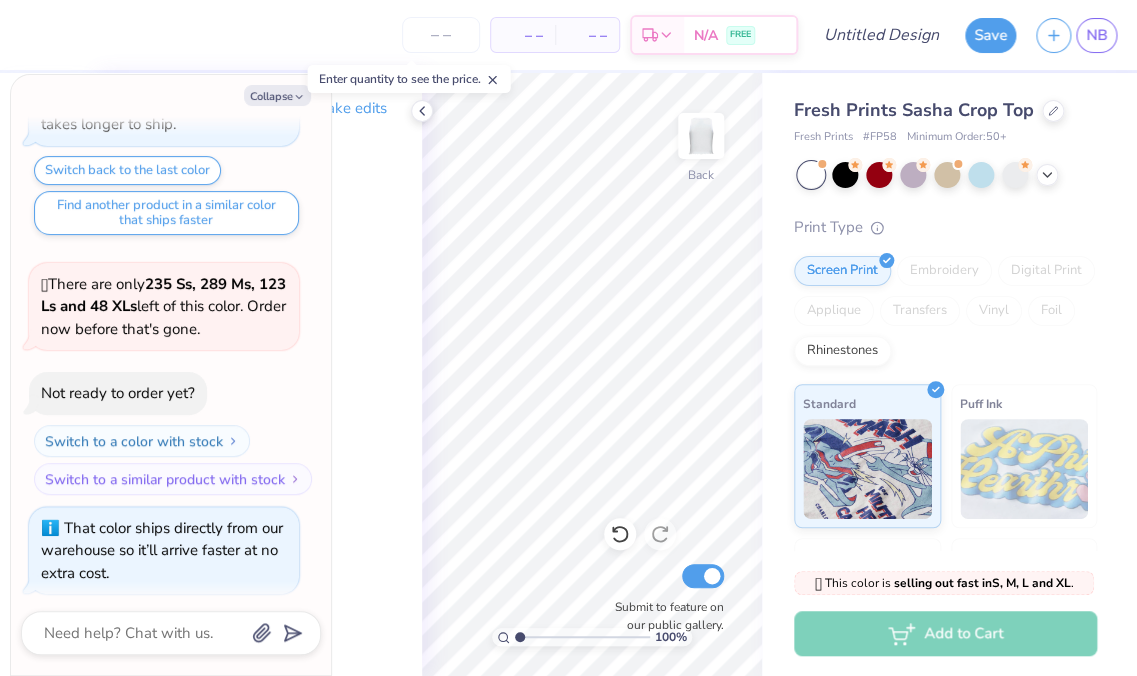 type on "x" 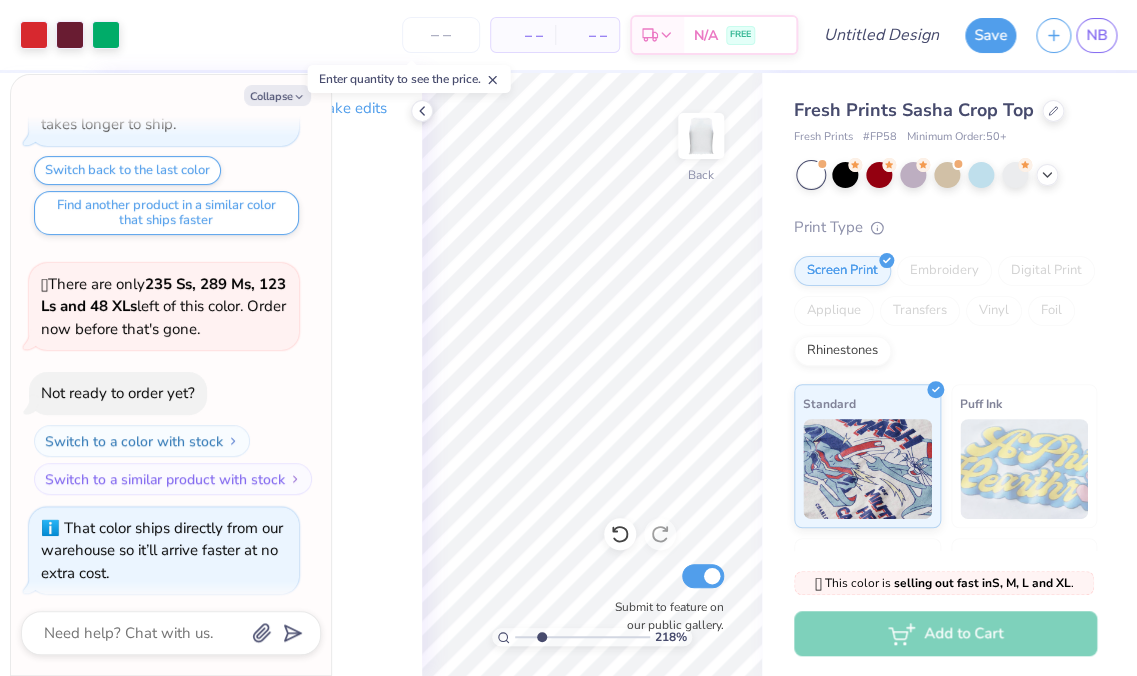 type on "2.57" 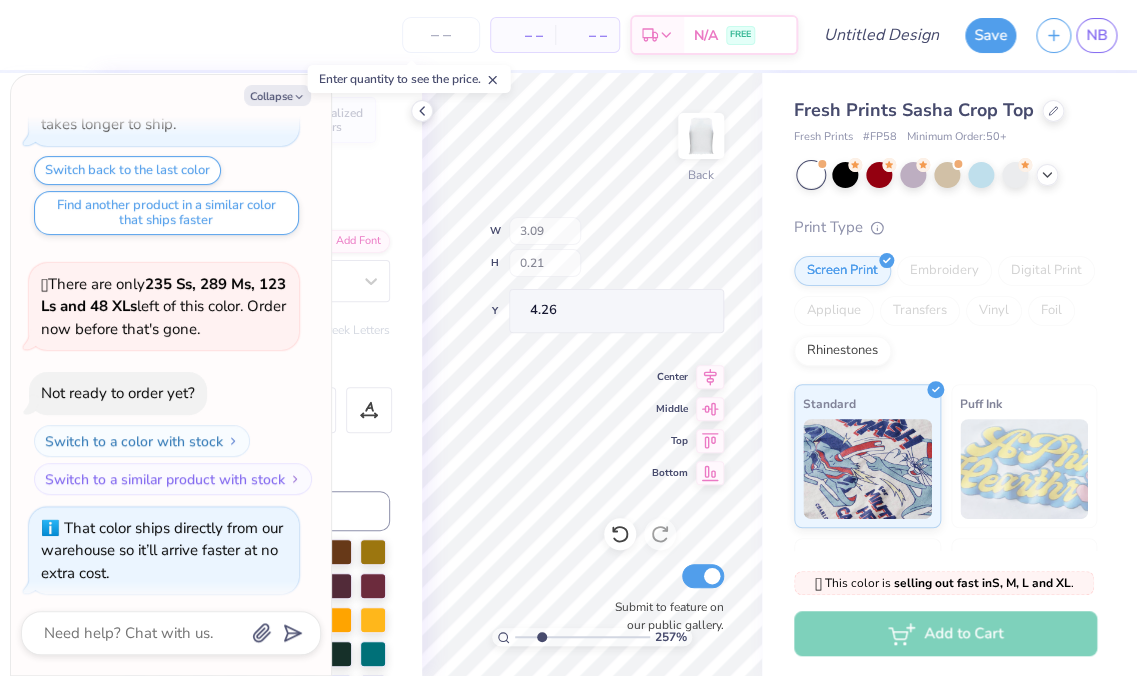 type on "x" 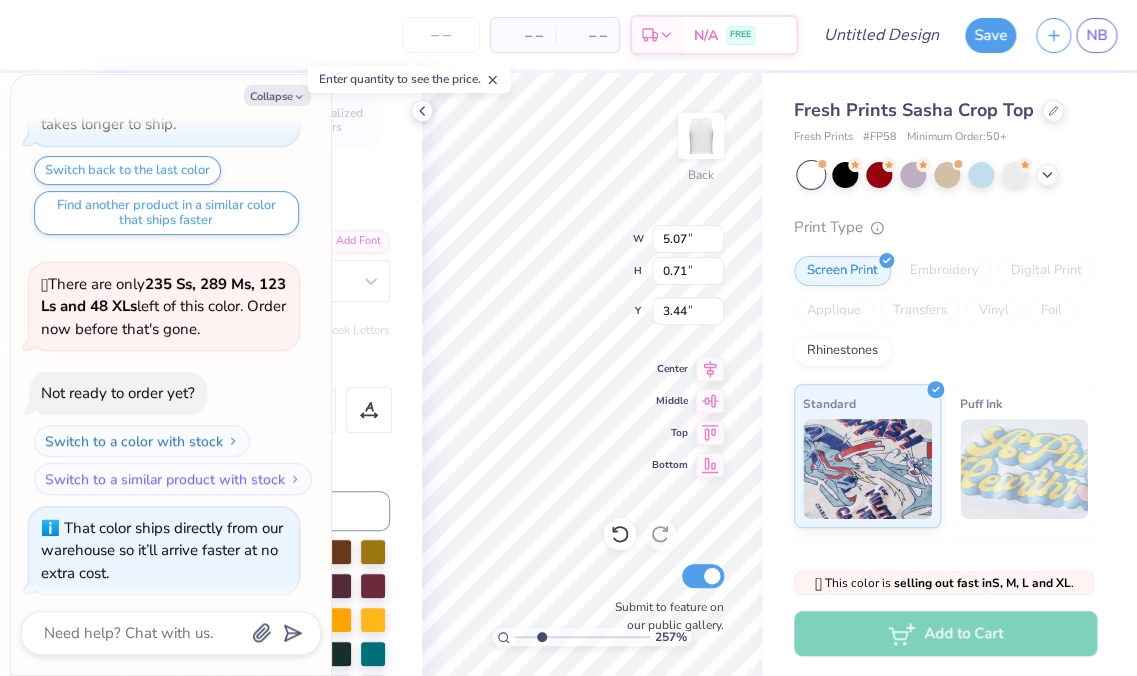 type on "x" 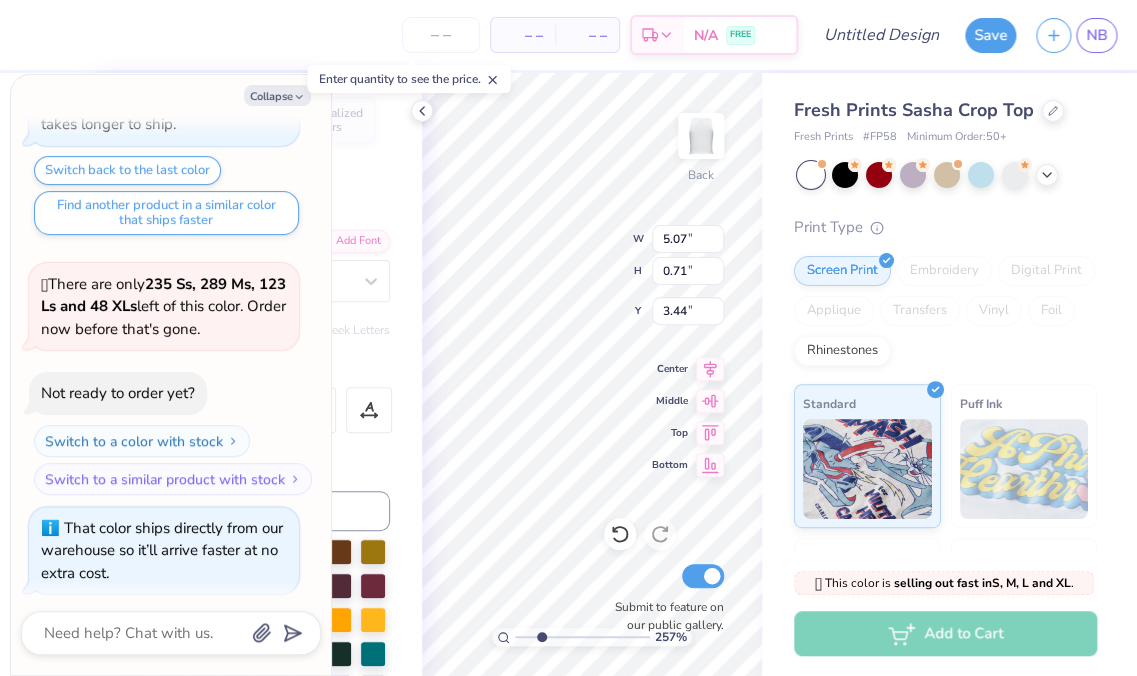 type on "x" 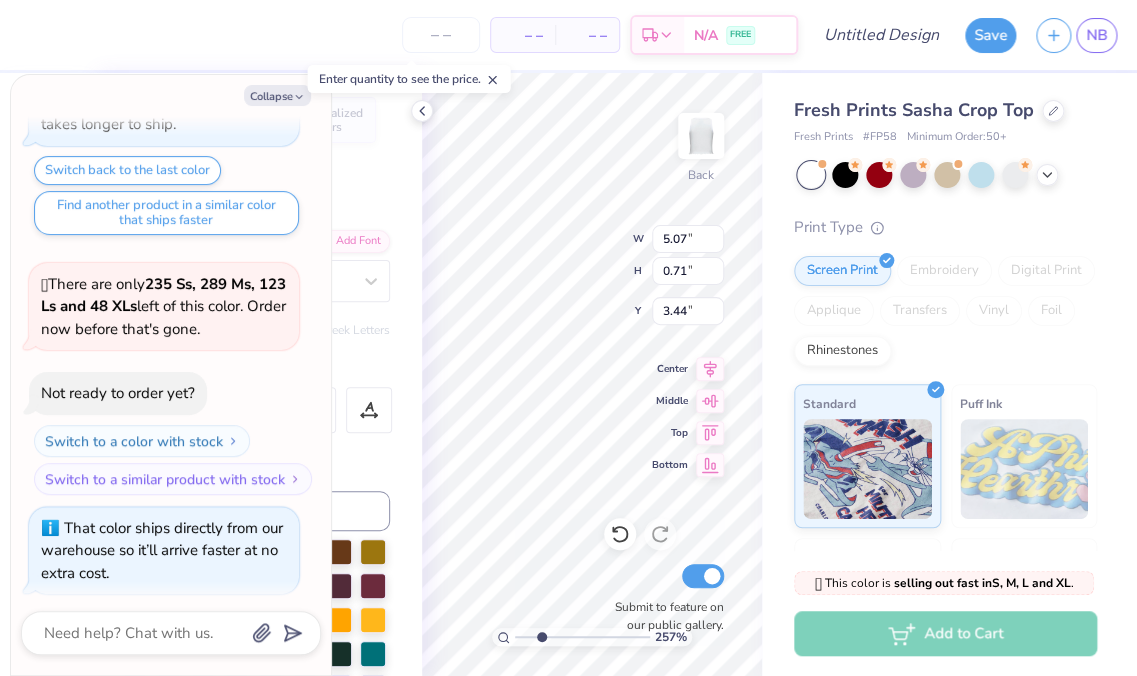 type on "x" 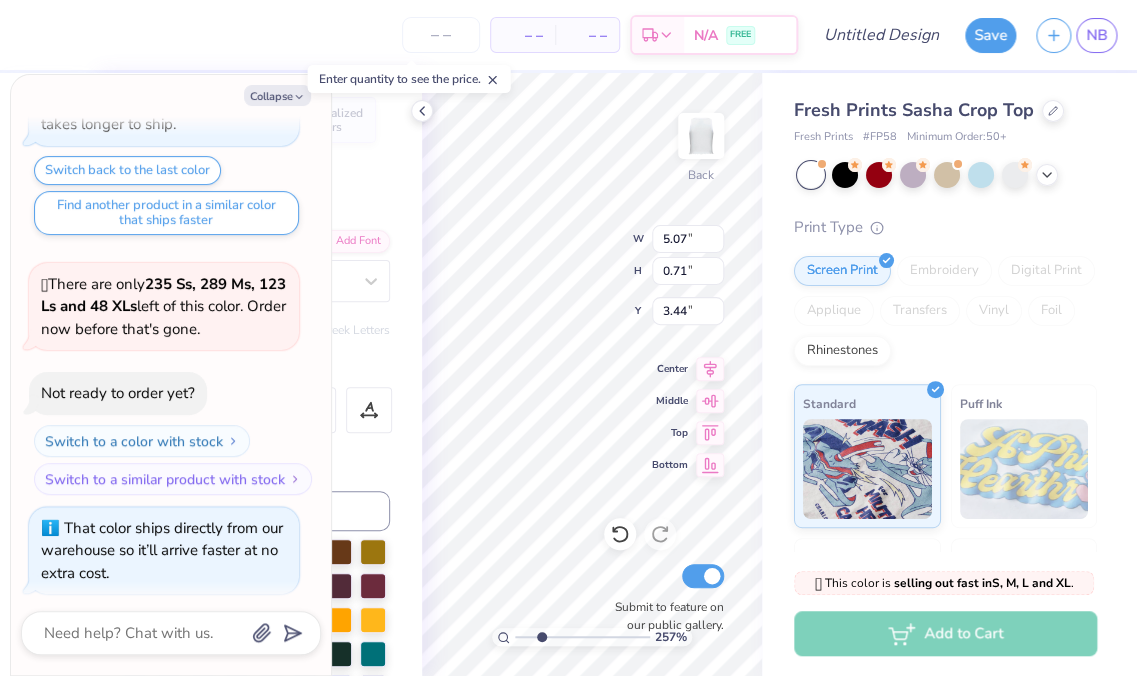 type on "x" 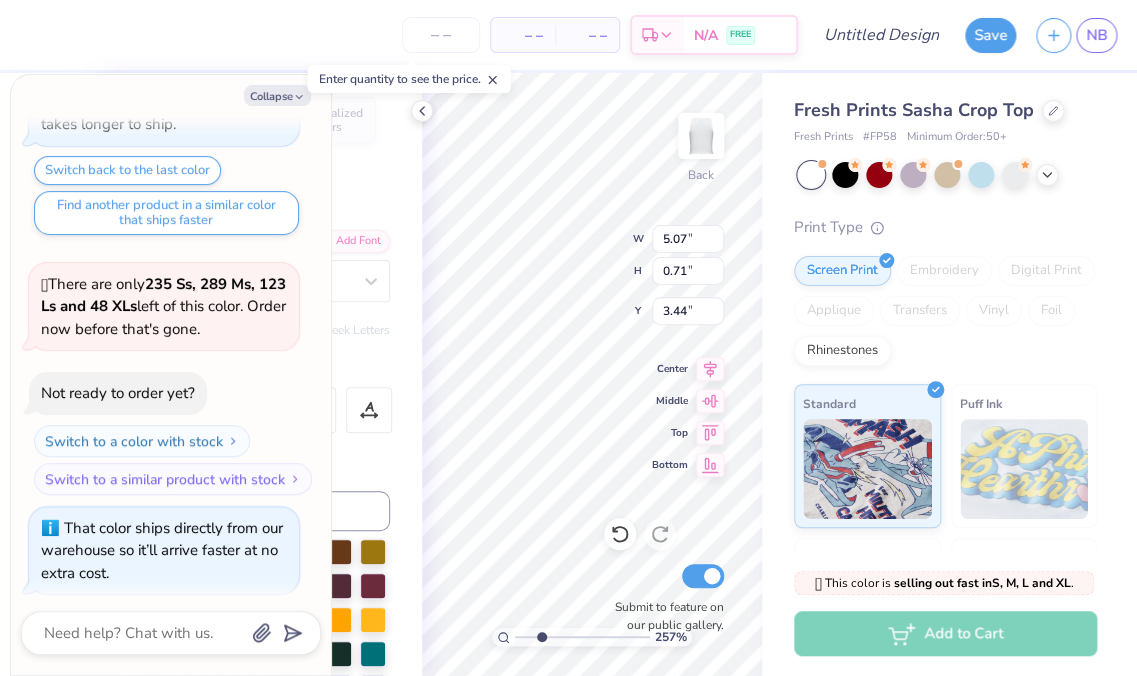 type on "x" 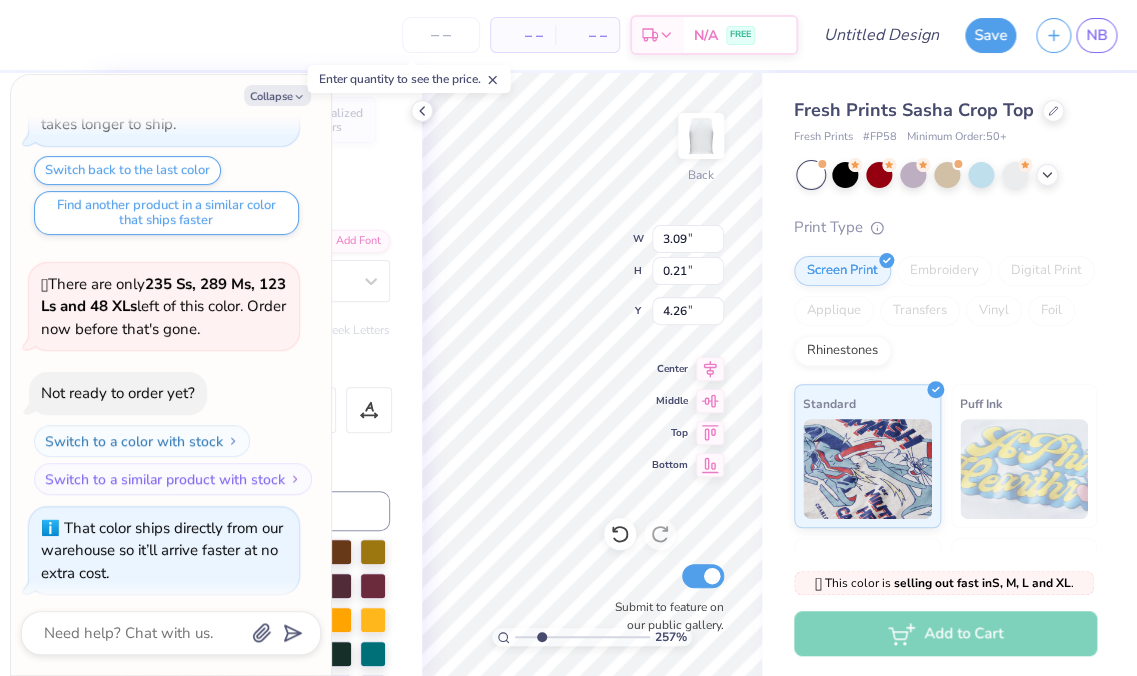 type on "x" 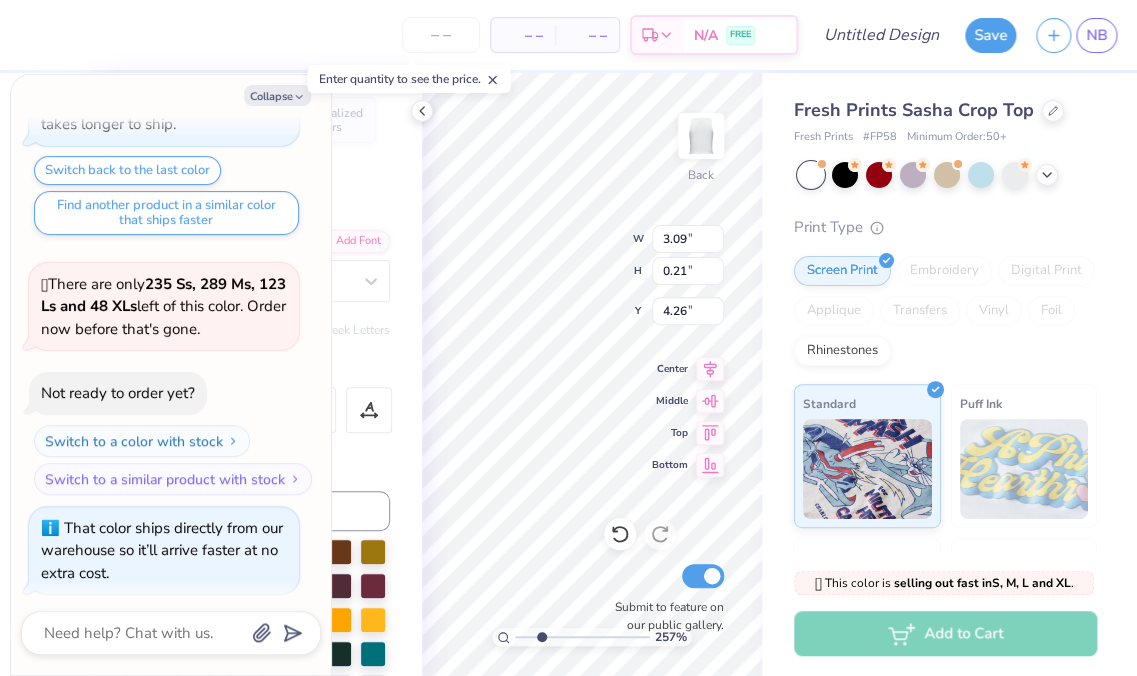 type on "x" 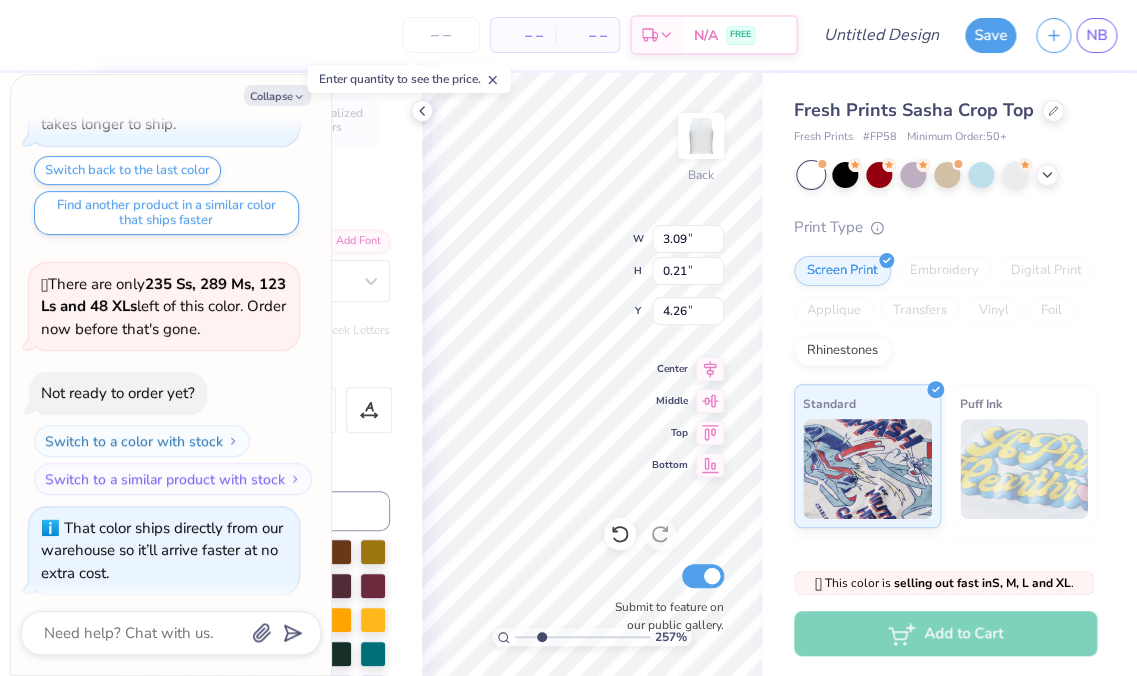 type on "x" 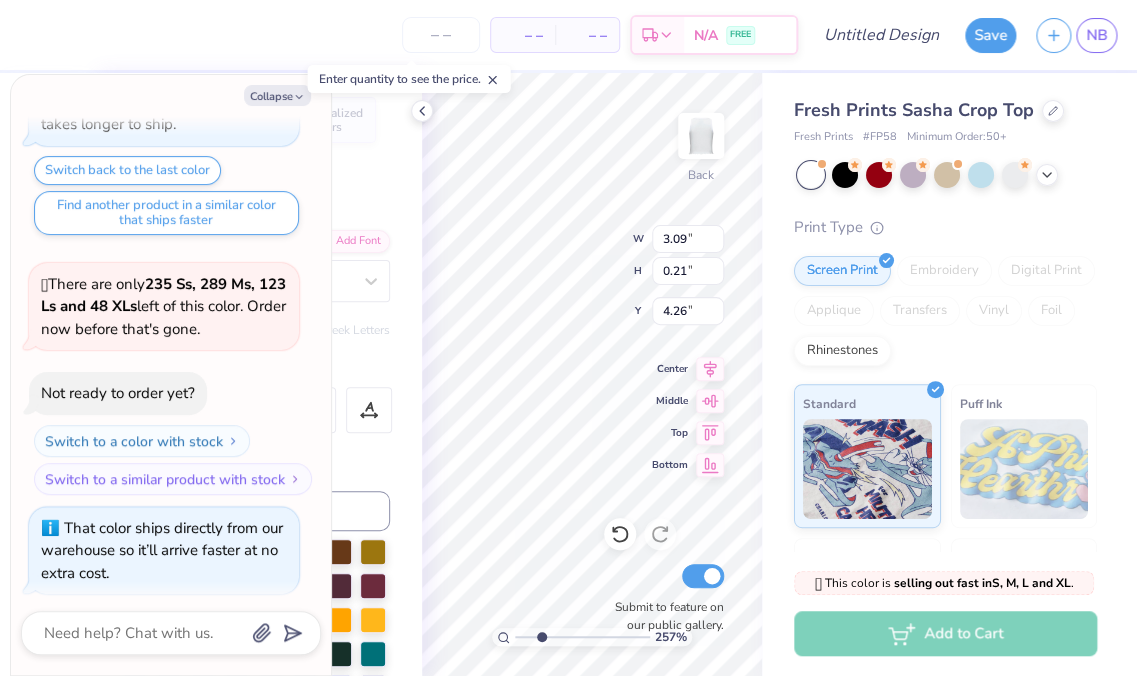 type on "x" 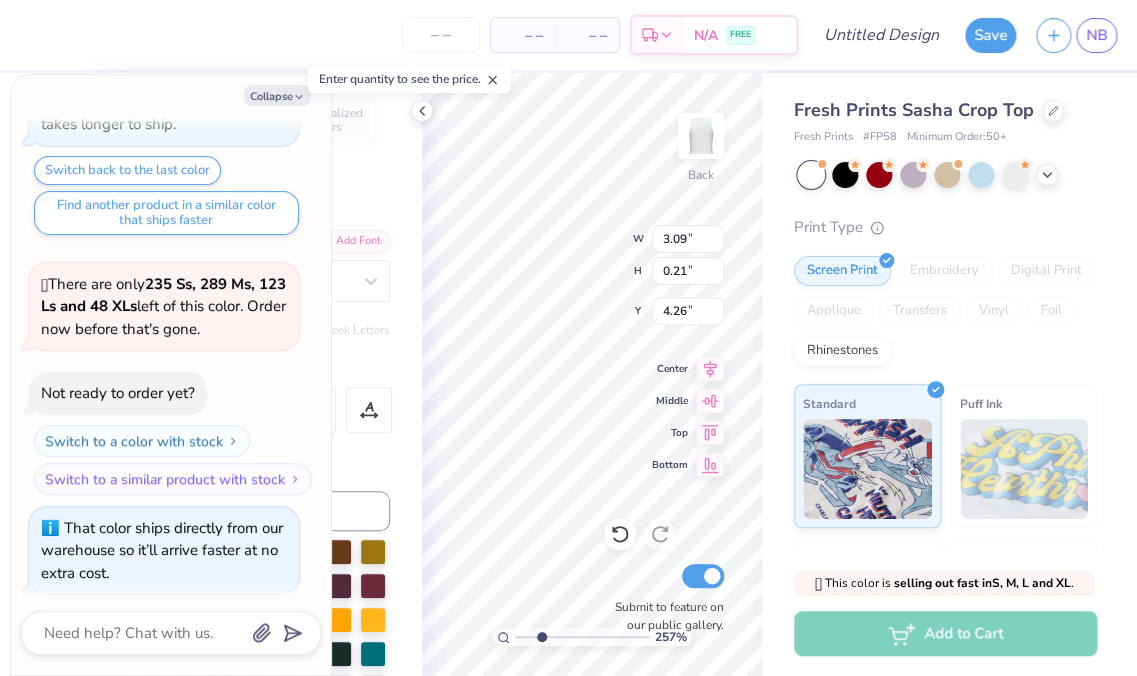 type on "x" 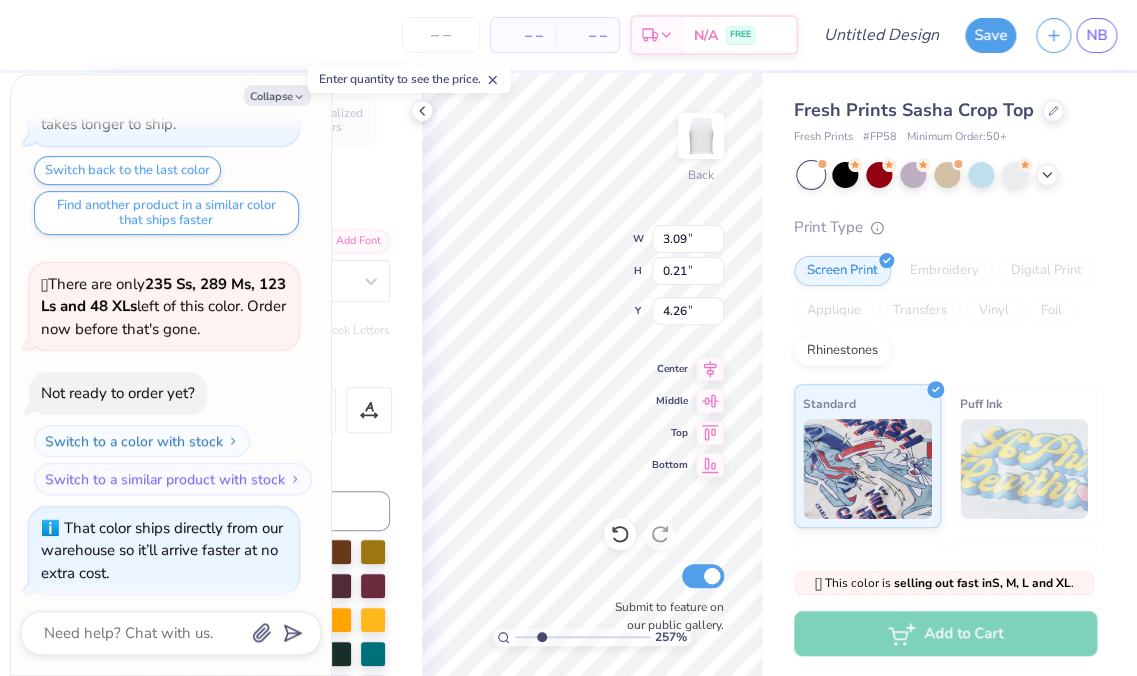 type on "ALP" 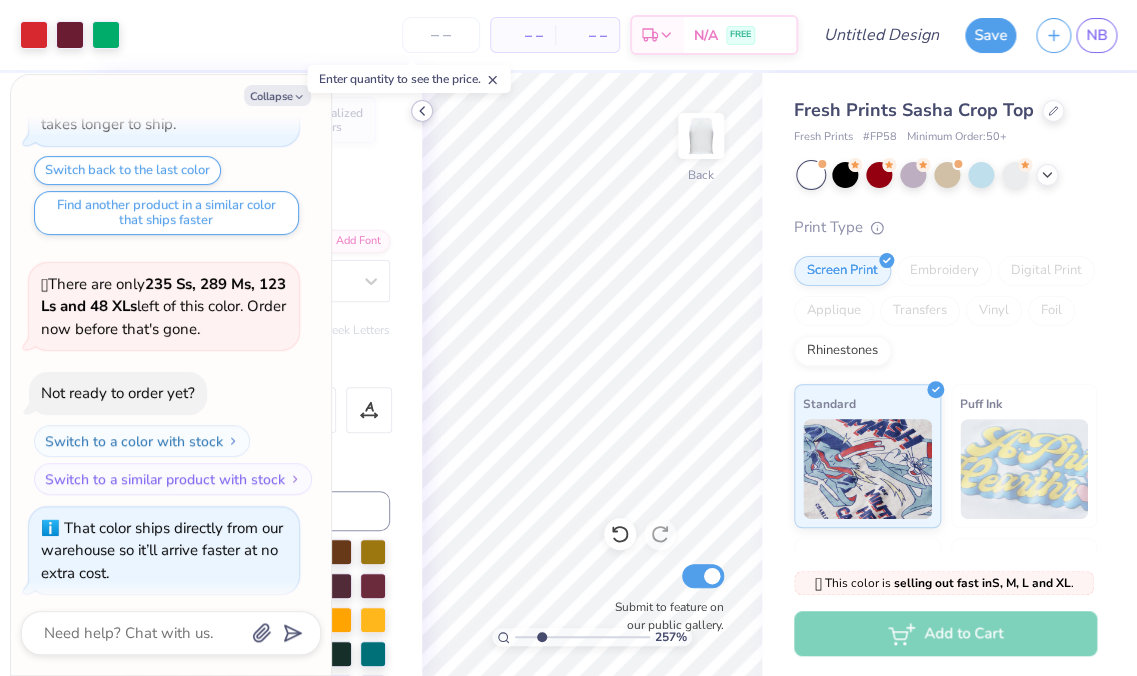 click 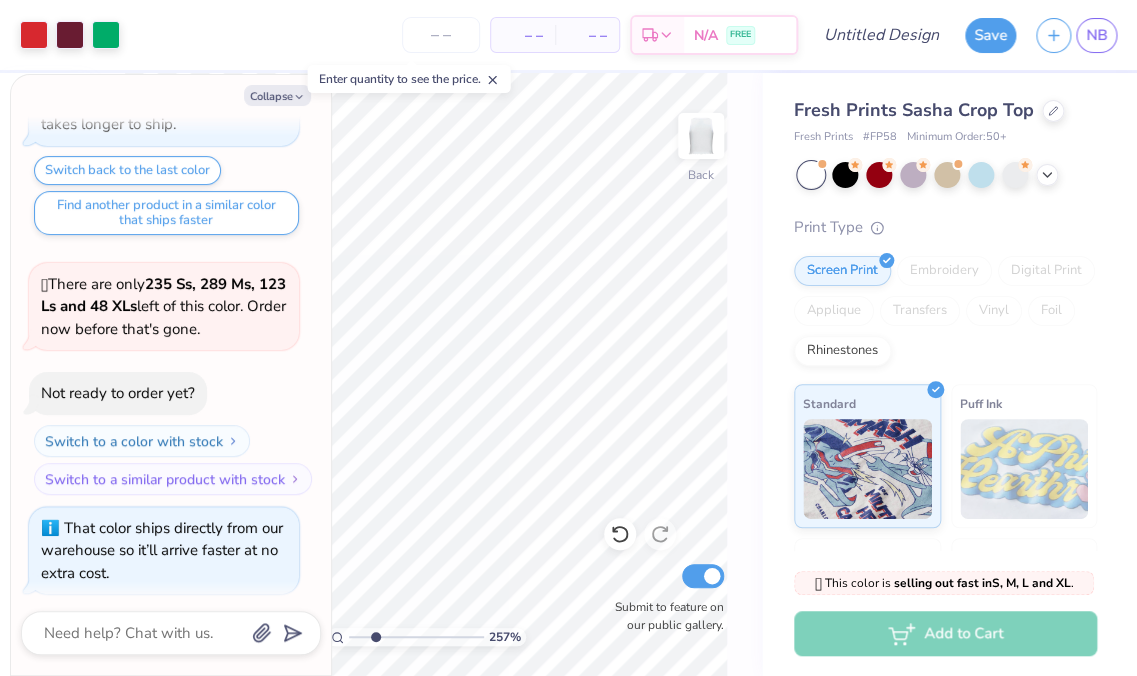 click 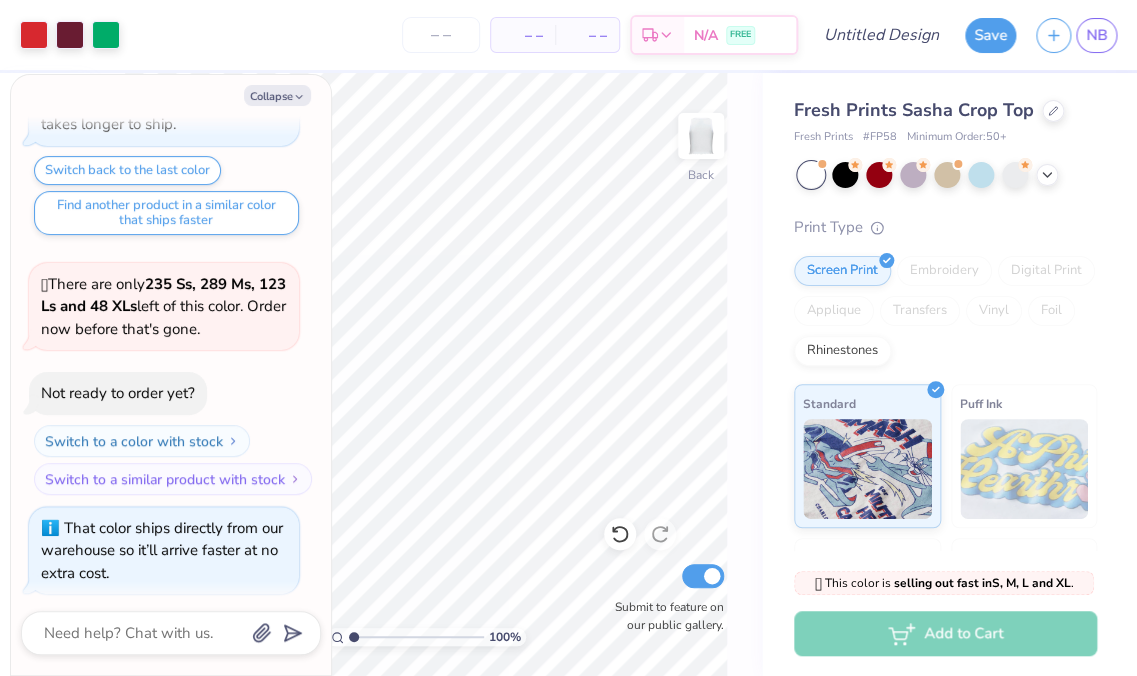 drag, startPoint x: 373, startPoint y: 639, endPoint x: 345, endPoint y: 637, distance: 28.071337 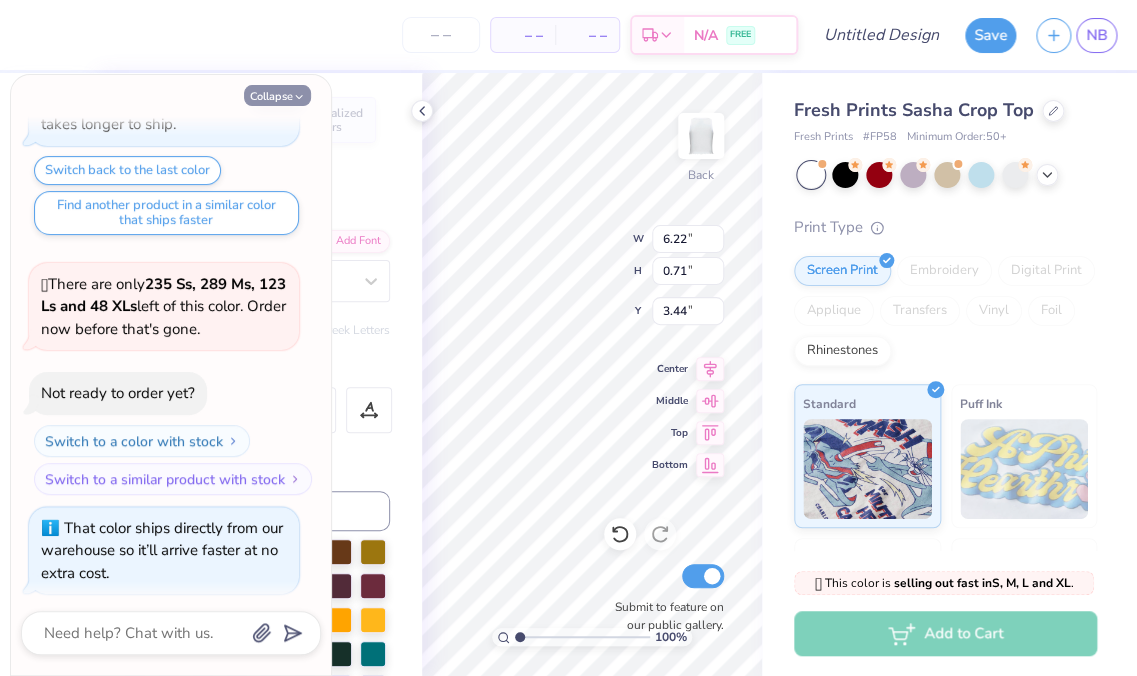 click on "Collapse" at bounding box center [277, 95] 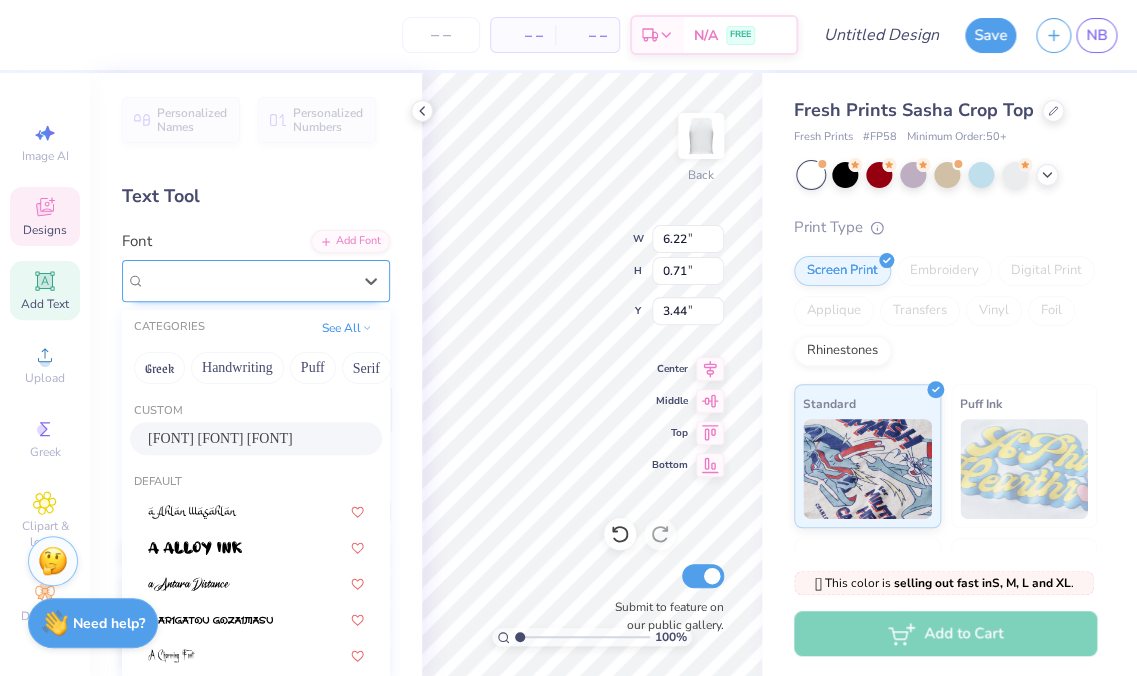 click on "[FONT] [FONT] [FONT]" at bounding box center [222, 280] 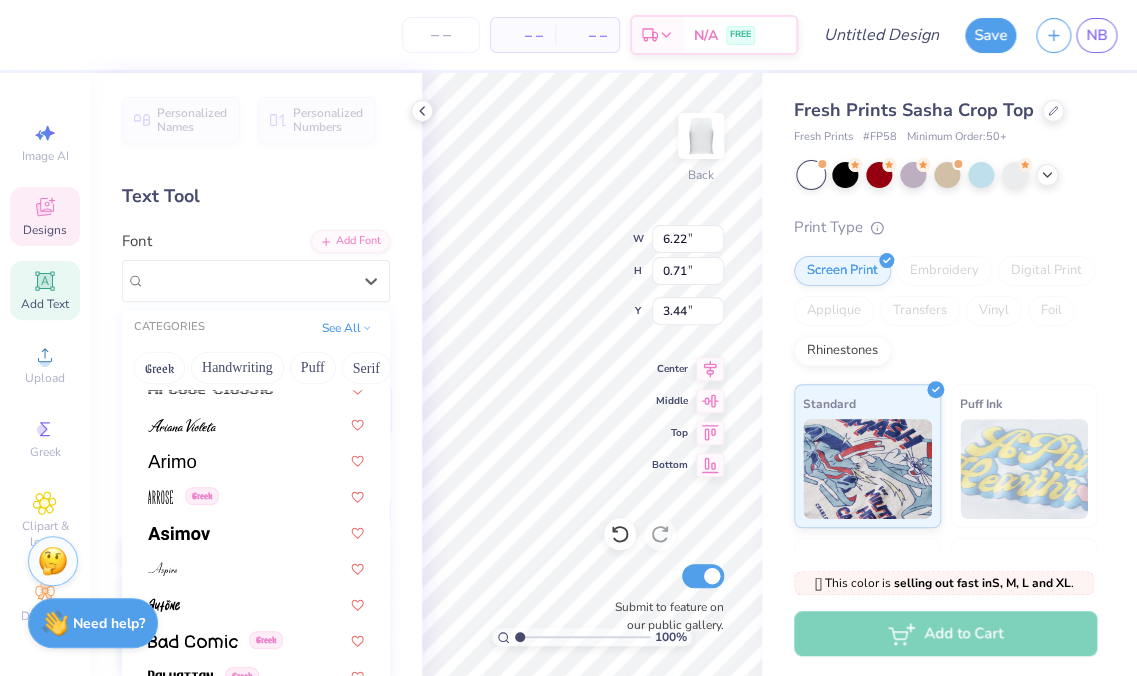 scroll, scrollTop: 740, scrollLeft: 0, axis: vertical 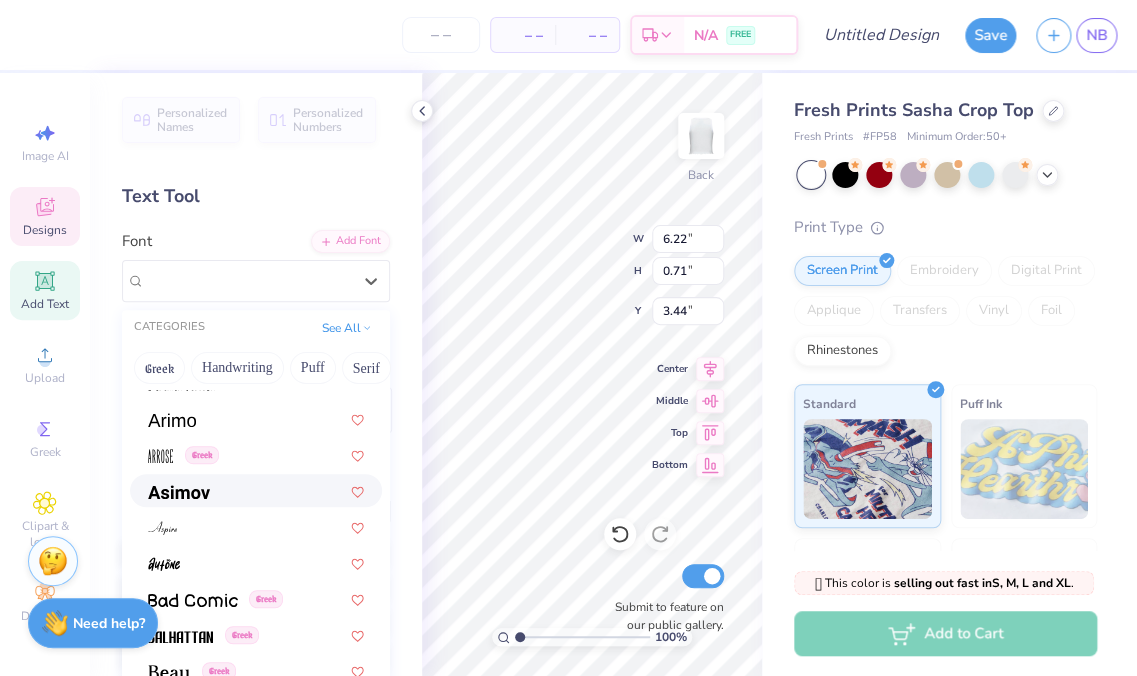 click at bounding box center [179, 492] 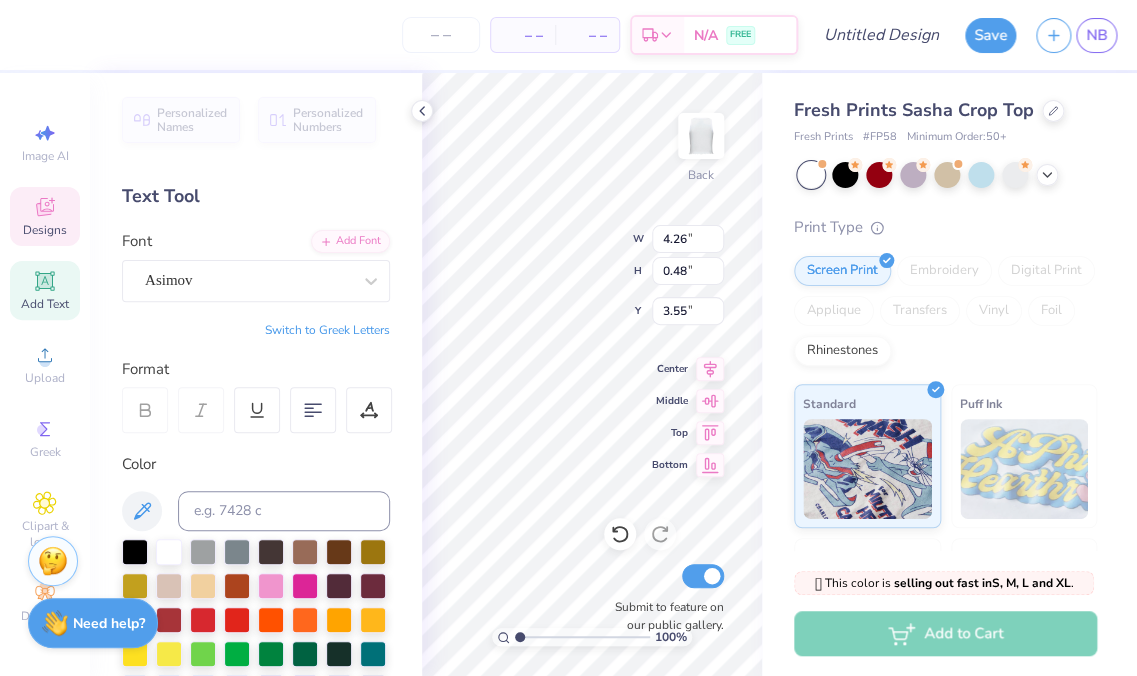 type on "4.26" 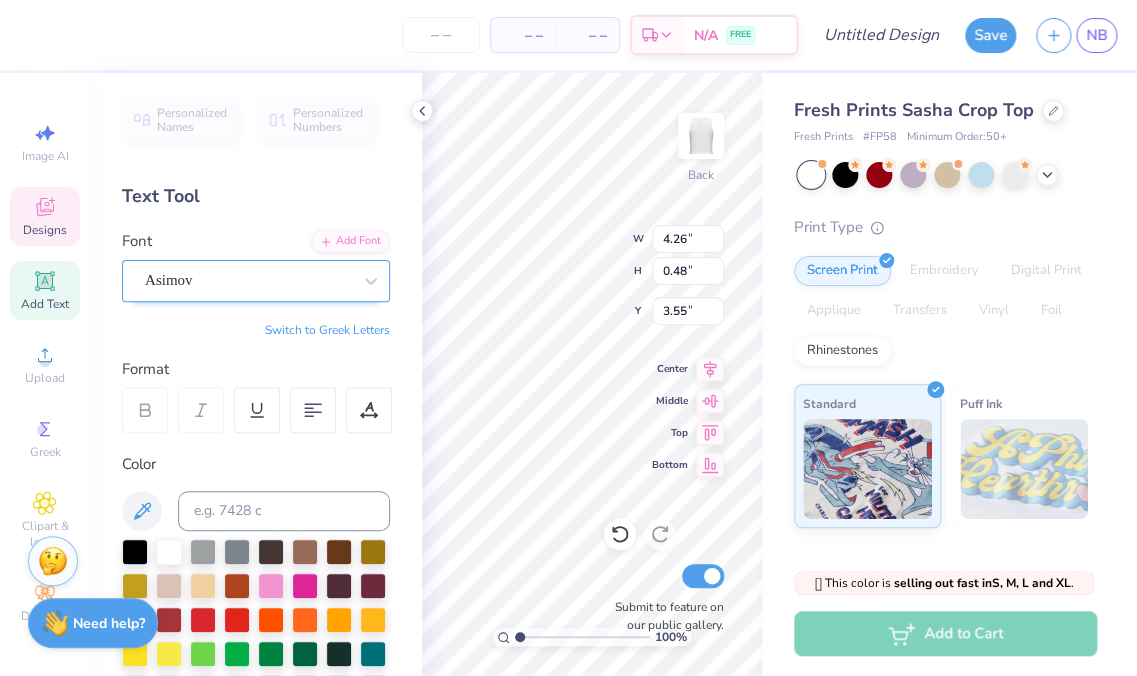 click on "Asimov" at bounding box center [169, 280] 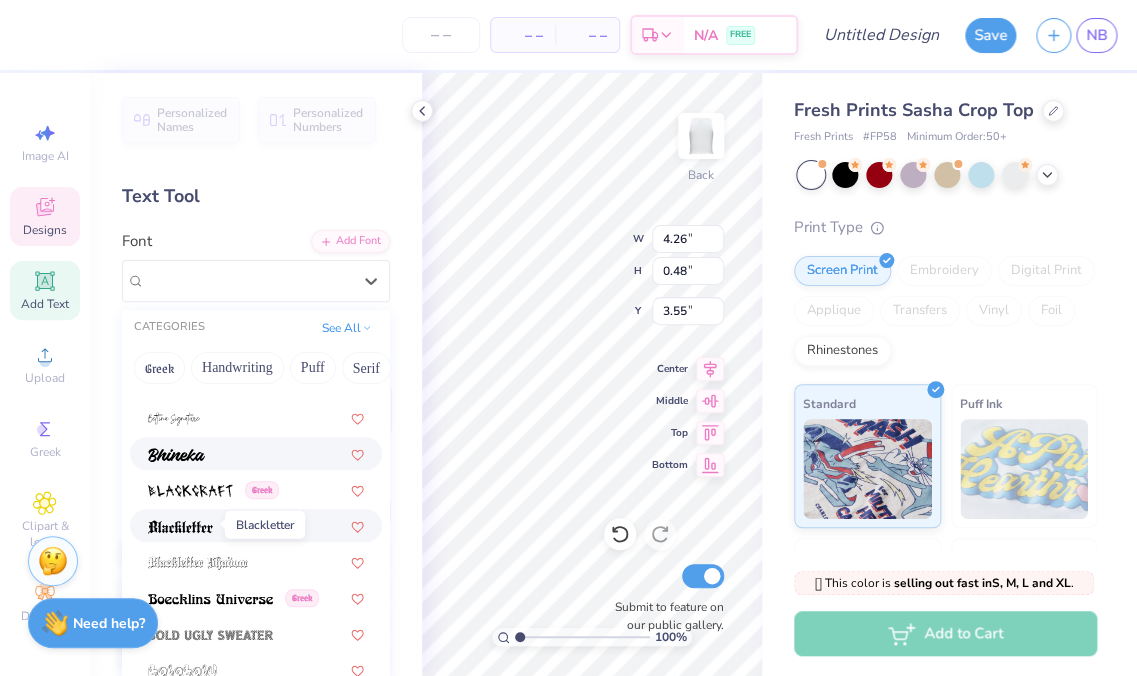 scroll, scrollTop: 1062, scrollLeft: 0, axis: vertical 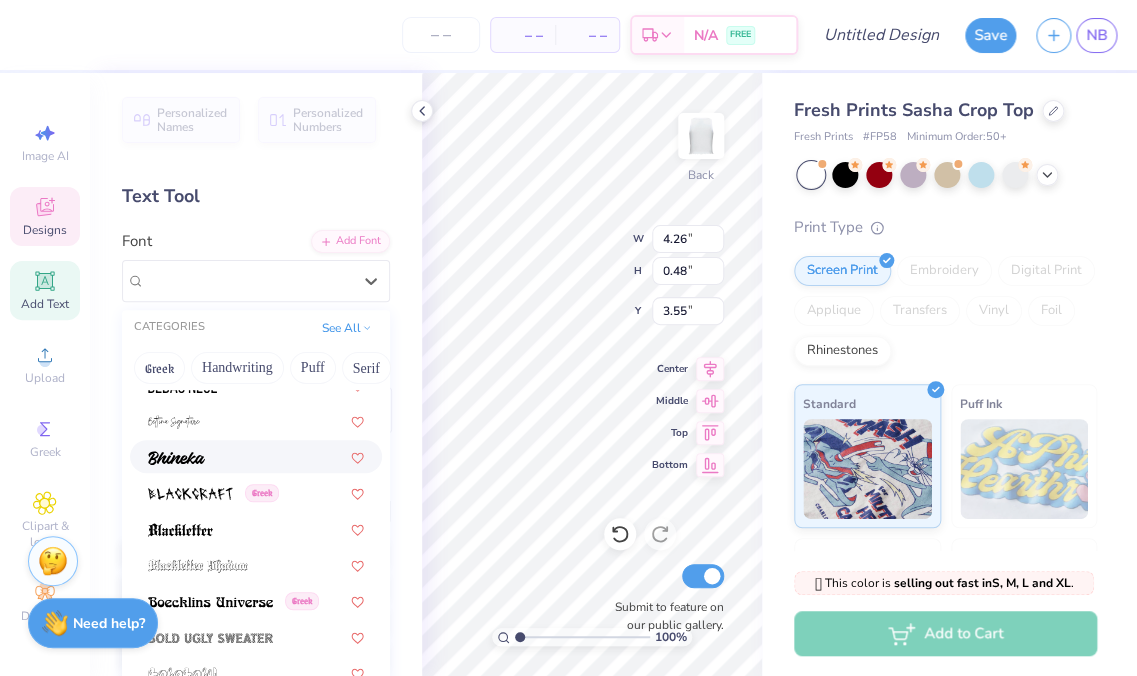 click at bounding box center [176, 458] 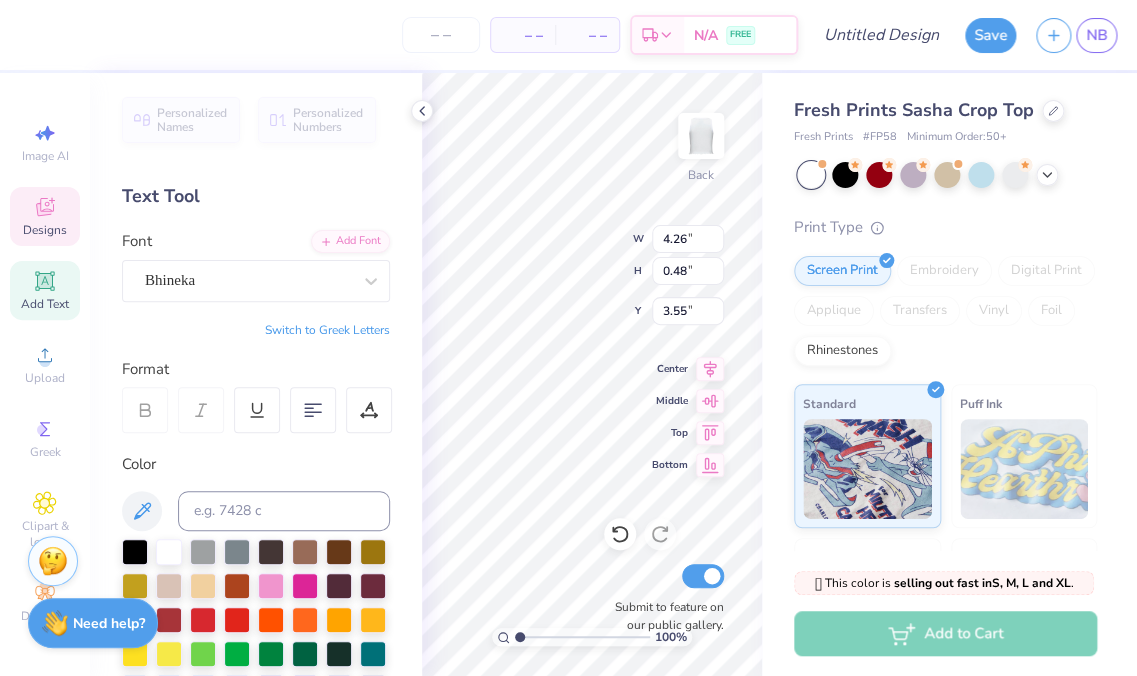 type on "3.23" 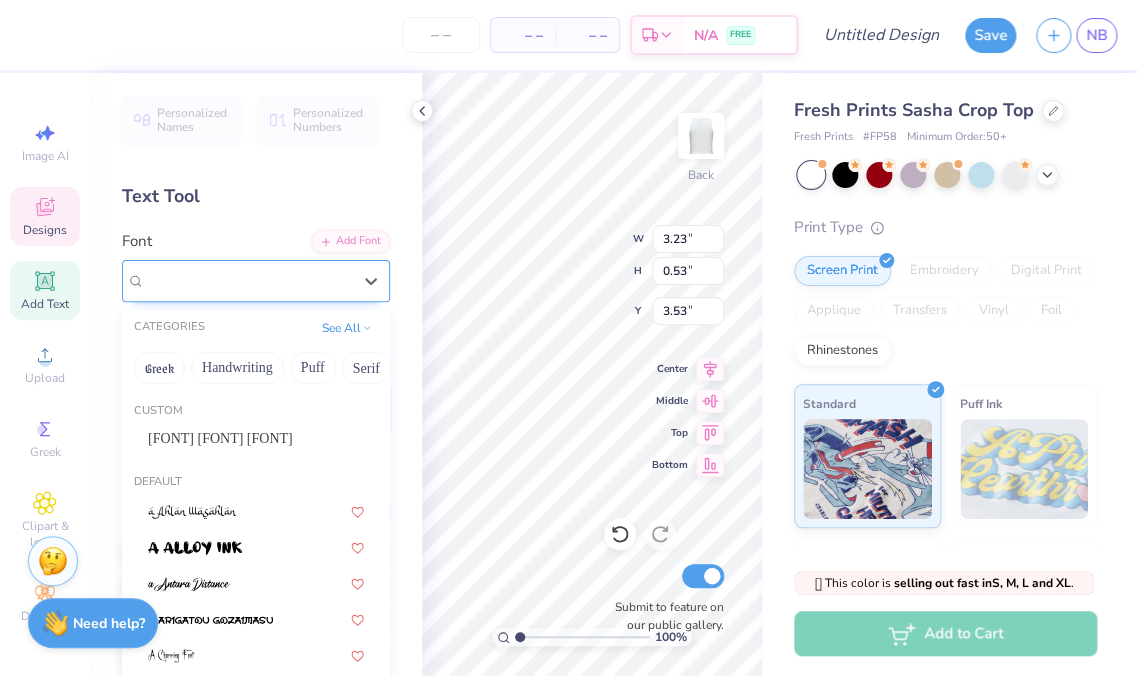 click on "Bhineka" at bounding box center [256, 281] 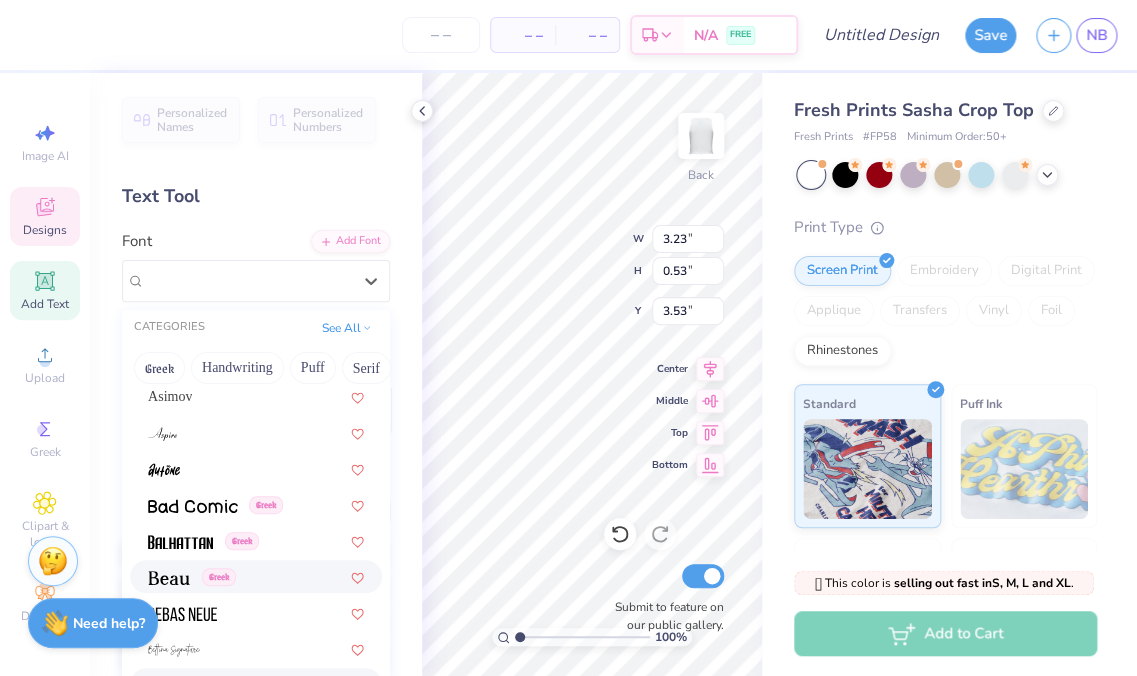 scroll, scrollTop: 1194, scrollLeft: 0, axis: vertical 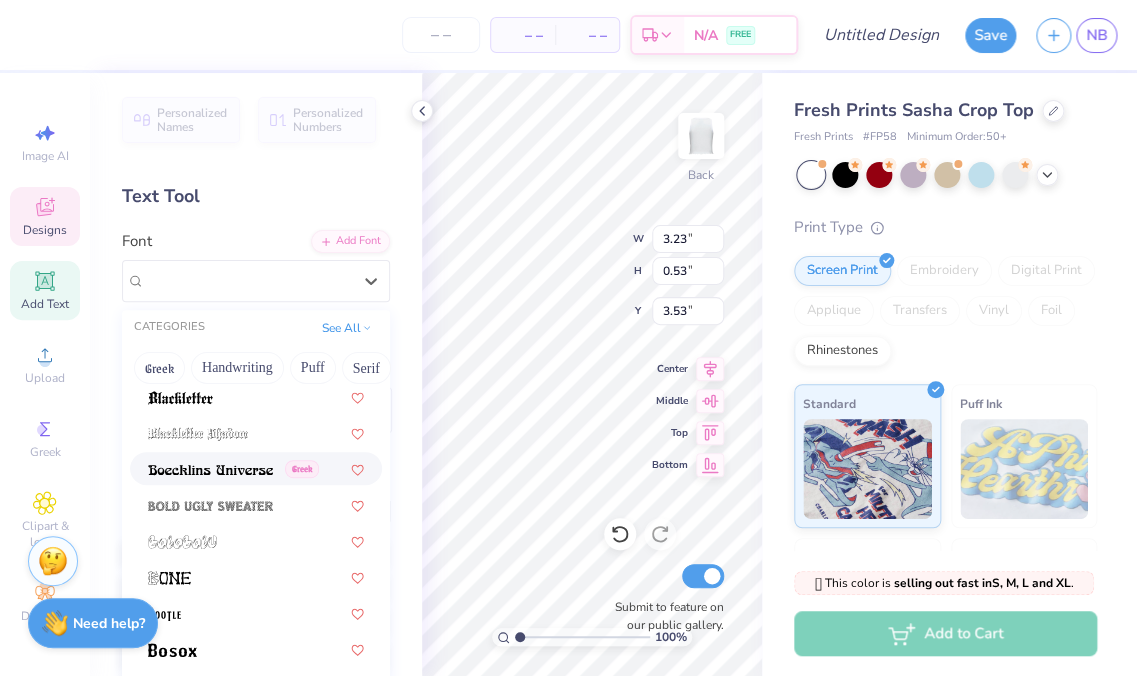 click at bounding box center [210, 470] 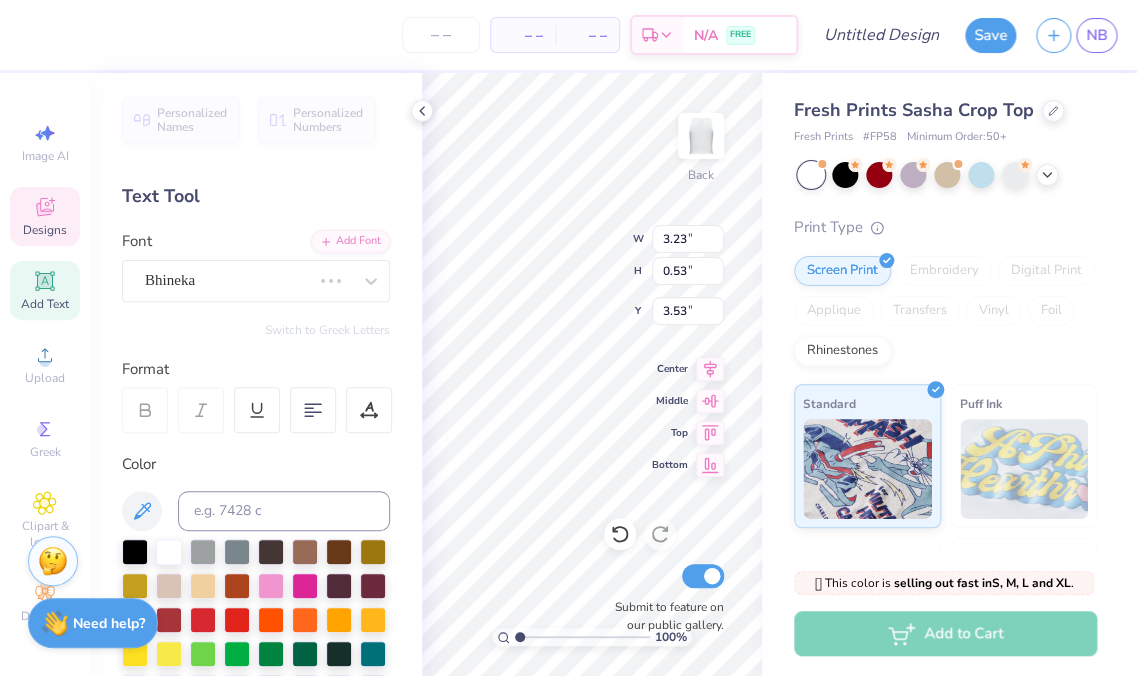 type on "4.57" 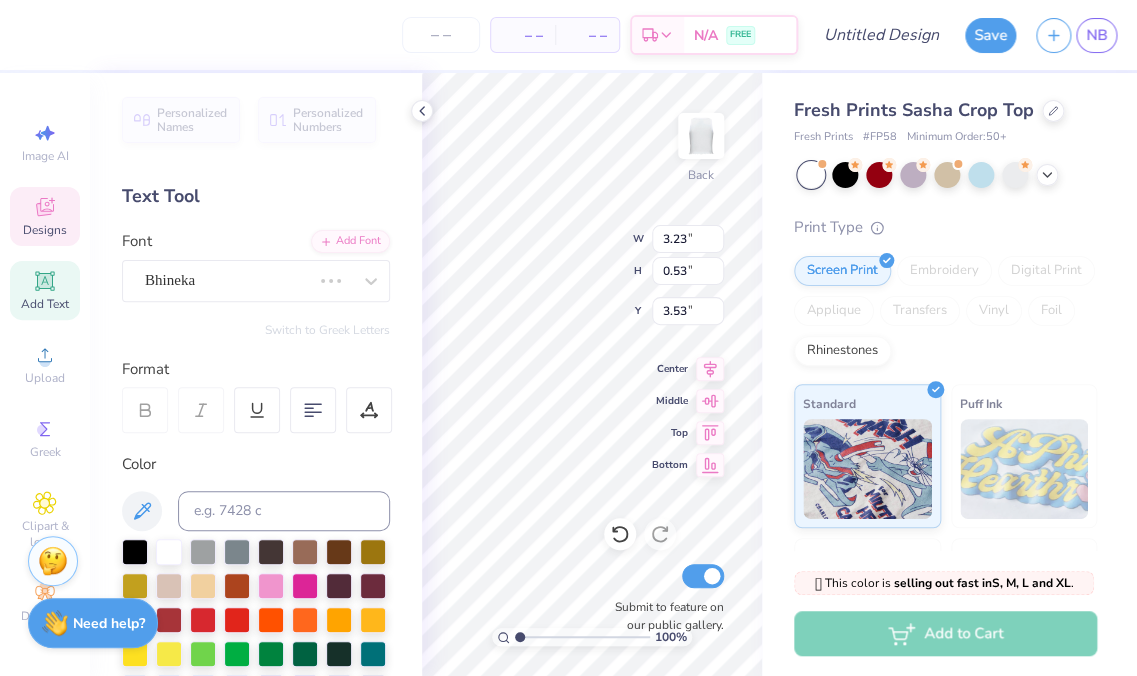 type on "0.48" 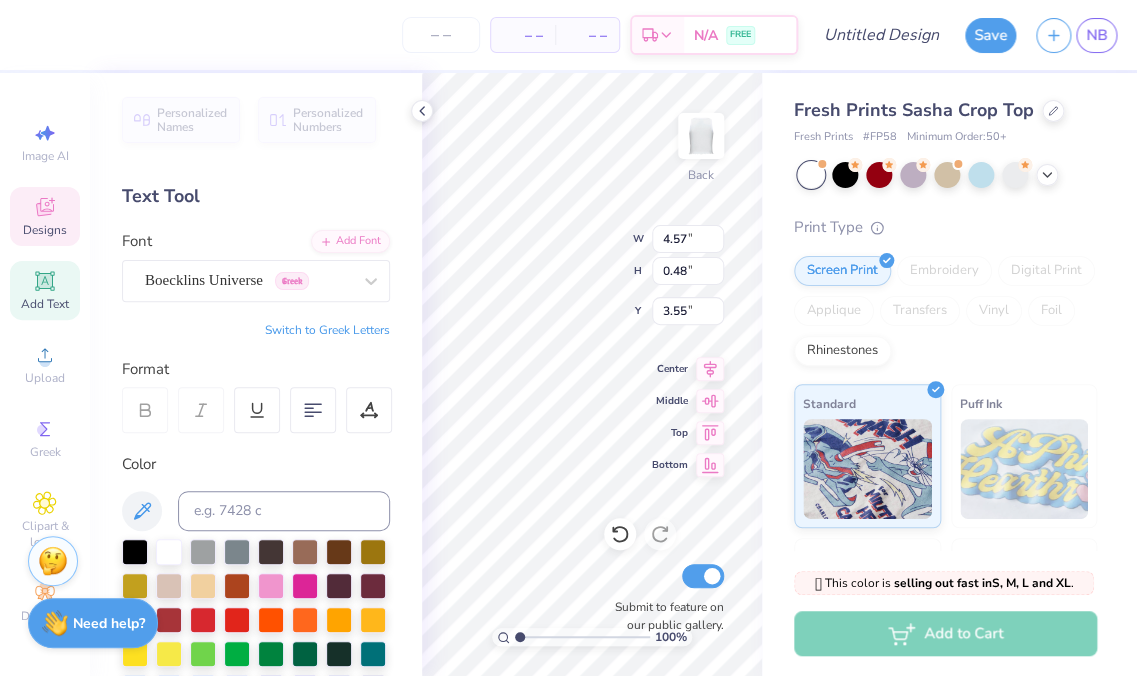 click on "Font Boecklins Universe Greek" at bounding box center [256, 266] 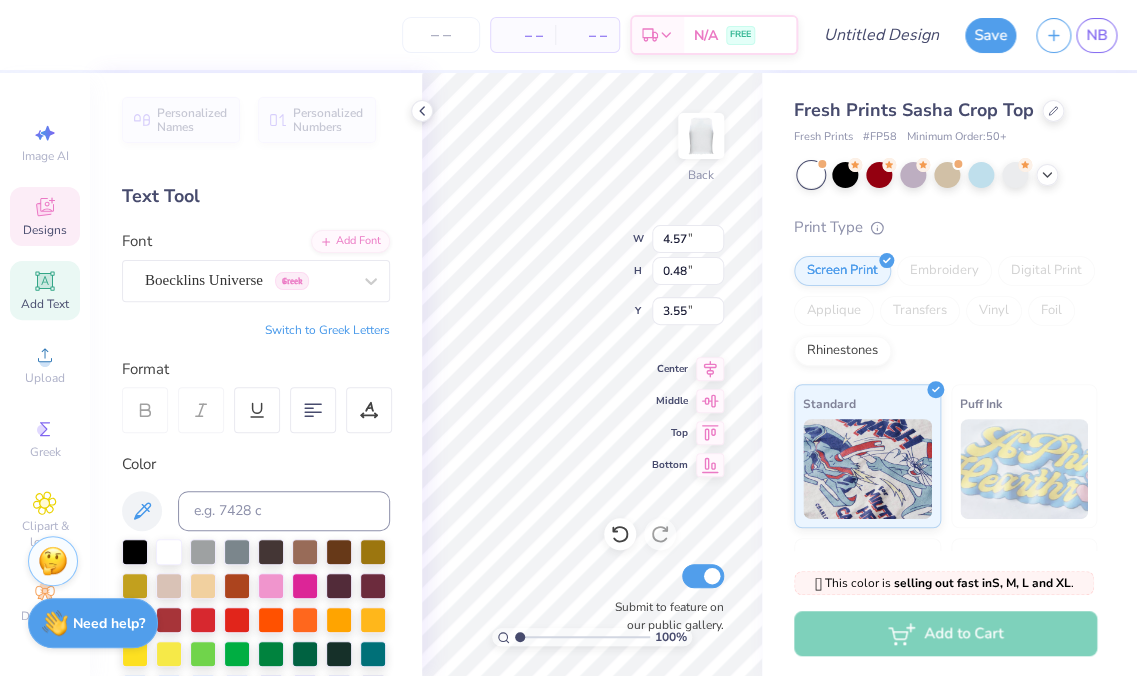 type on "5.47" 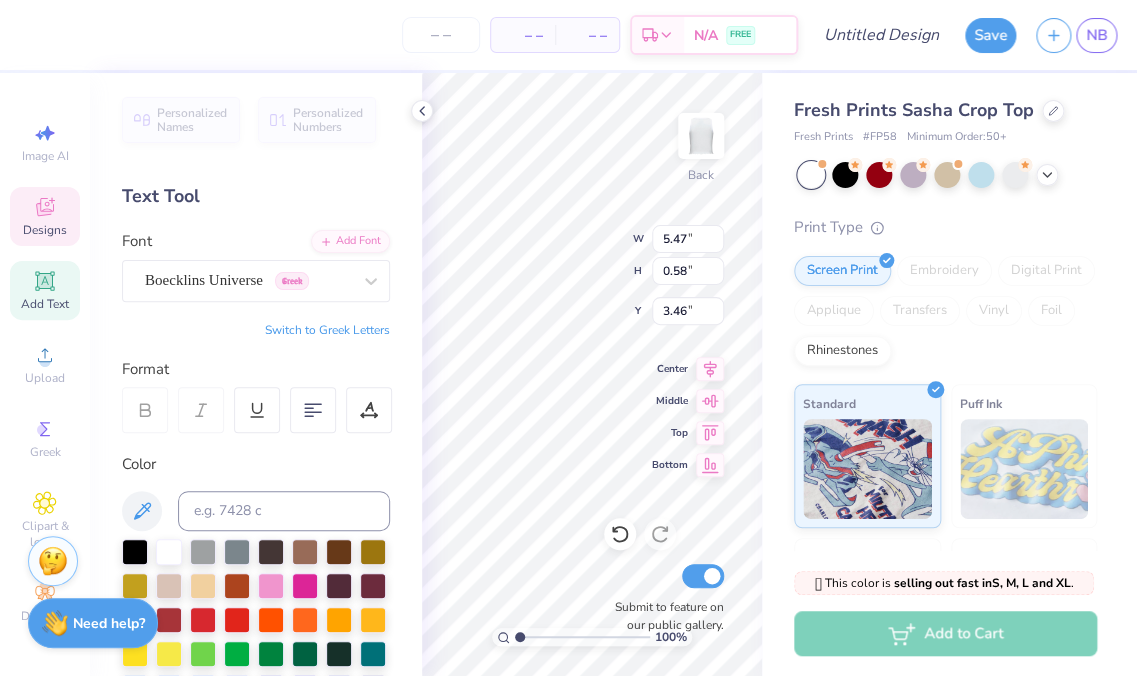 type on "3.32" 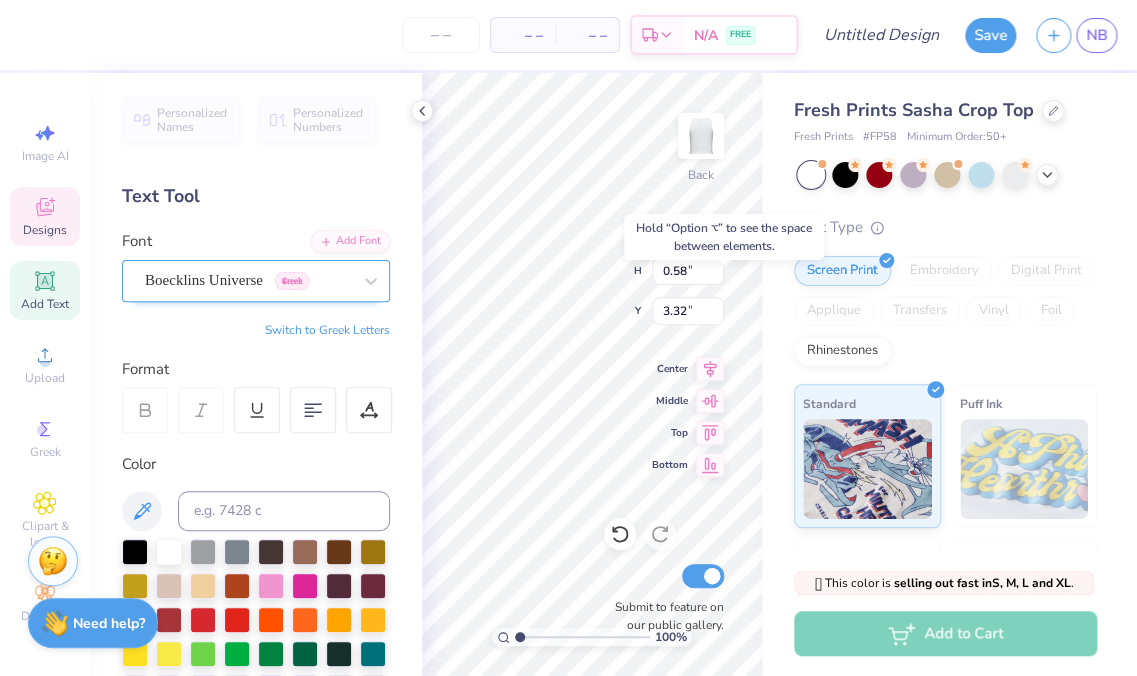 click on "Boecklins Universe" at bounding box center [204, 280] 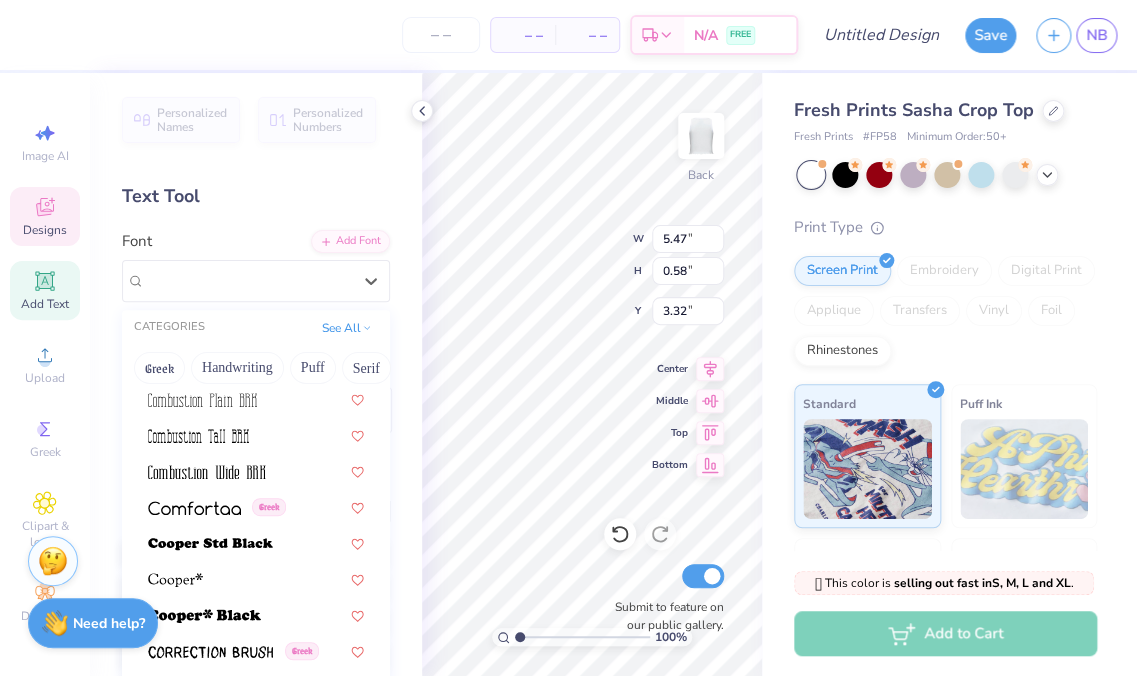 scroll, scrollTop: 2996, scrollLeft: 0, axis: vertical 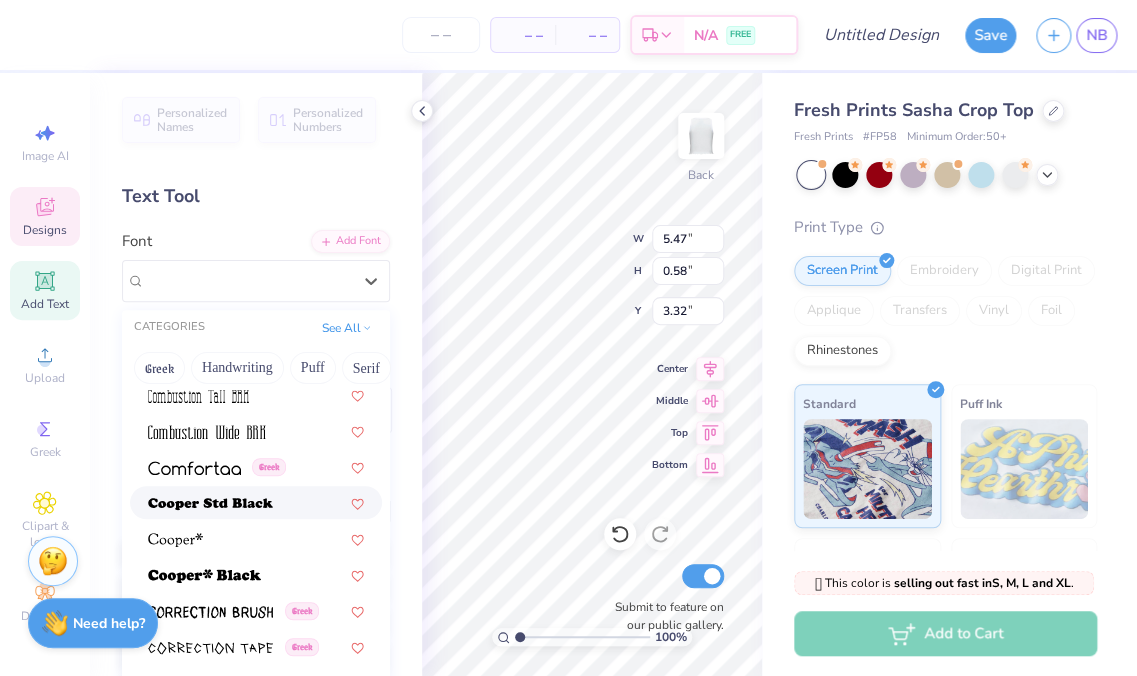 click at bounding box center (210, 504) 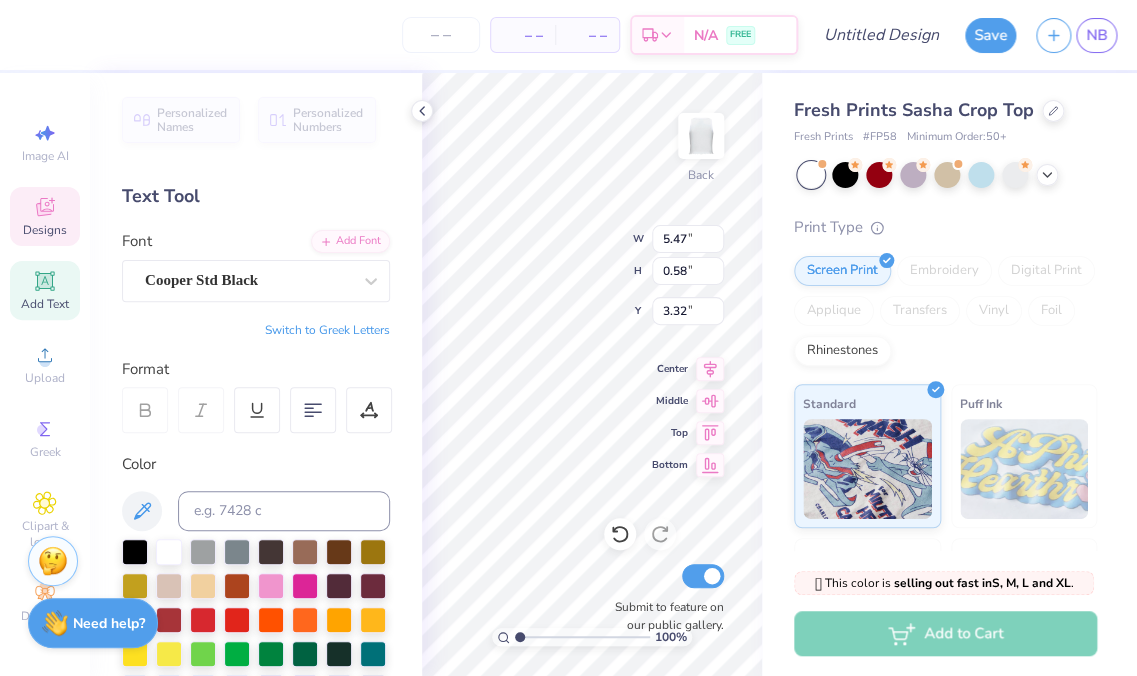 type on "6.30" 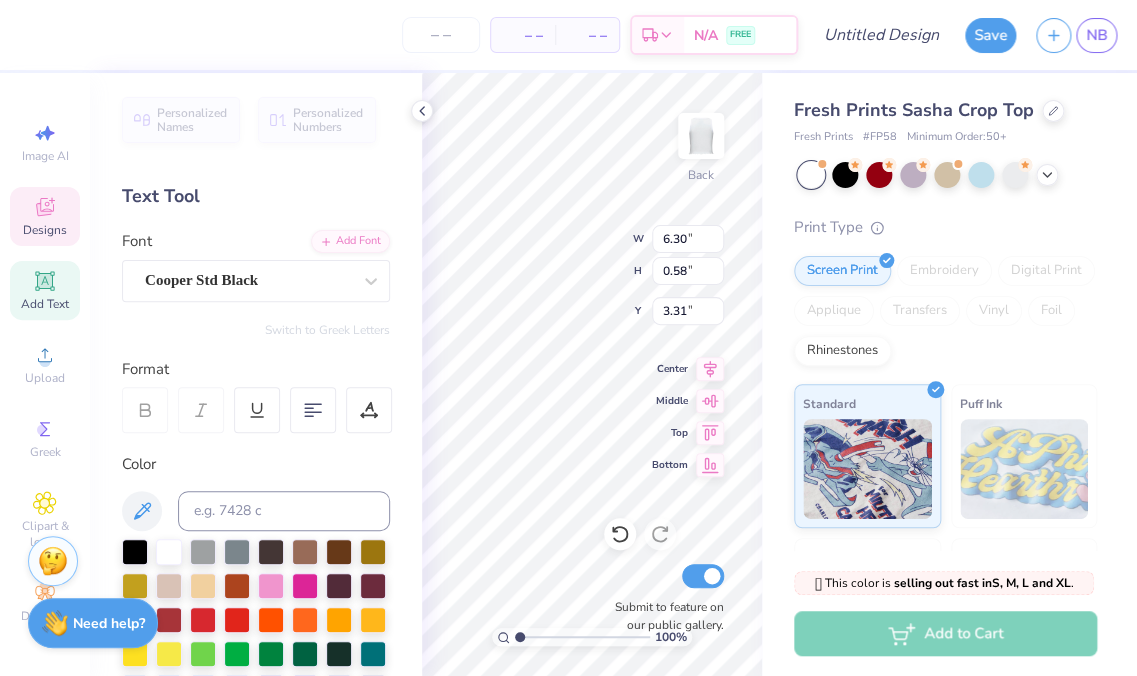 click on "Personalized Names Personalized Numbers Text Tool Add Font Font [FONT] [FONT] Switch to Greek Letters Format Color Styles Text Shape" at bounding box center (256, 374) 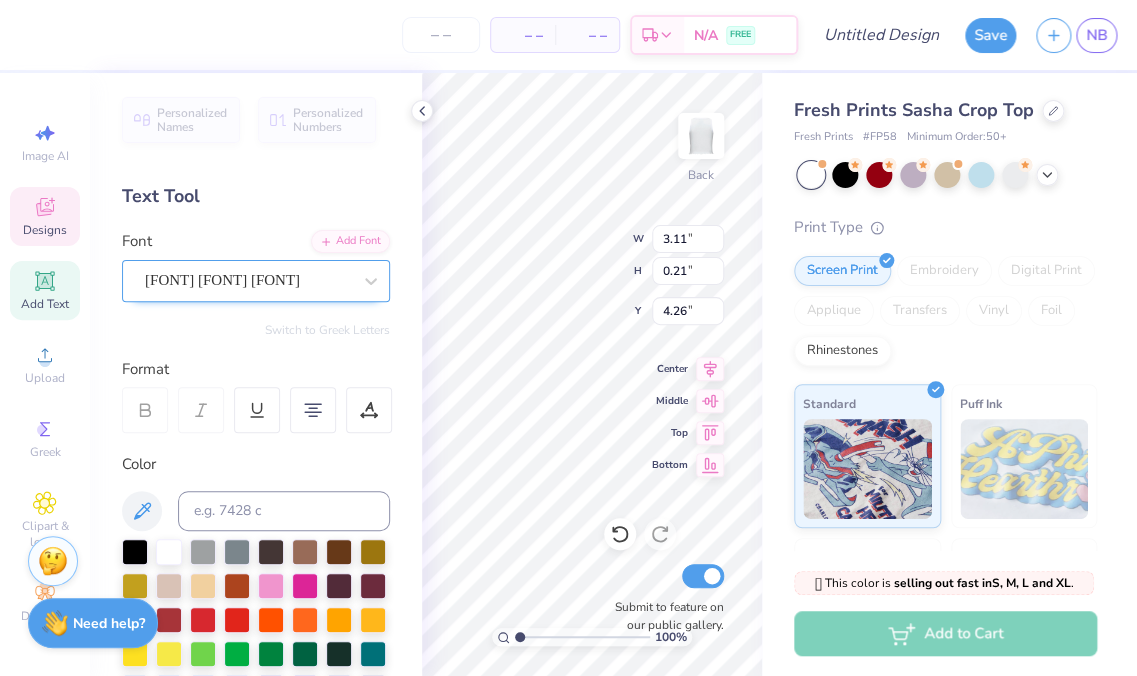 click on "[FONT] [FONT] [FONT]" at bounding box center (222, 280) 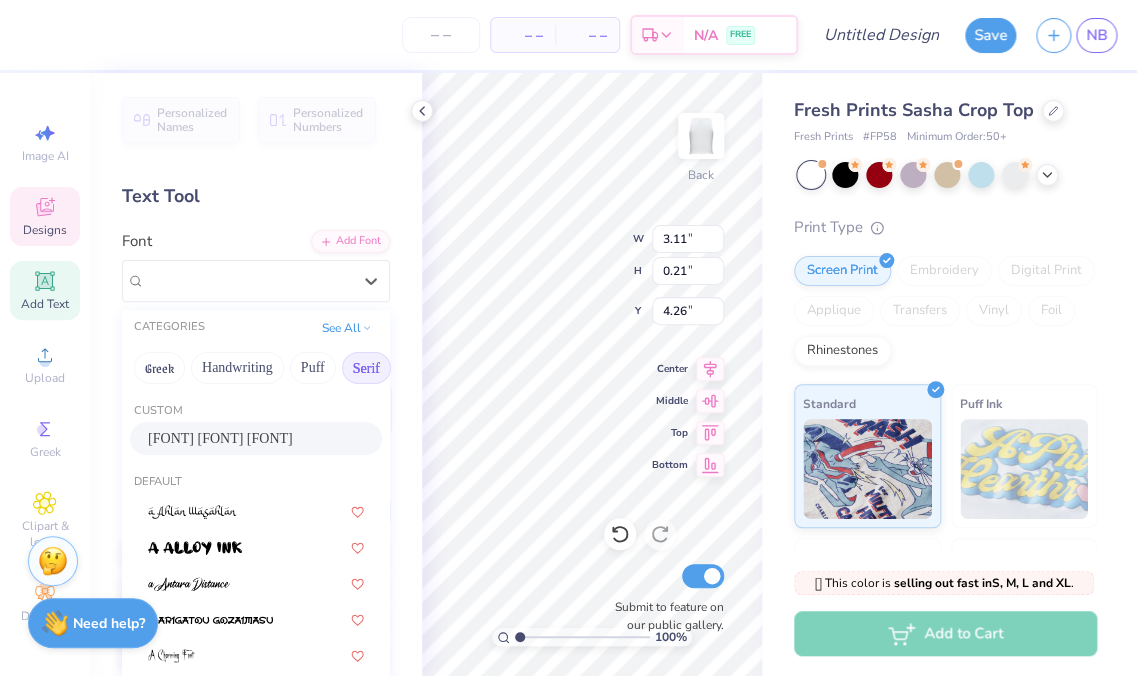 type on "6.30" 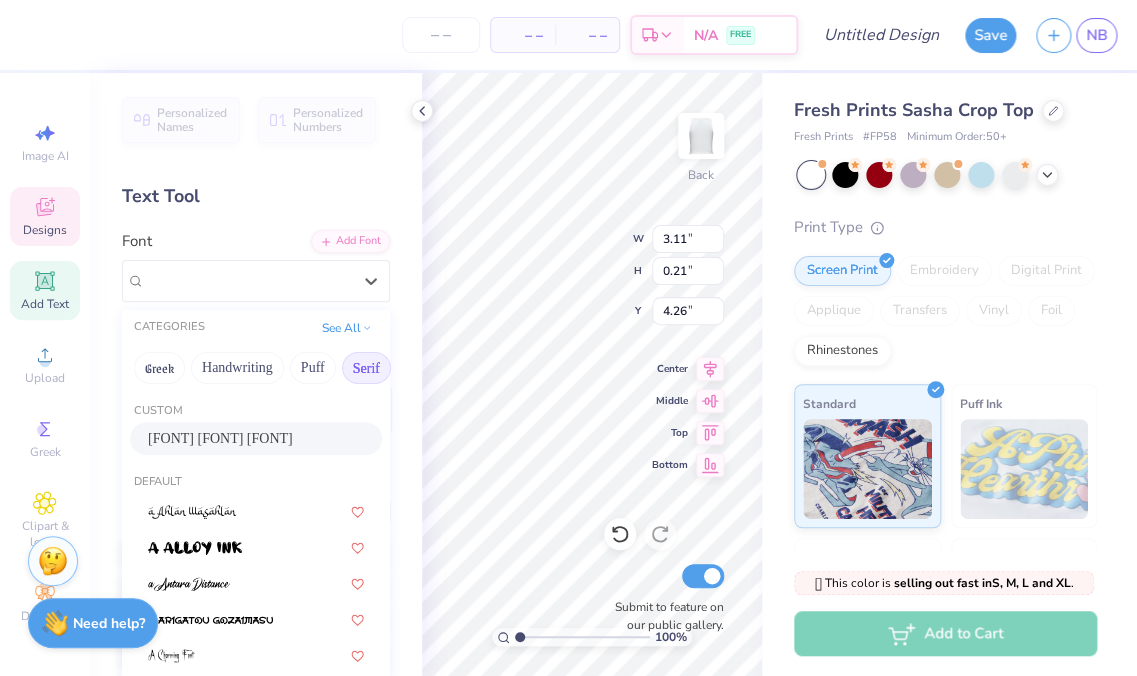 type on "0.58" 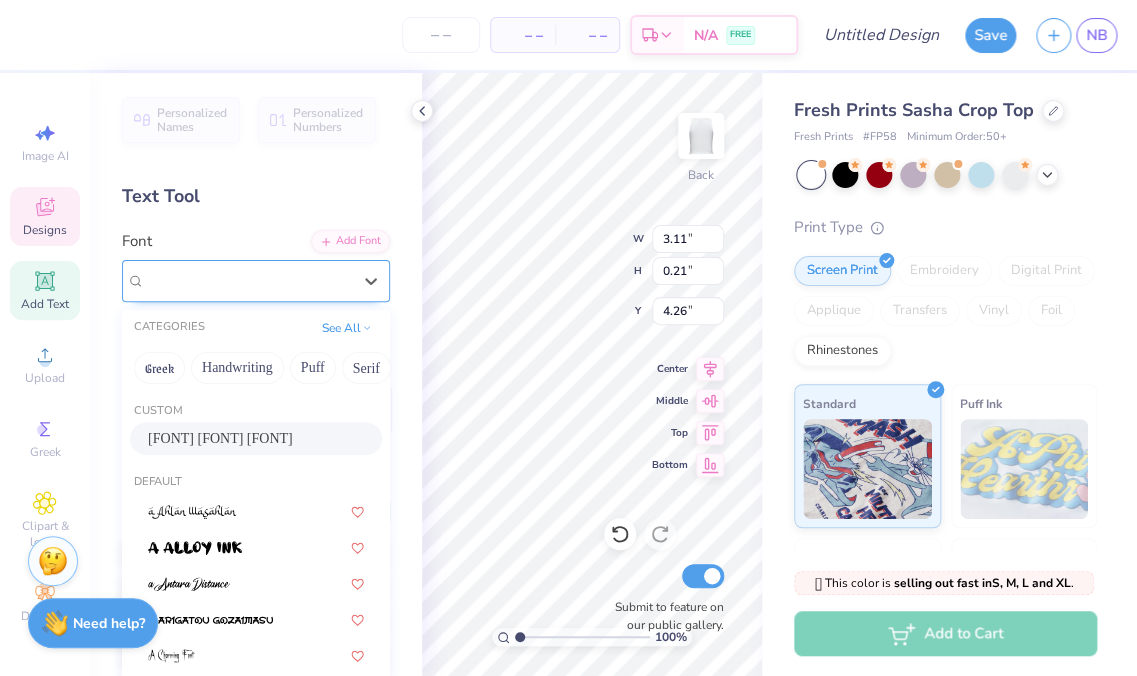 click on "[FONT] [FONT] [FONT]" at bounding box center (222, 280) 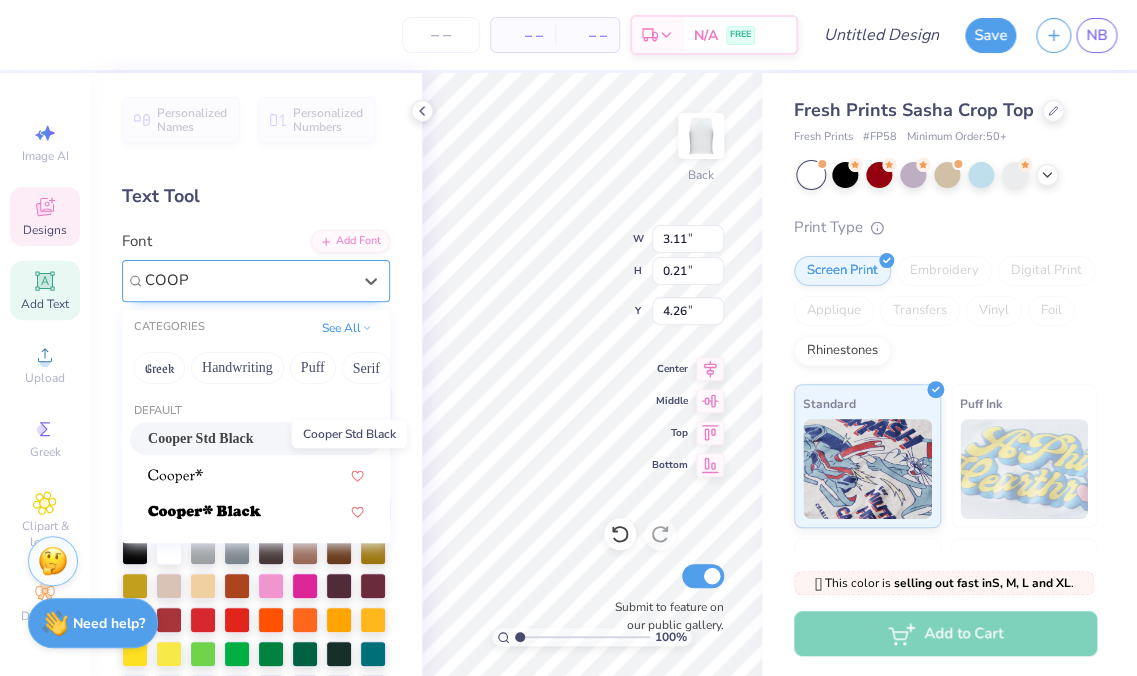 click on "Cooper Std Black" at bounding box center (201, 438) 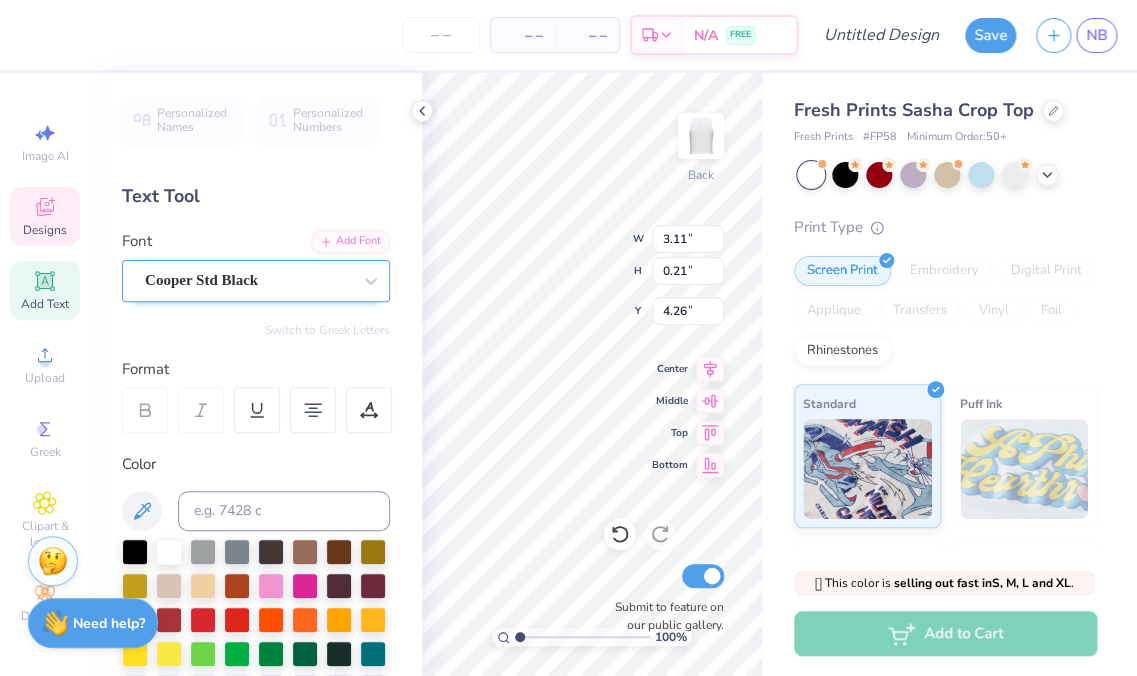 type on "2.66" 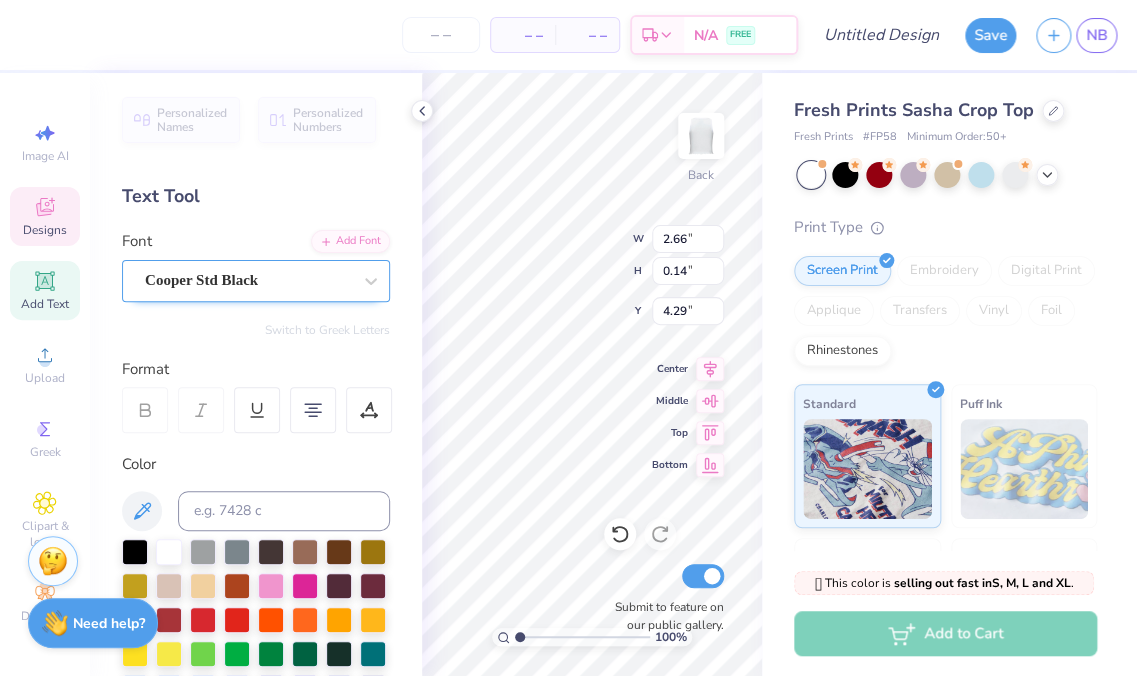 click at bounding box center [248, 280] 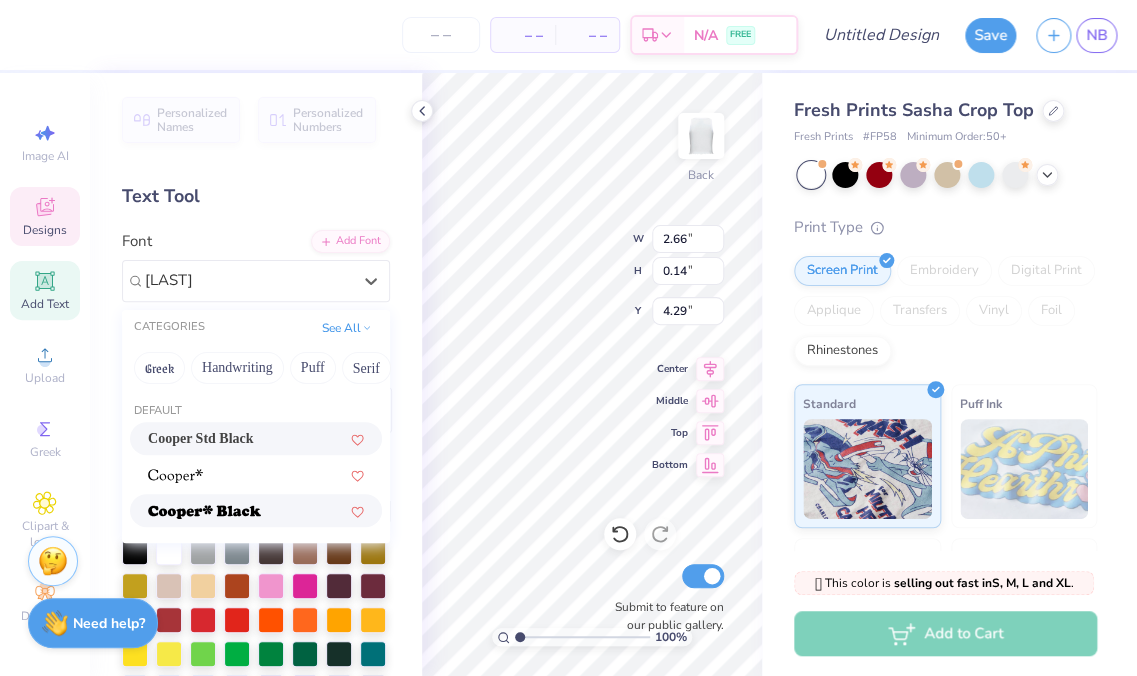 click at bounding box center [204, 512] 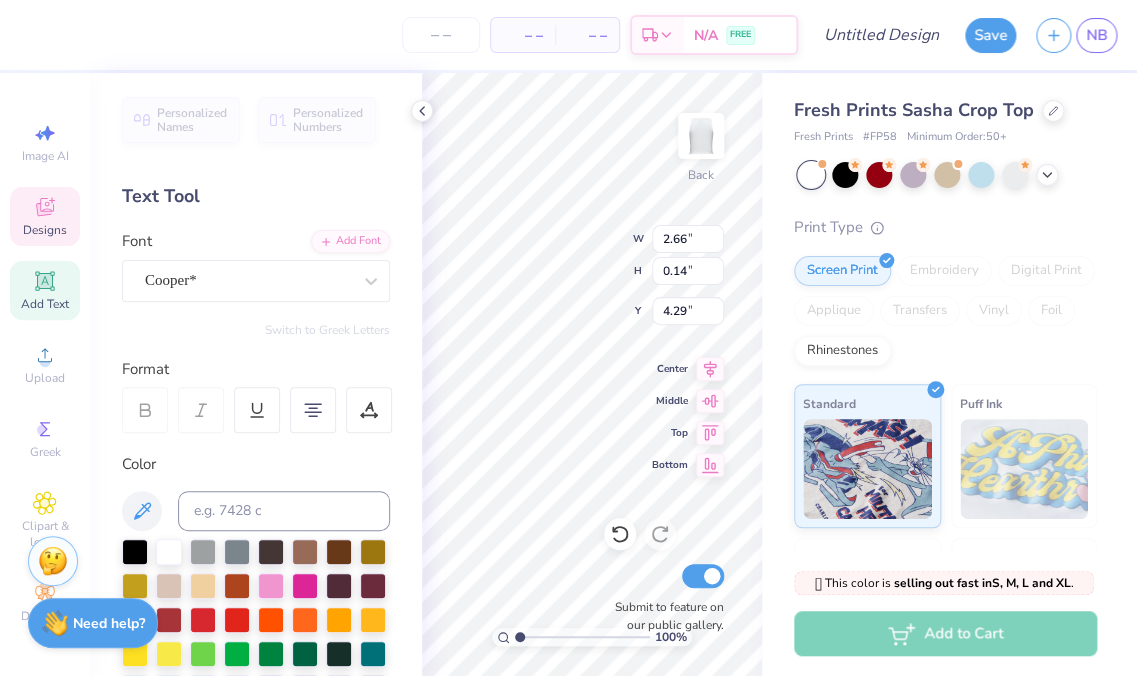 type on "2.58" 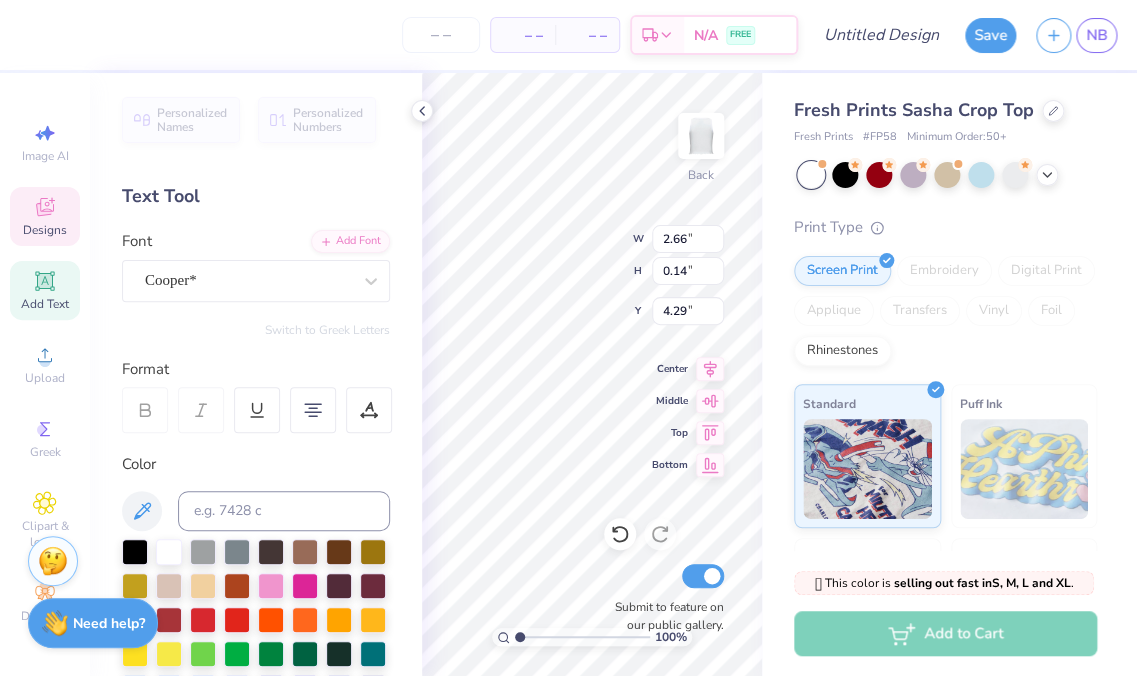type on "0.15" 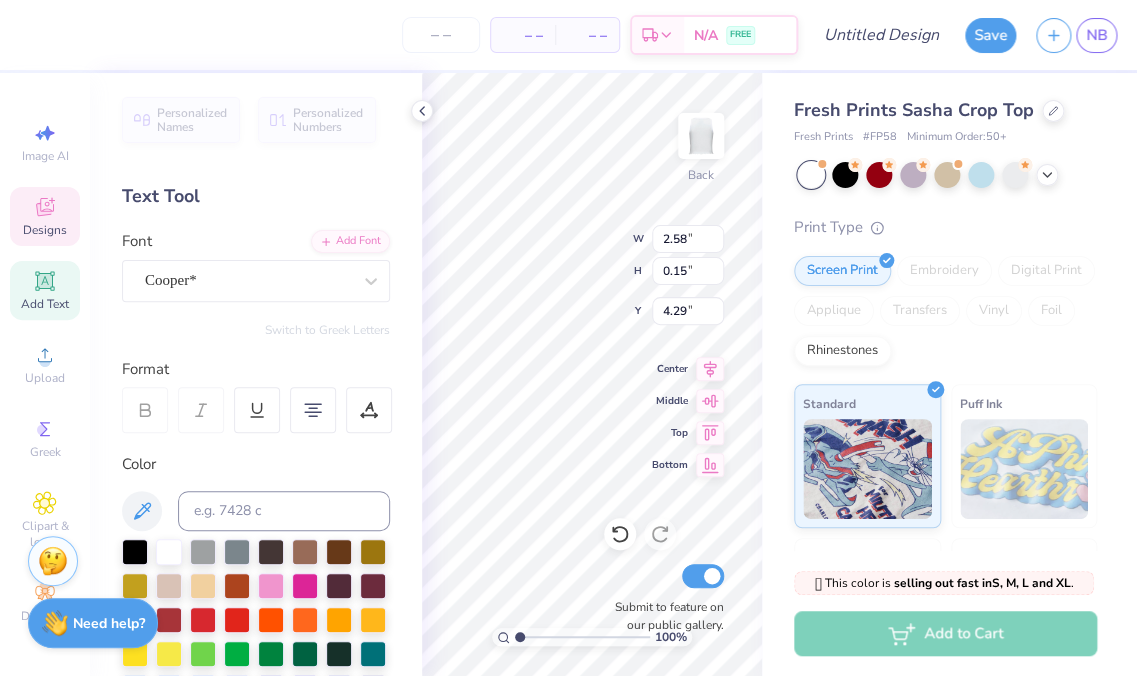 type on "3.20" 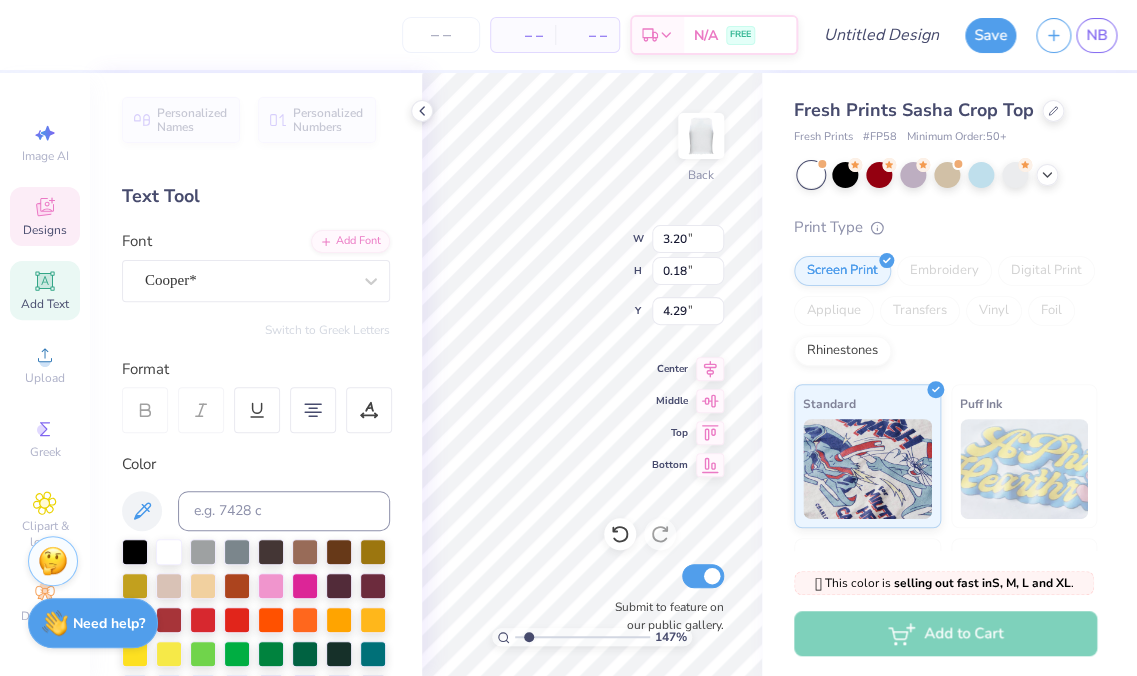 type on "1.67" 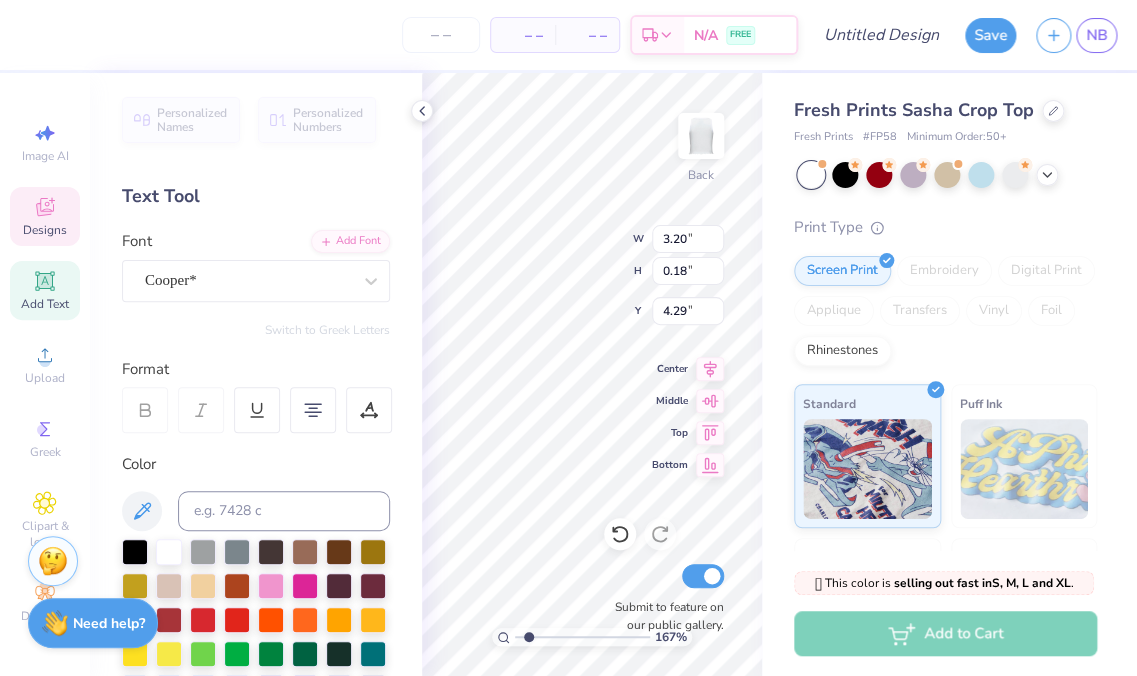 click at bounding box center [582, 637] 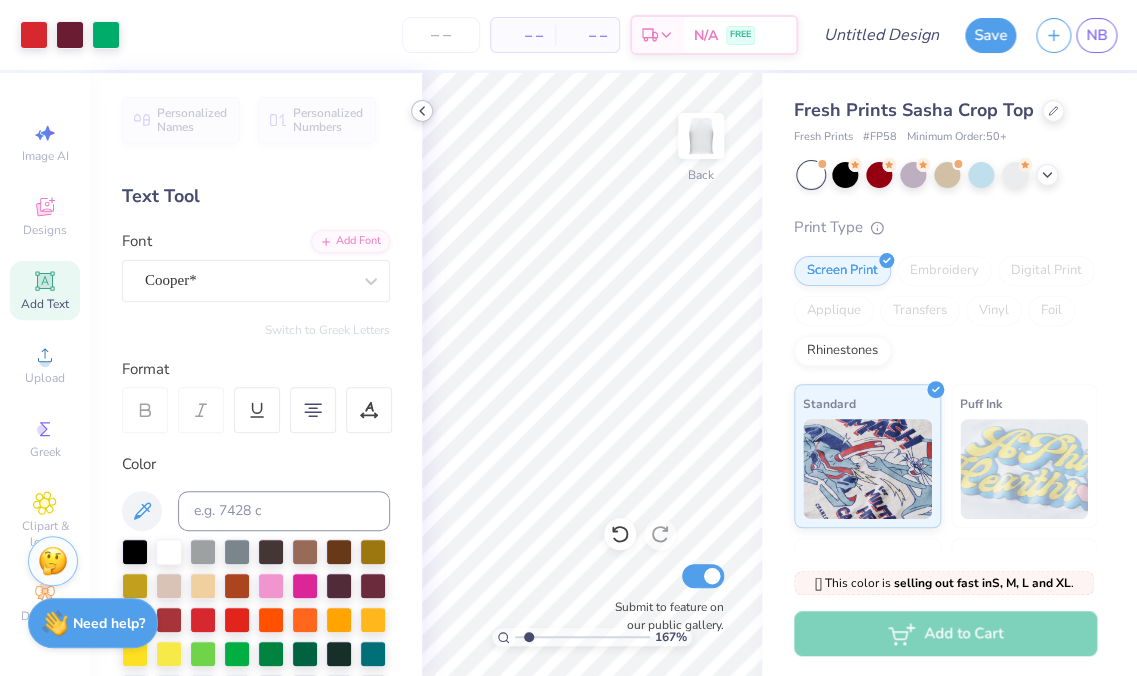 click 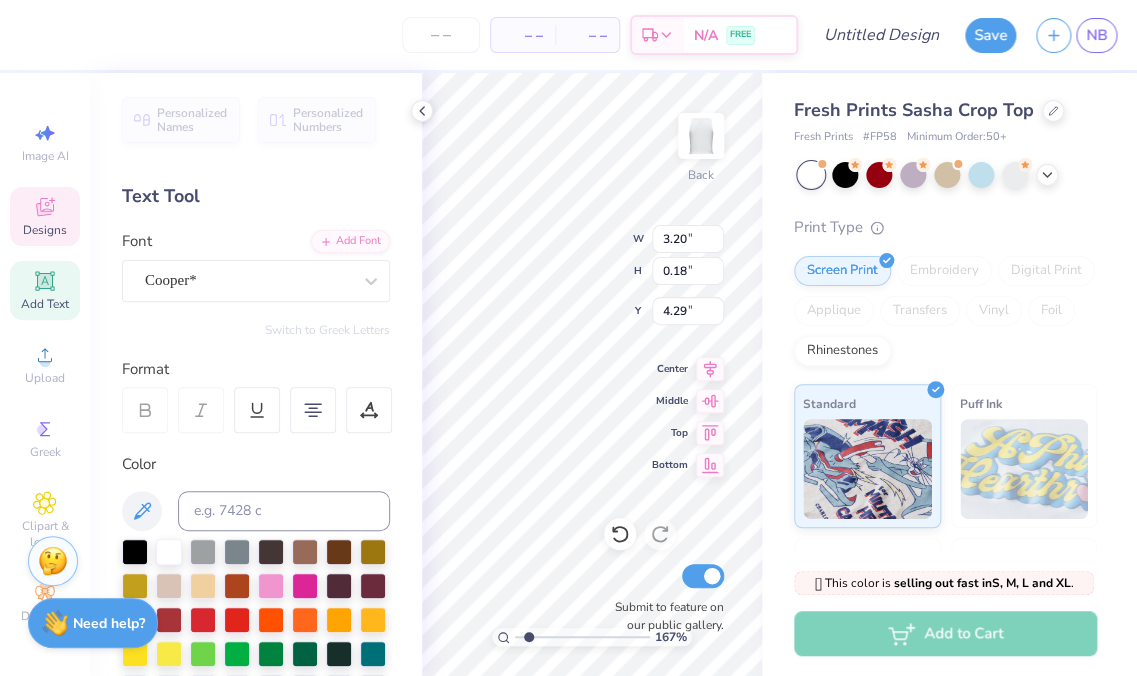 click at bounding box center (145, 410) 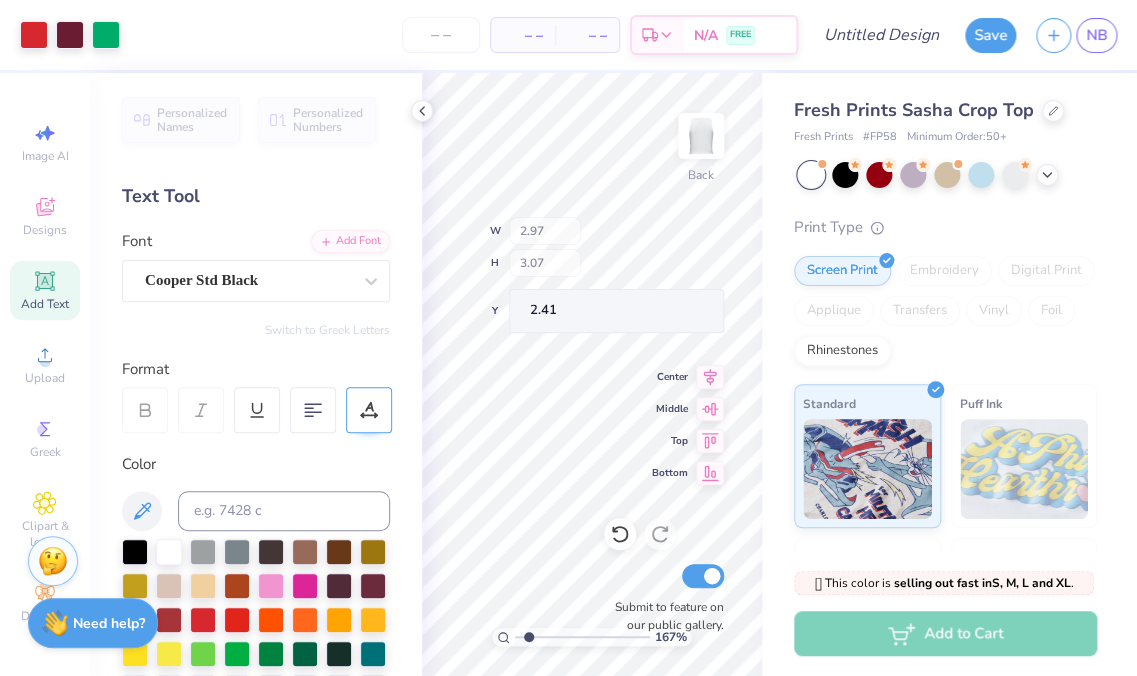 click on "[NUMBER] % Back W [NUMBER] H [NUMBER] Y [NUMBER] Center Middle Top Bottom Submit to feature on our public gallery." at bounding box center (592, 374) 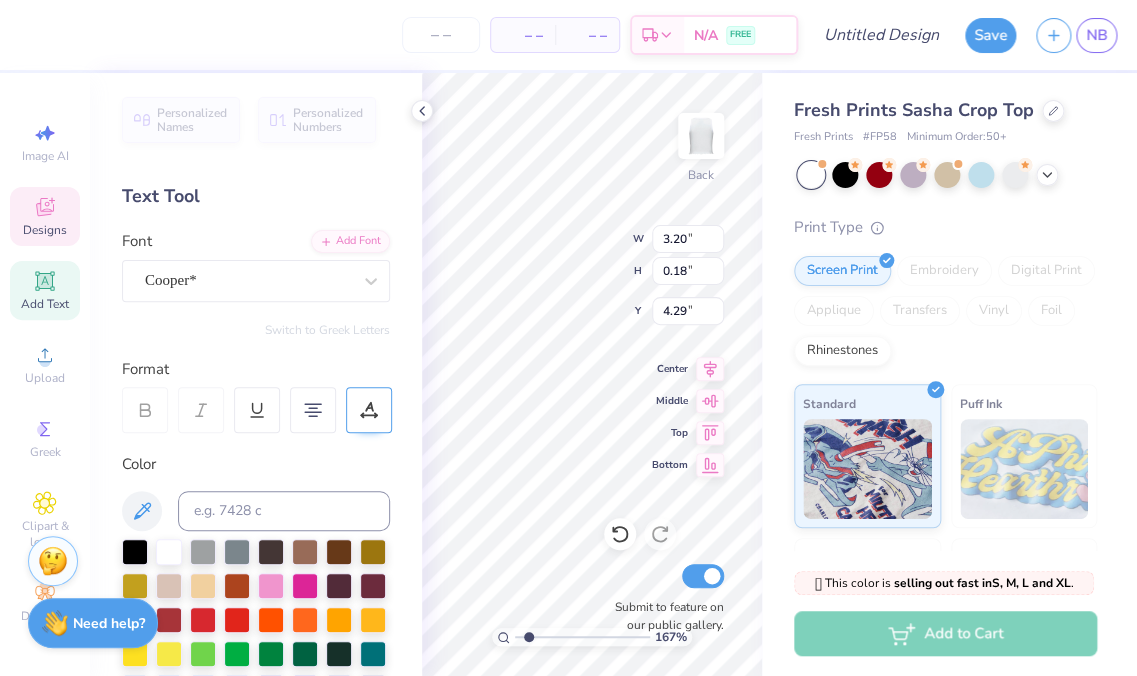 type on "4.30" 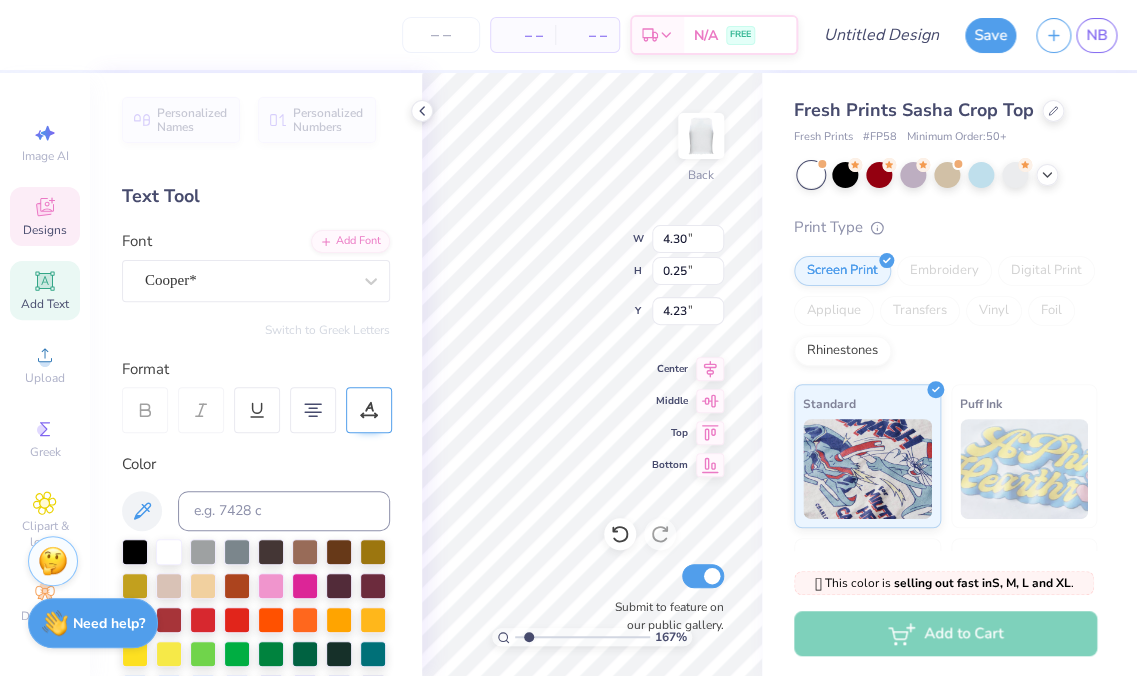 type on "4.28" 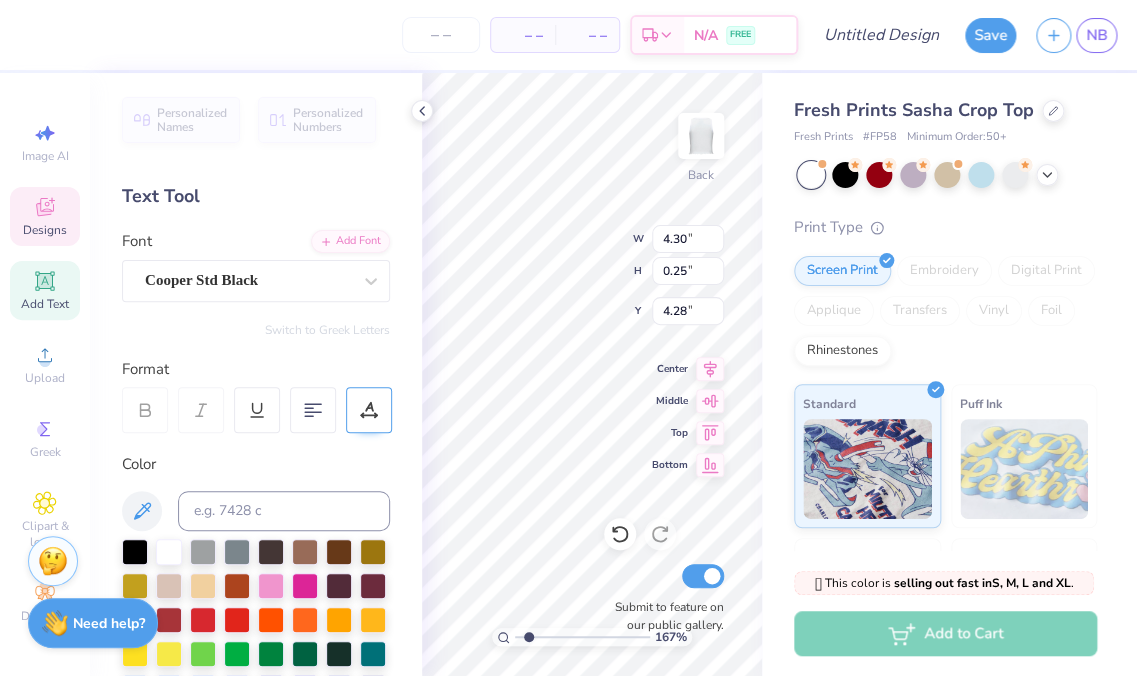 type on "6.30" 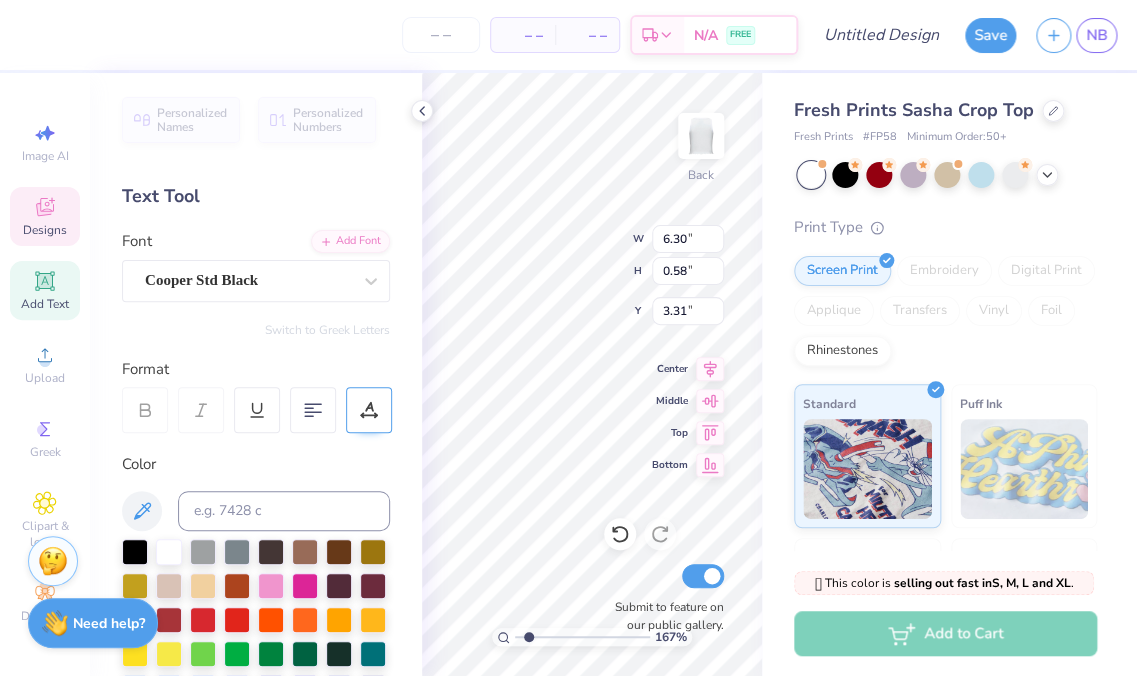 type on "3.48" 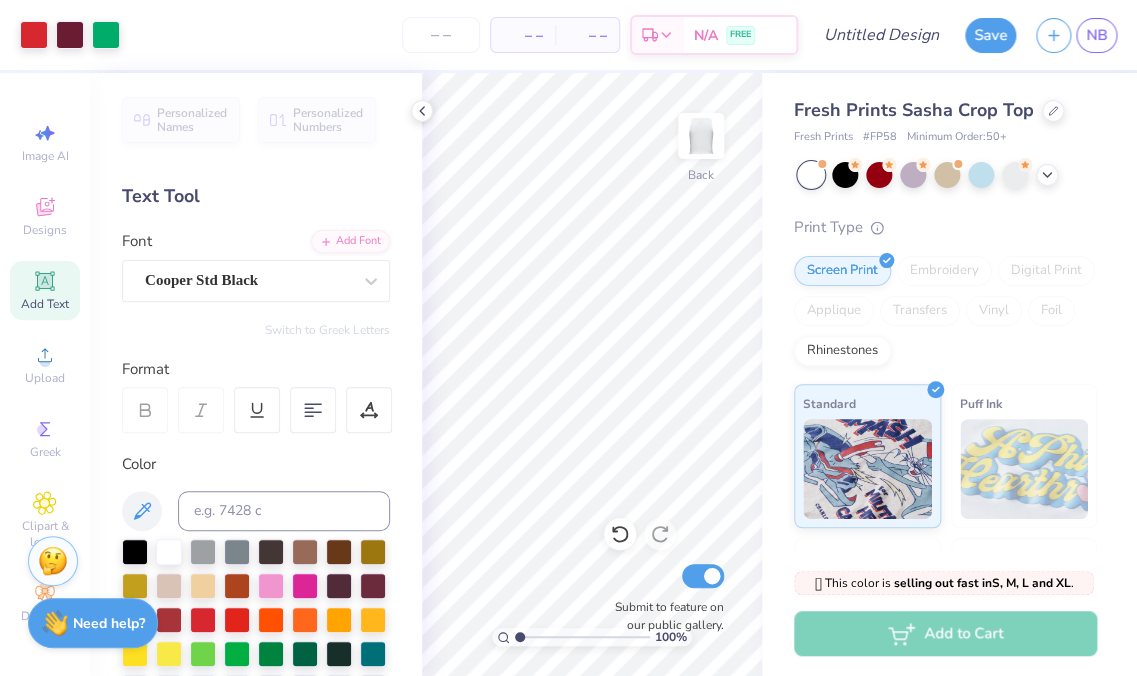 drag, startPoint x: 526, startPoint y: 639, endPoint x: 511, endPoint y: 639, distance: 15 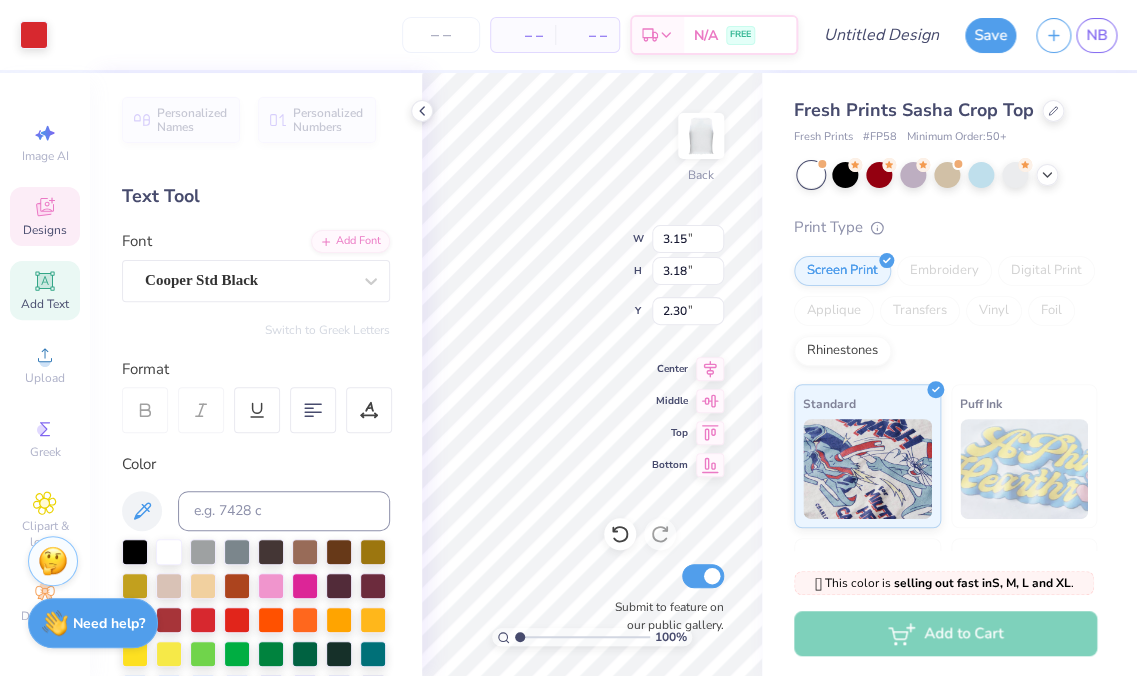 type on "6.30" 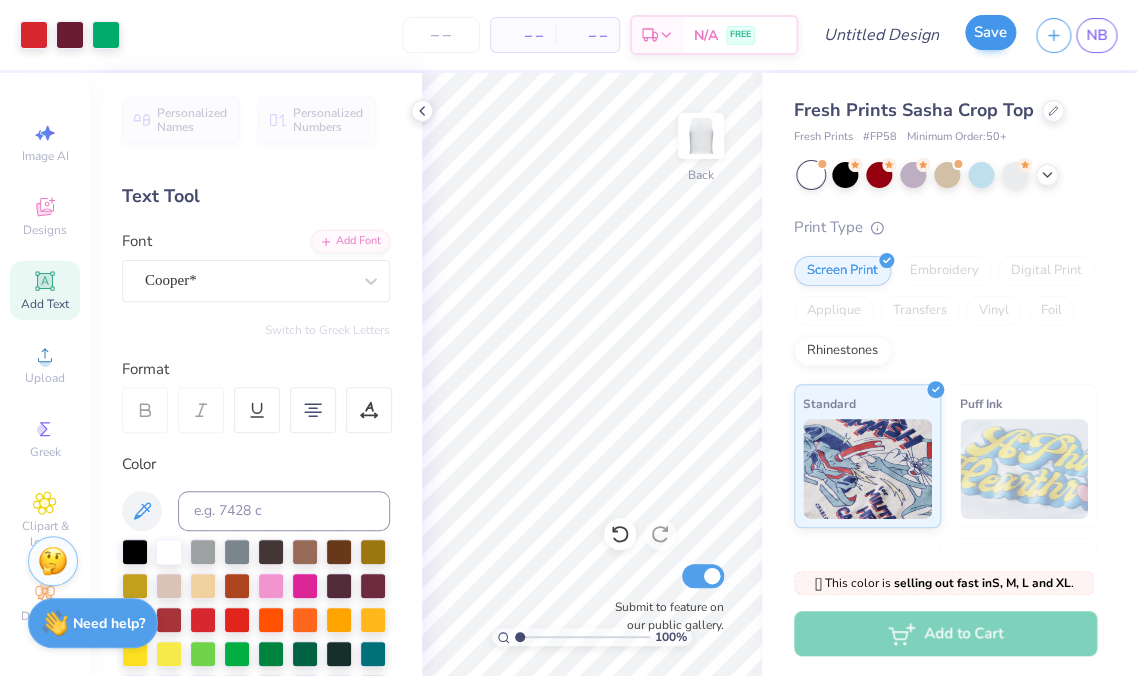 click on "Save" at bounding box center [990, 32] 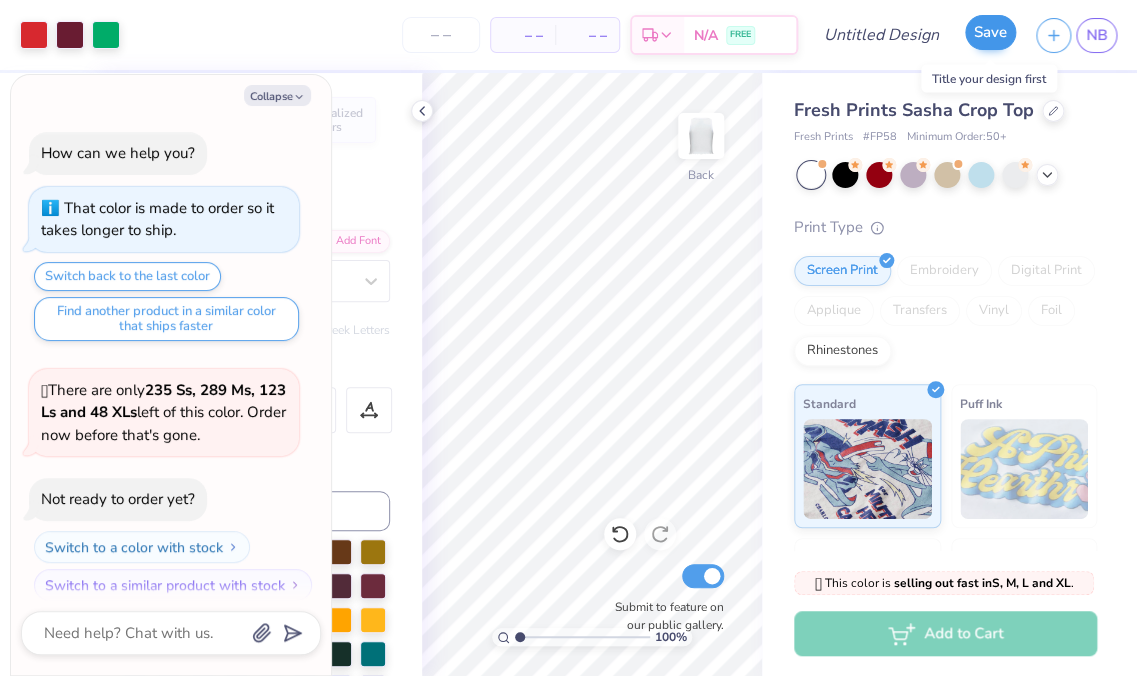 scroll, scrollTop: 160, scrollLeft: 0, axis: vertical 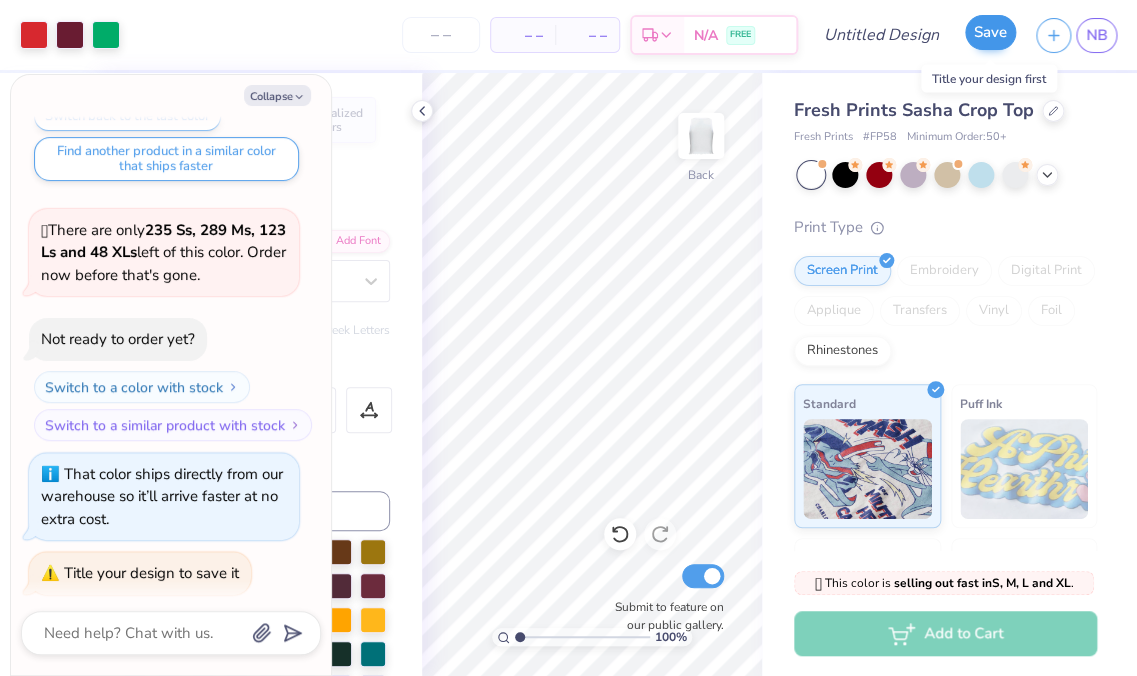 click on "Save" at bounding box center (990, 32) 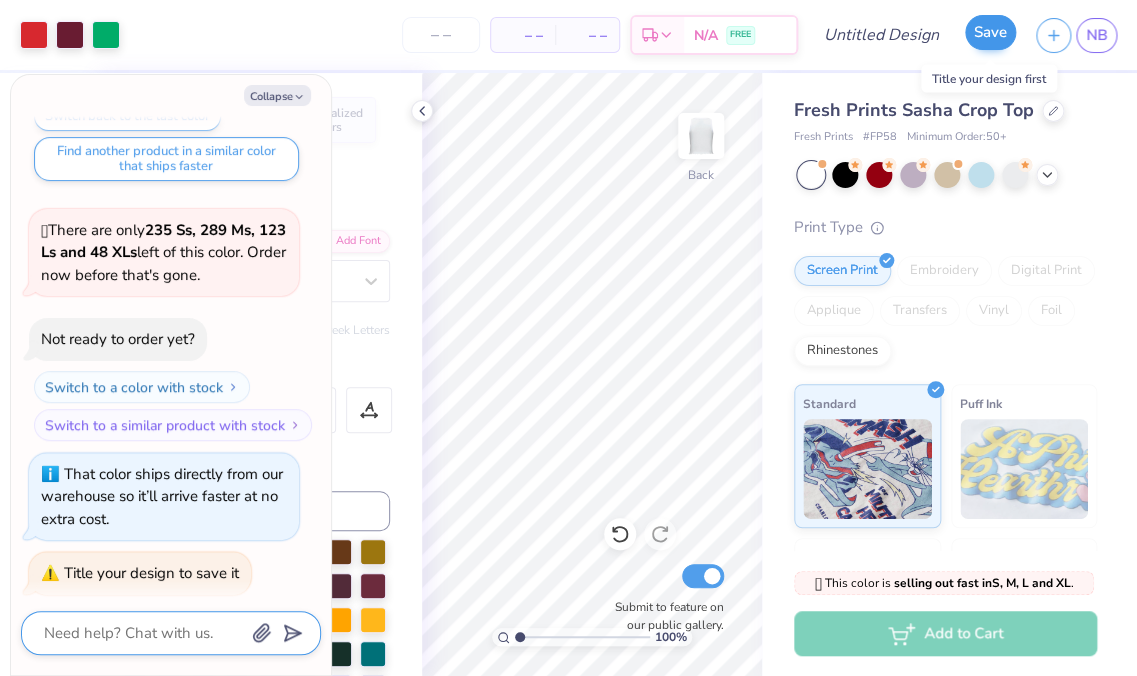 scroll, scrollTop: 213, scrollLeft: 0, axis: vertical 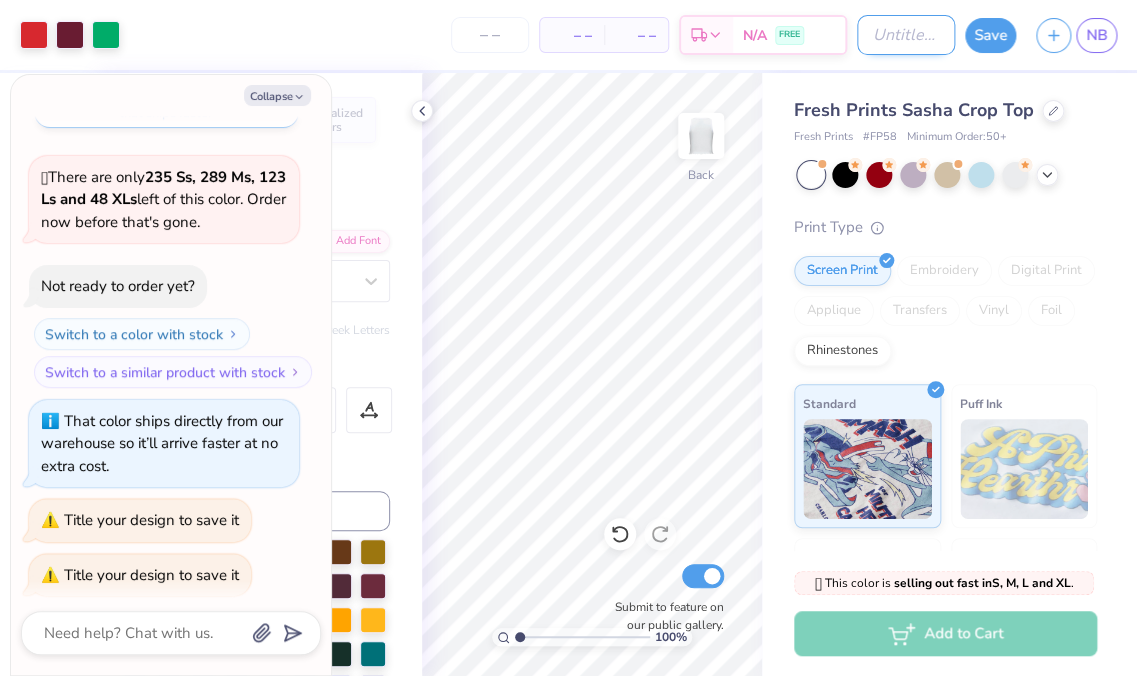 type on "x" 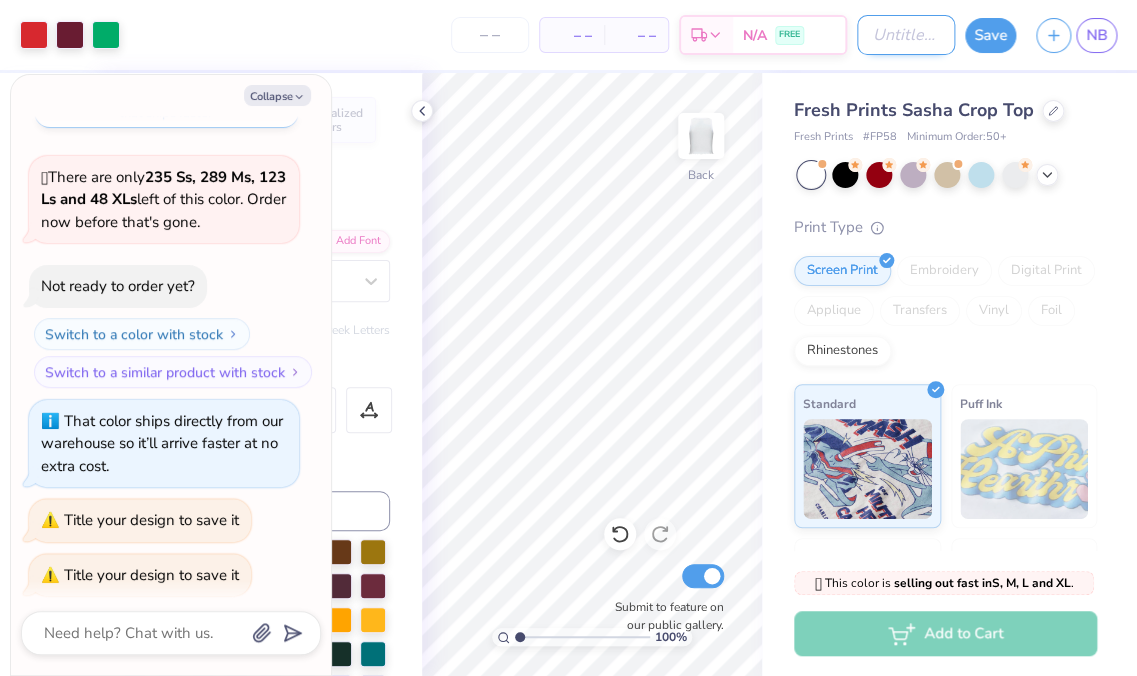 click on "Design Title" at bounding box center [906, 35] 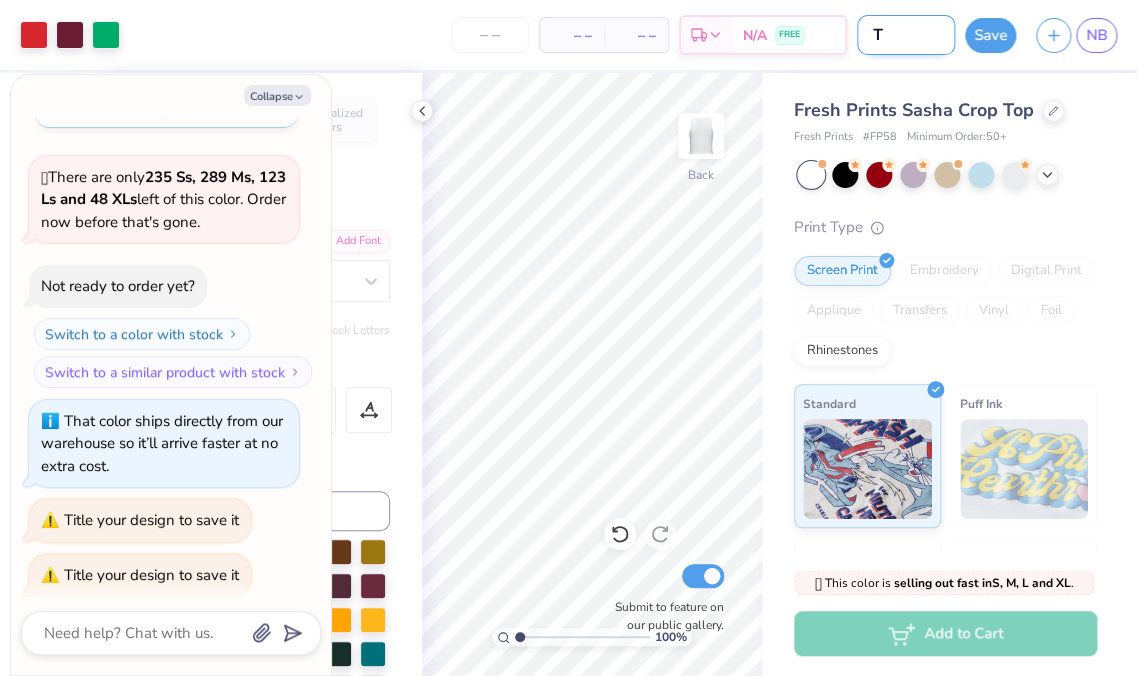type on "T" 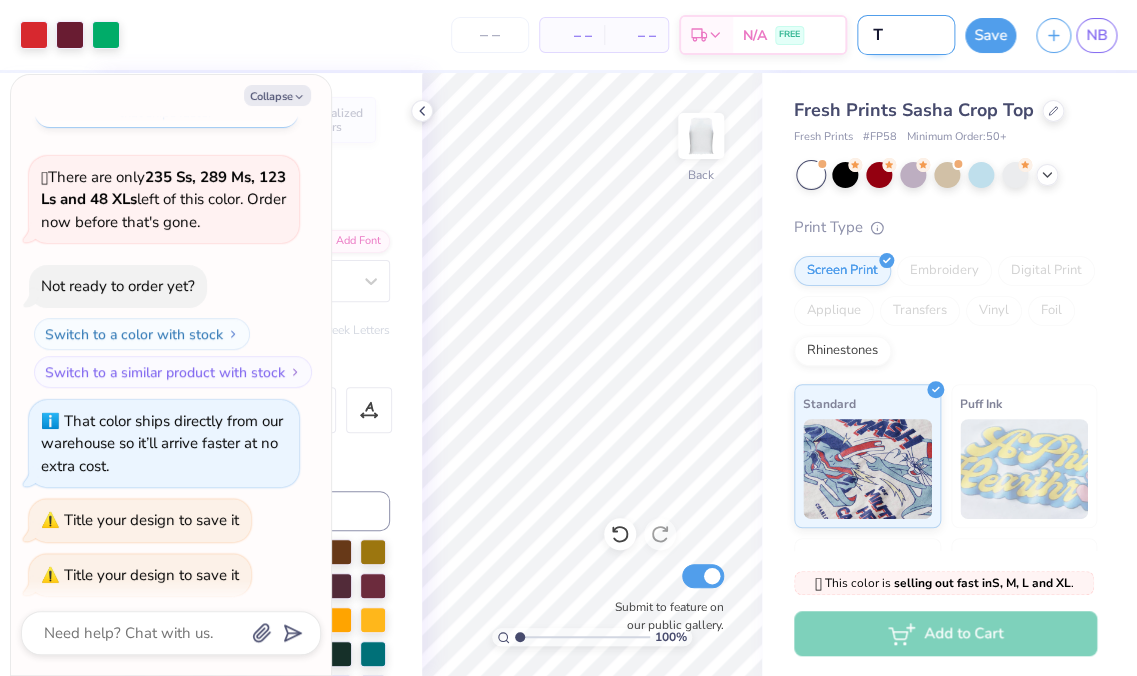type on "x" 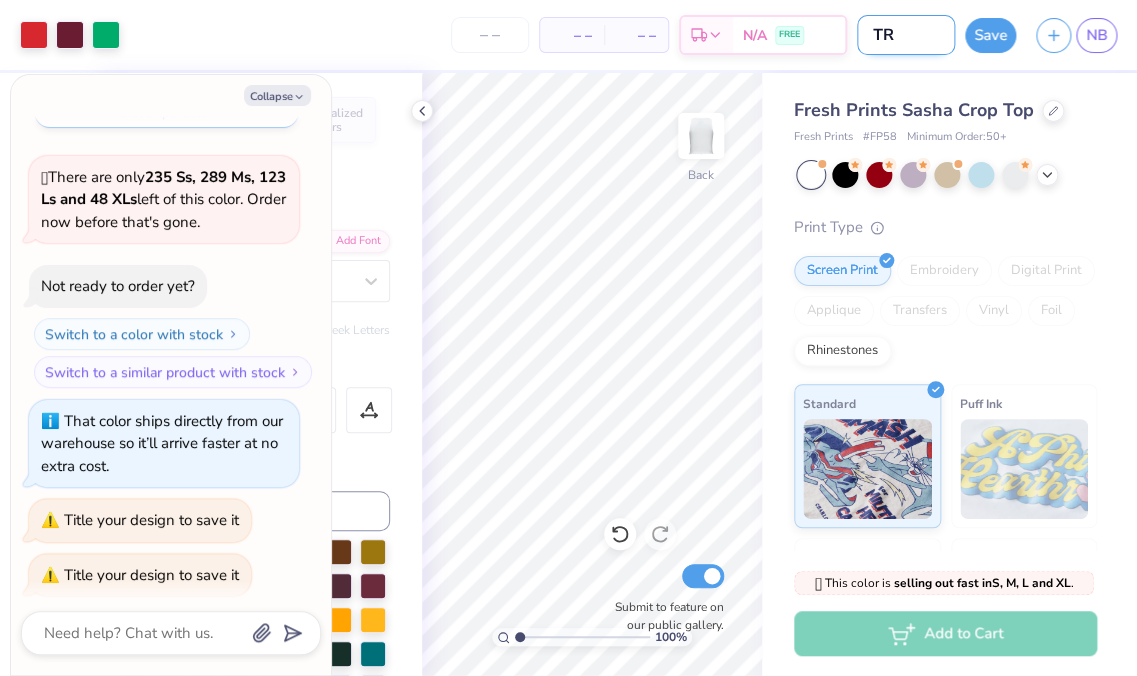 type on "TRU" 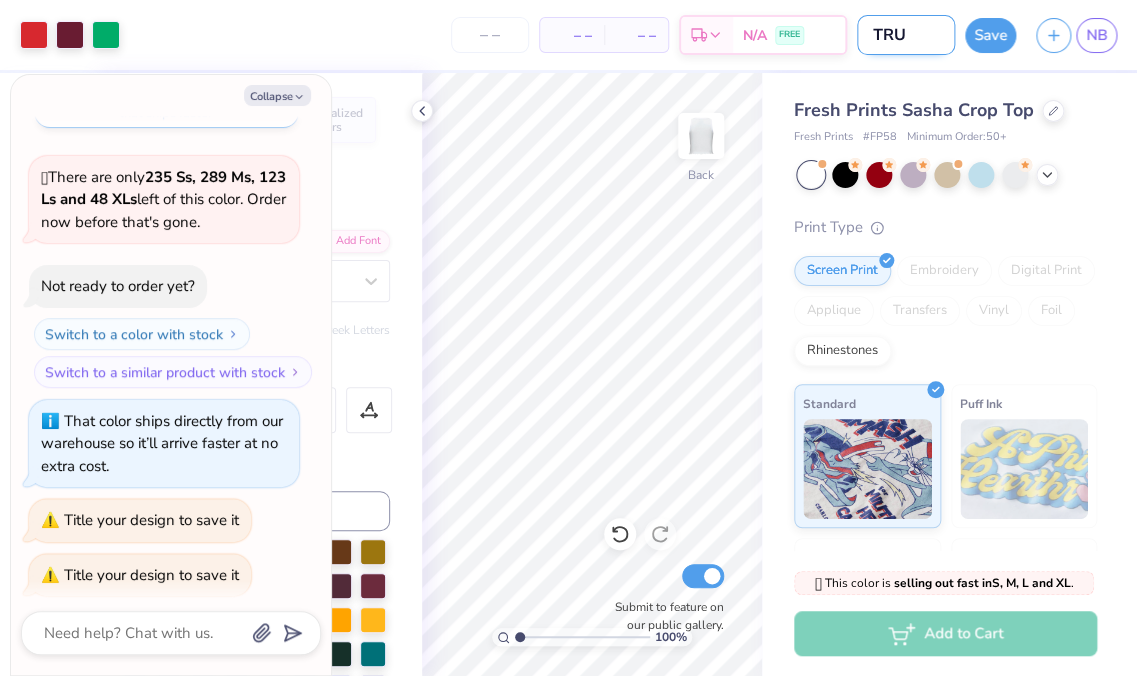 type on "TRUE" 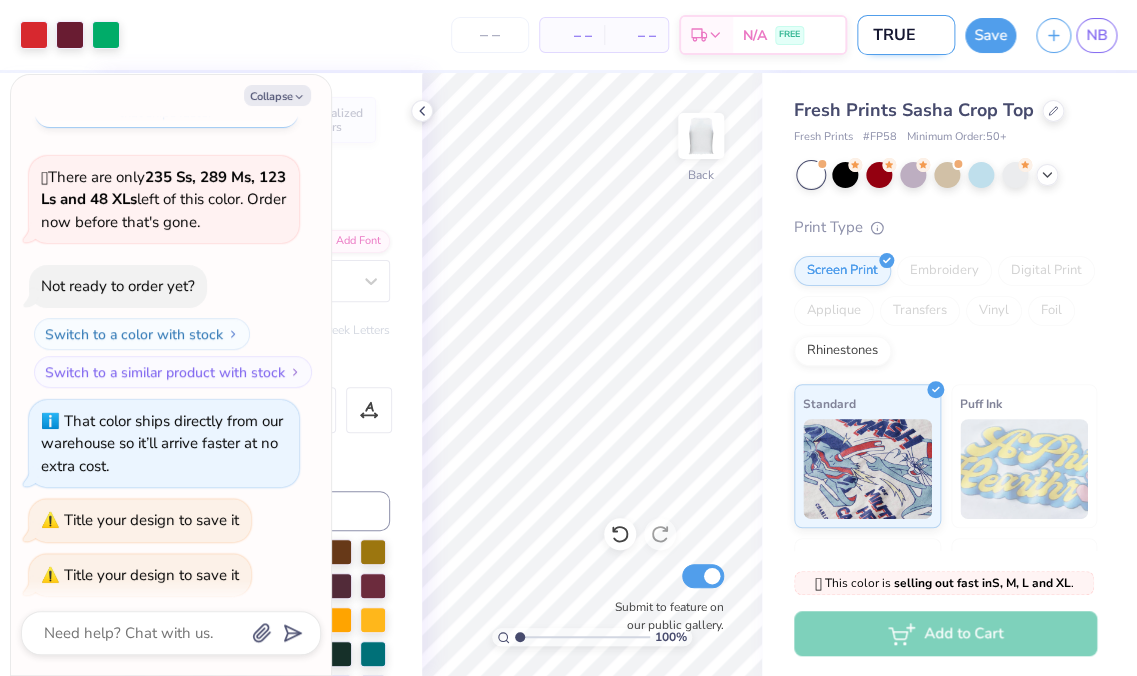 type on "TRUE" 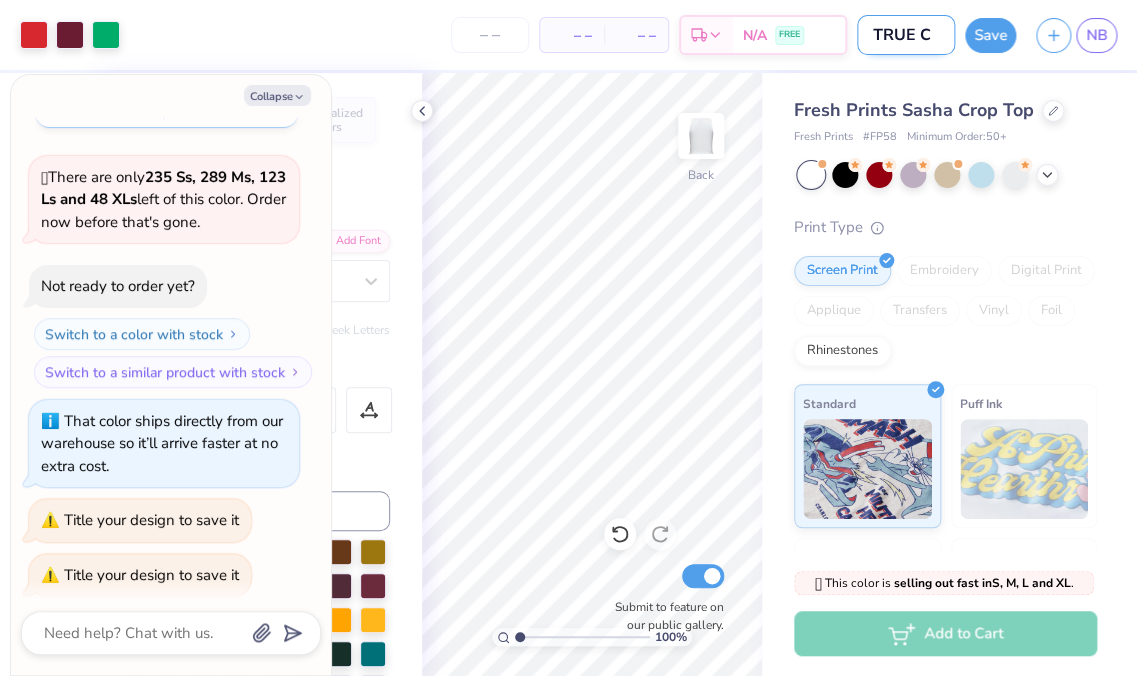 type on "TRUE CO" 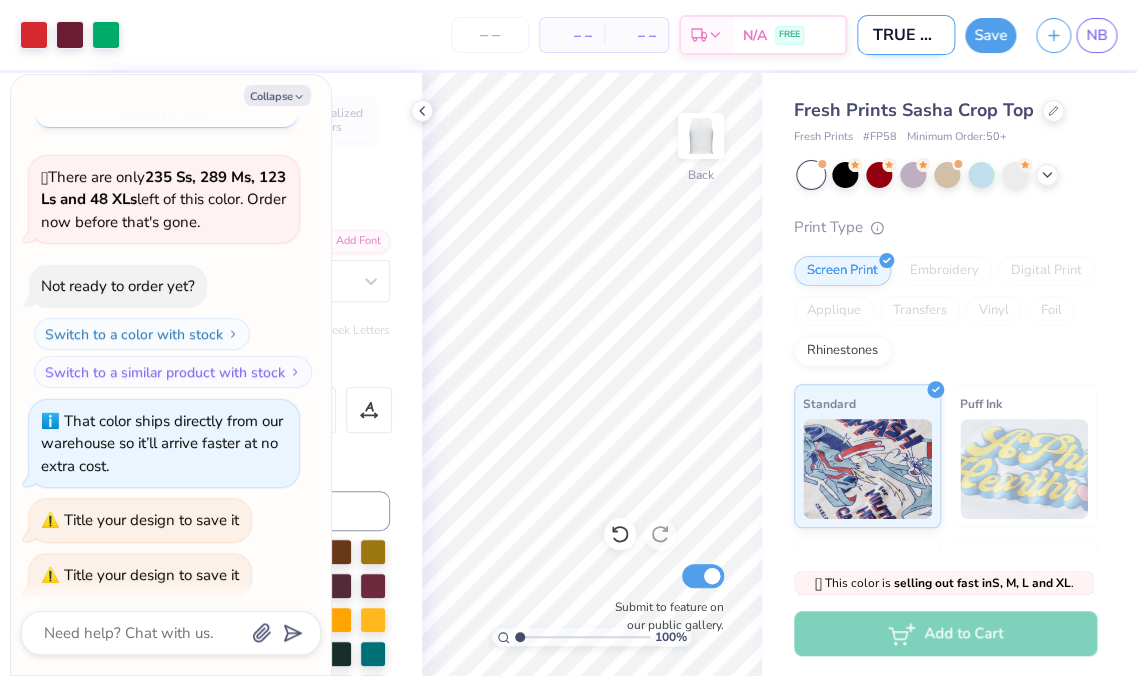 type on "[BRAND]" 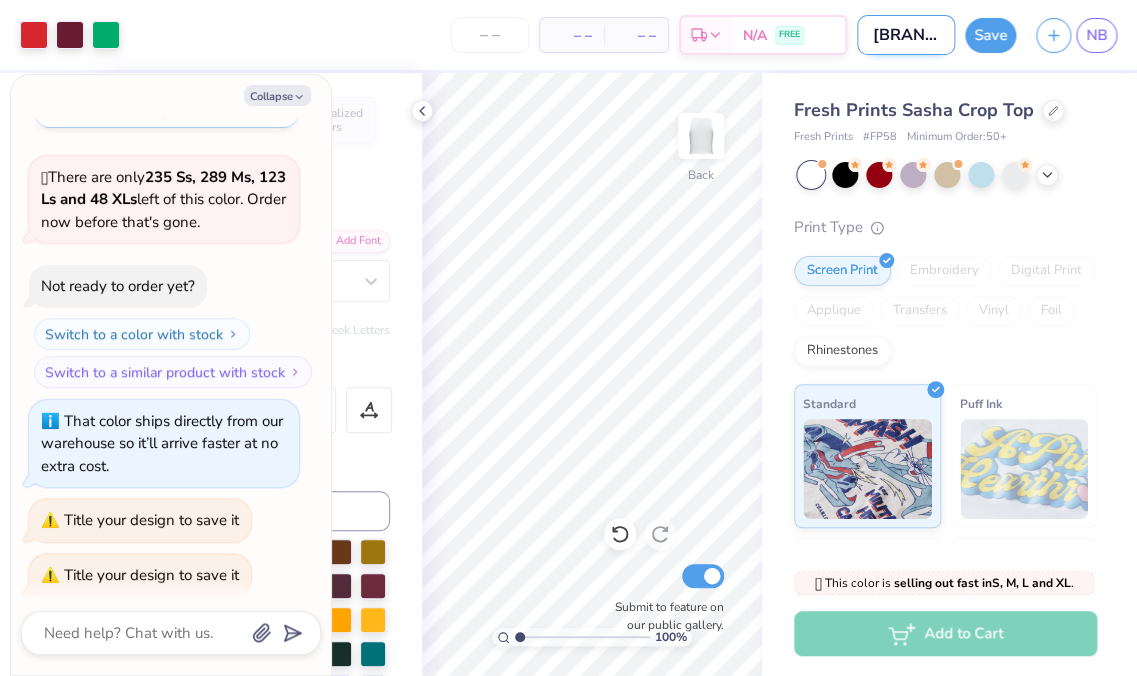 type on "[BRAND]" 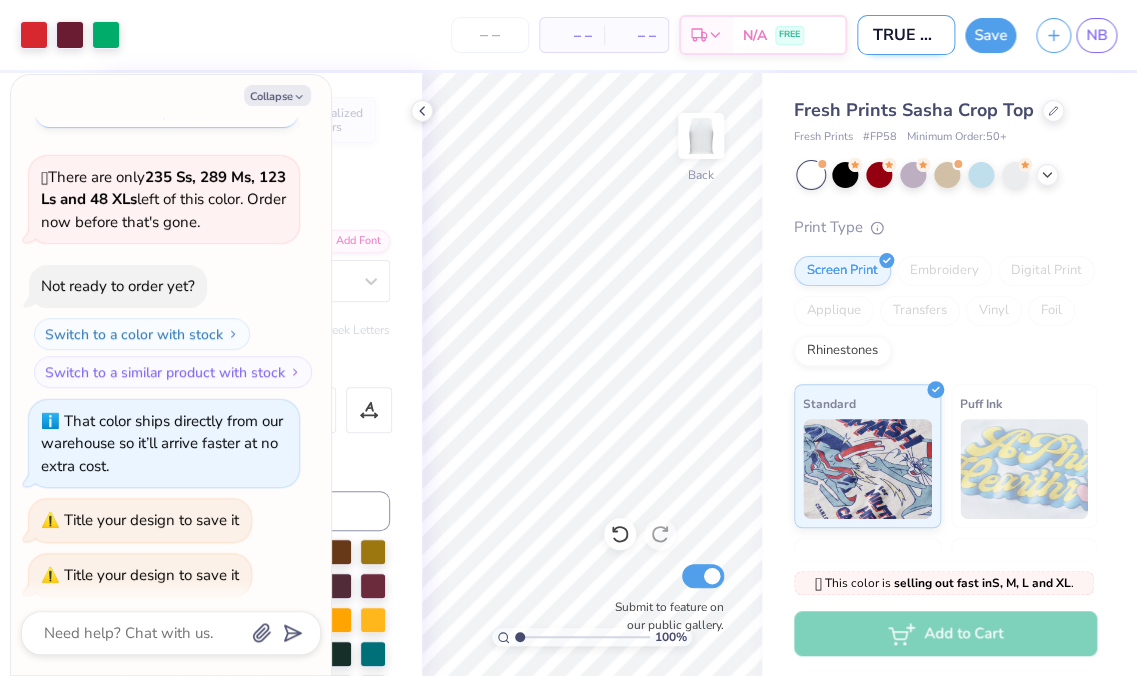 type on "TRUE COLORS" 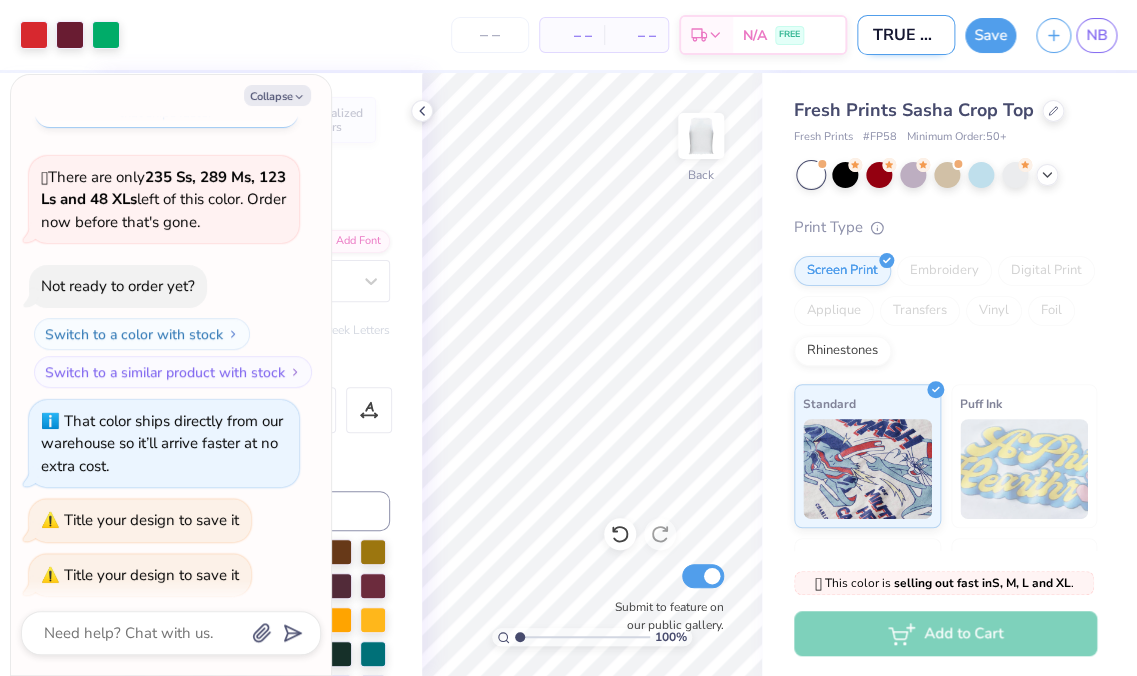 type on "TRUE COLORS" 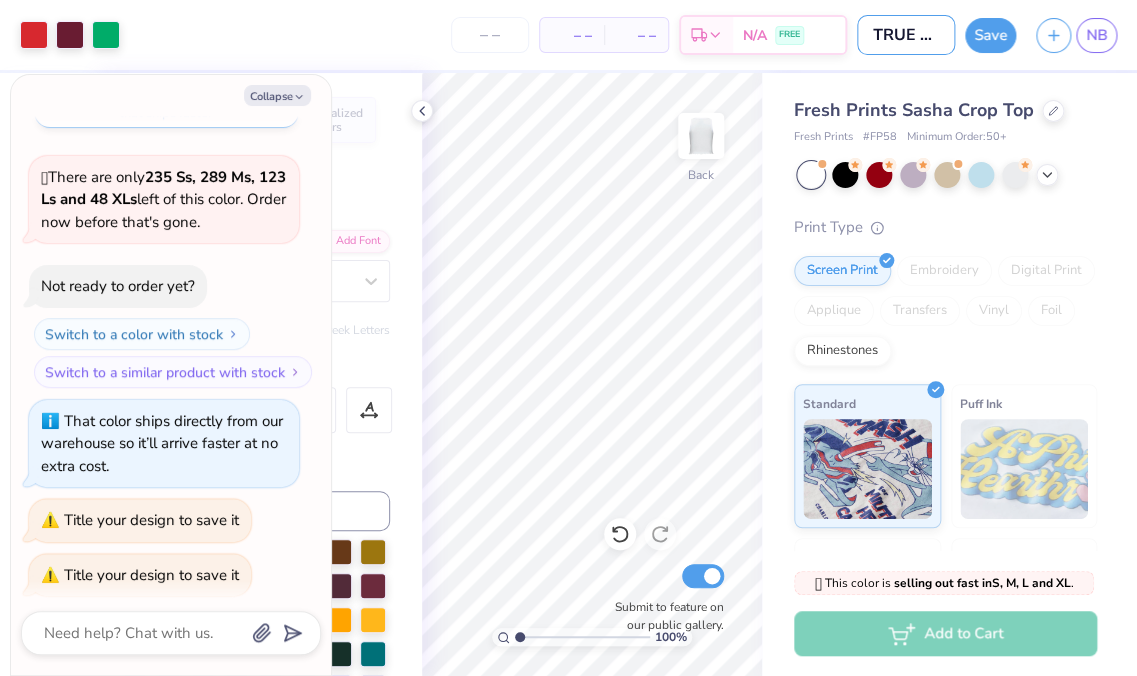 type on "TRUE COLORSS" 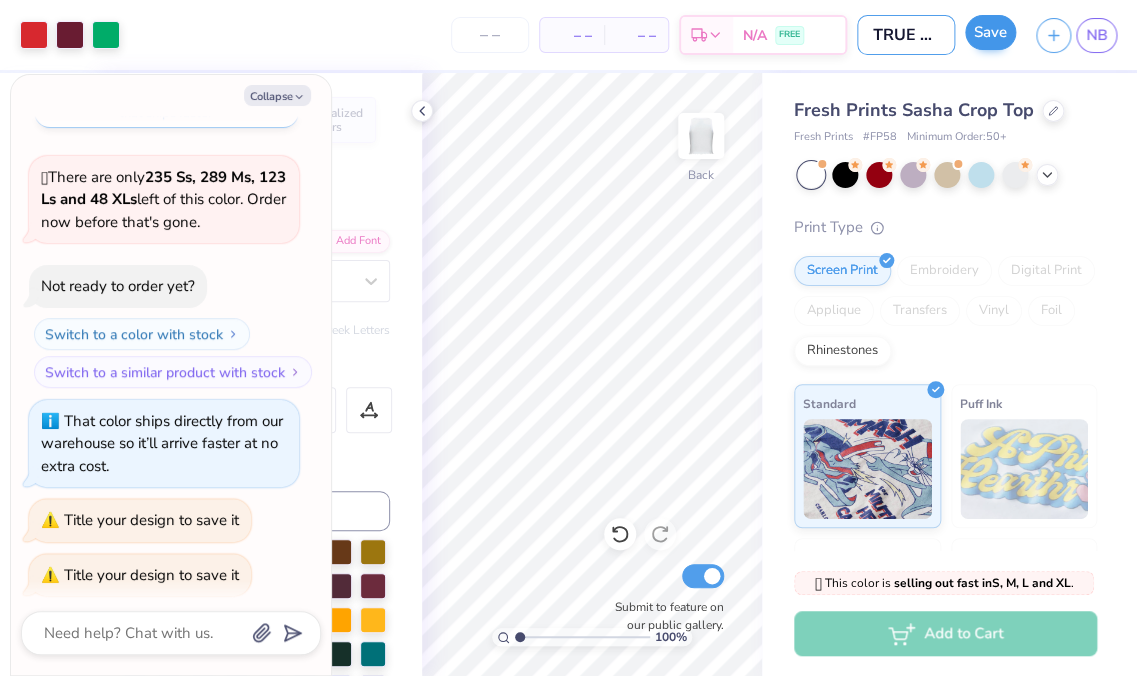 type on "TRUE COLORS" 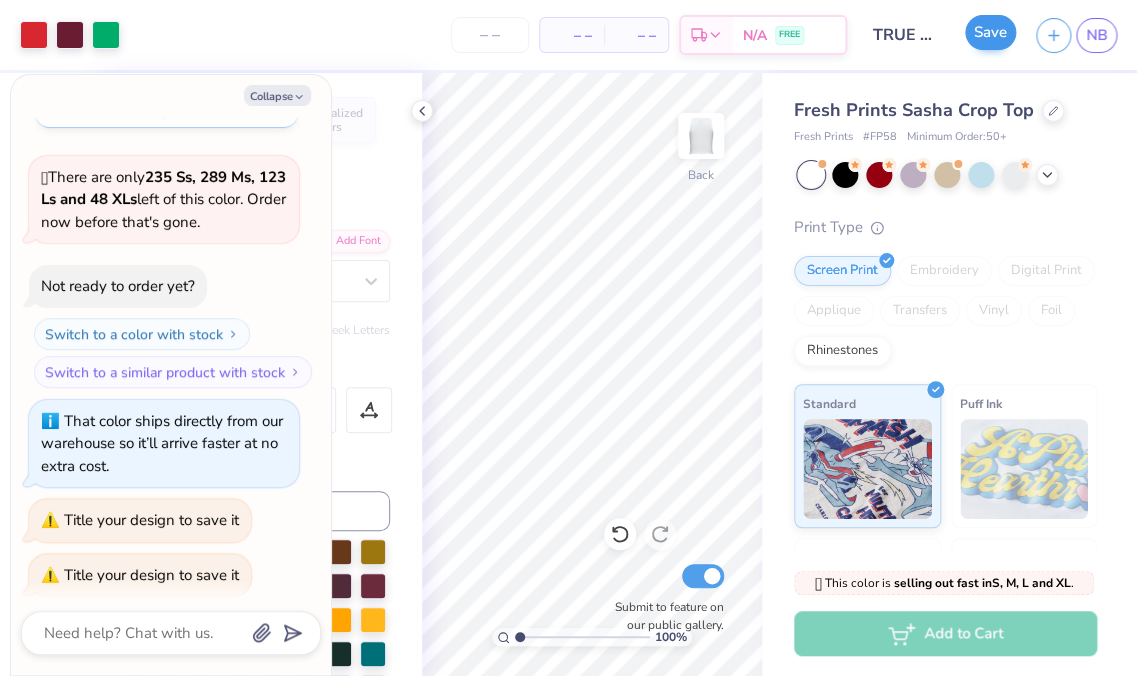 click on "Save" at bounding box center (990, 32) 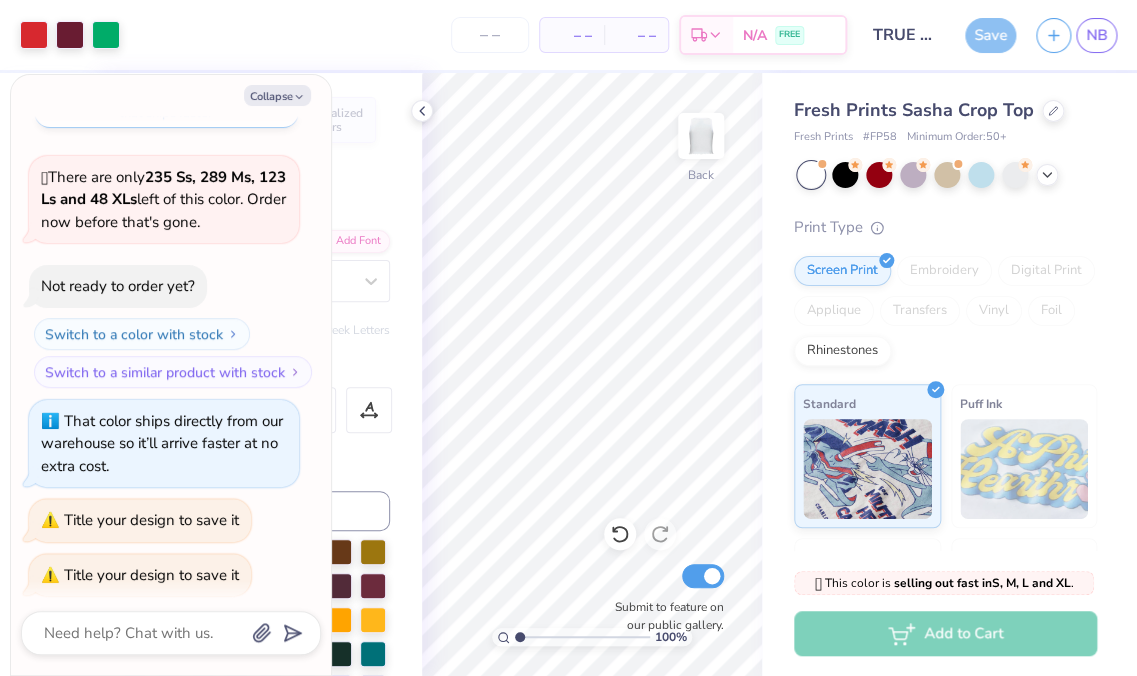 click on "Save" at bounding box center [990, 35] 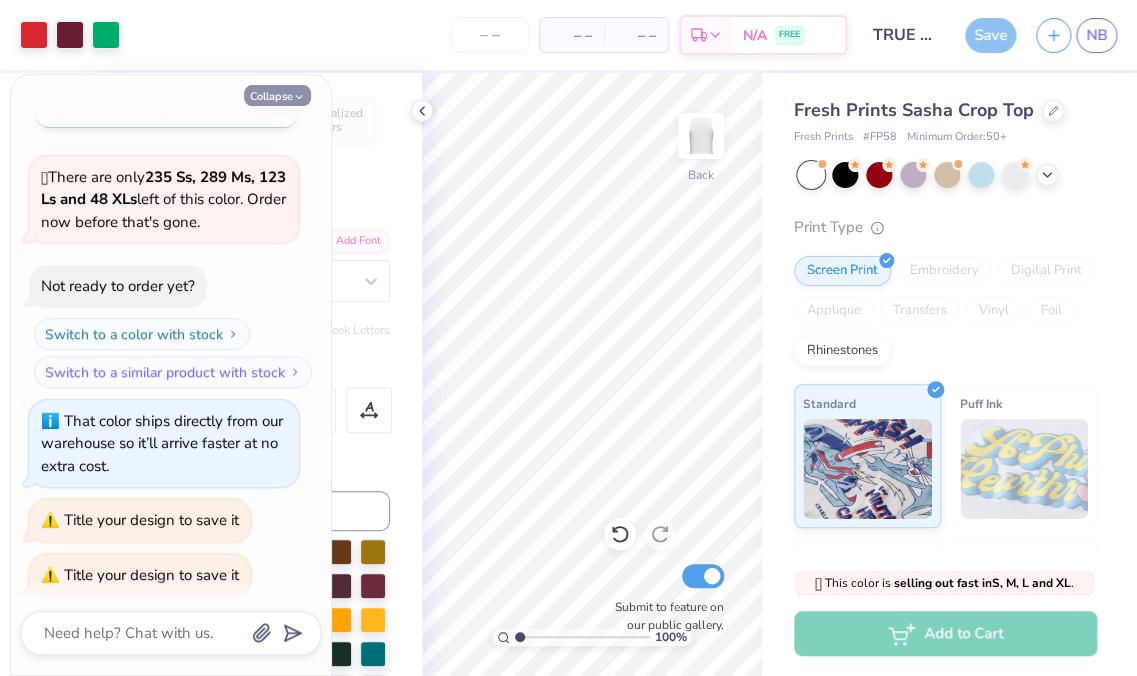 click on "Collapse" at bounding box center (277, 95) 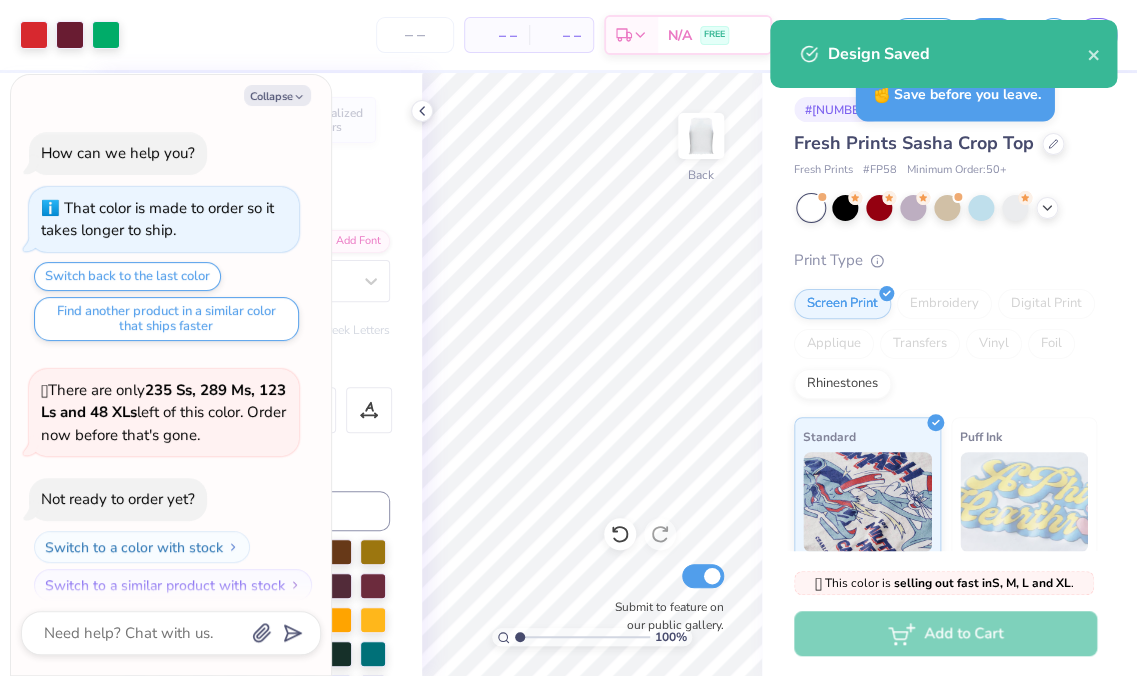 scroll, scrollTop: 319, scrollLeft: 0, axis: vertical 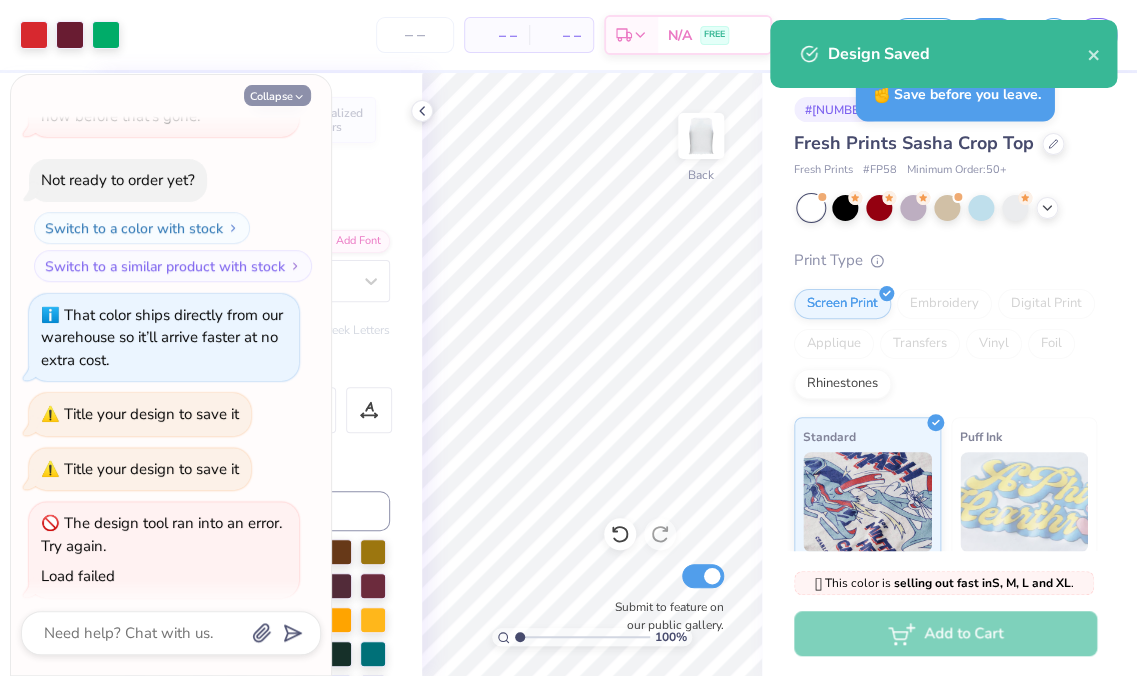 click 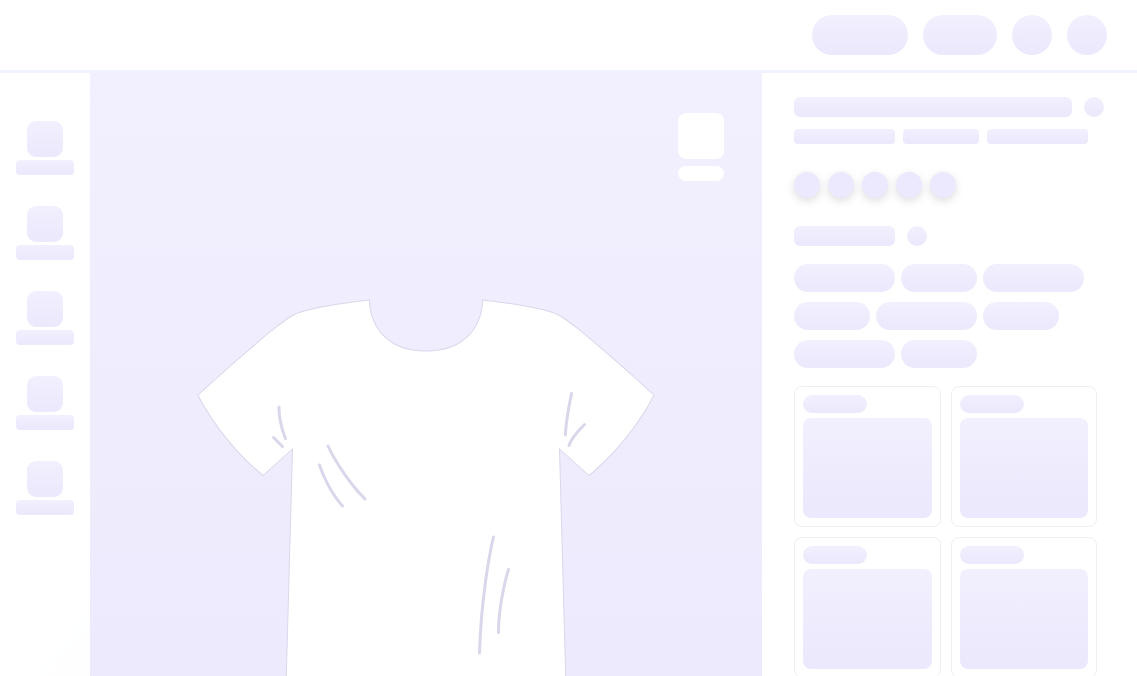 scroll, scrollTop: 0, scrollLeft: 0, axis: both 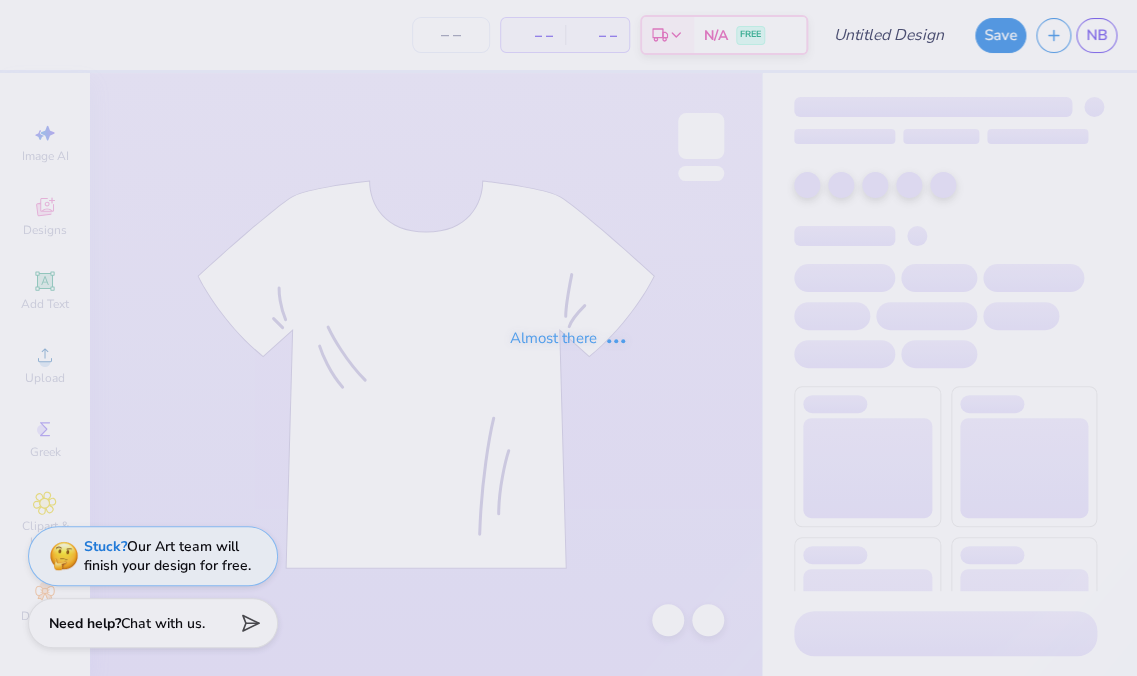 type on "TRUE COLORS" 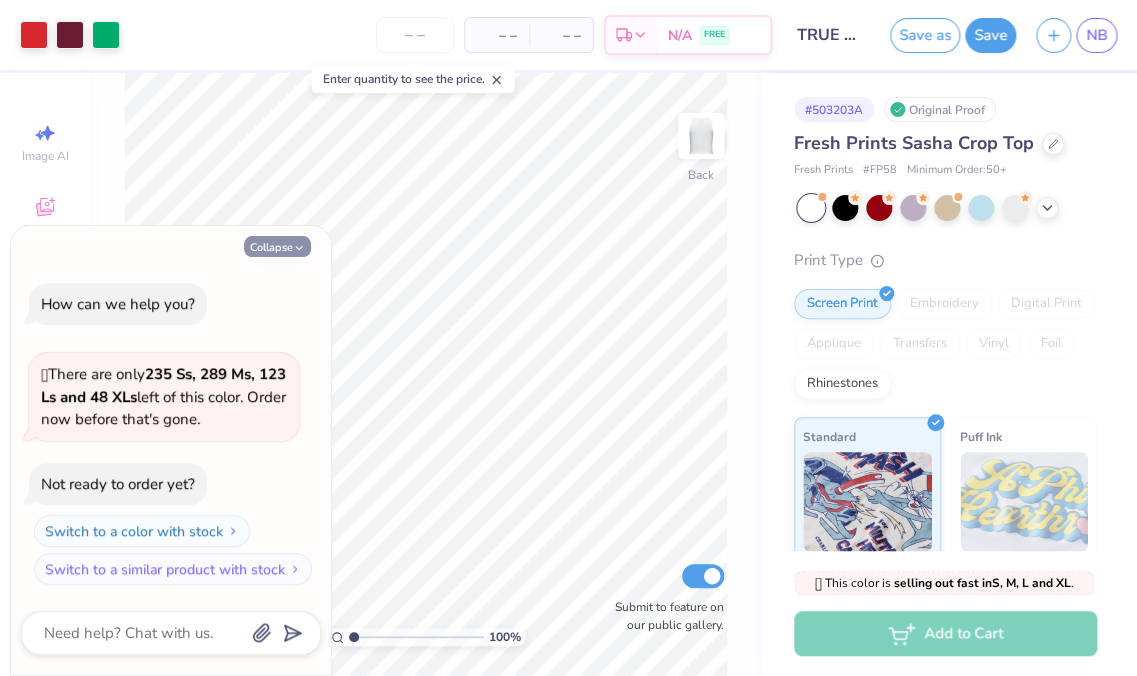 click on "Collapse" at bounding box center (277, 246) 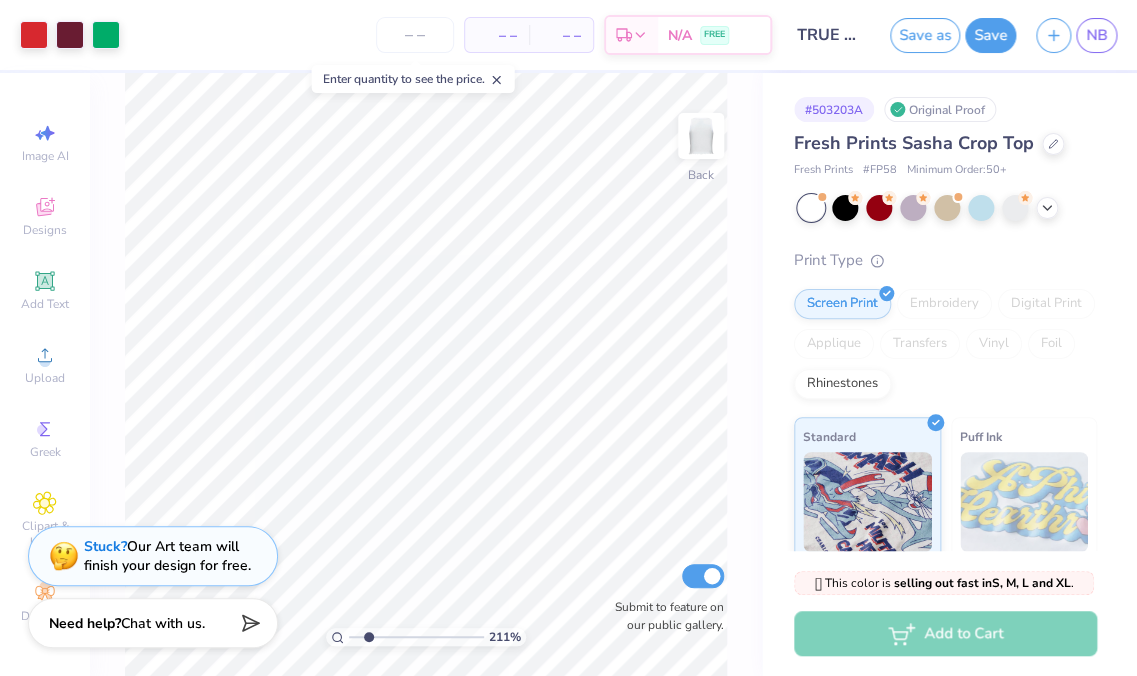 drag, startPoint x: 353, startPoint y: 640, endPoint x: 368, endPoint y: 640, distance: 15 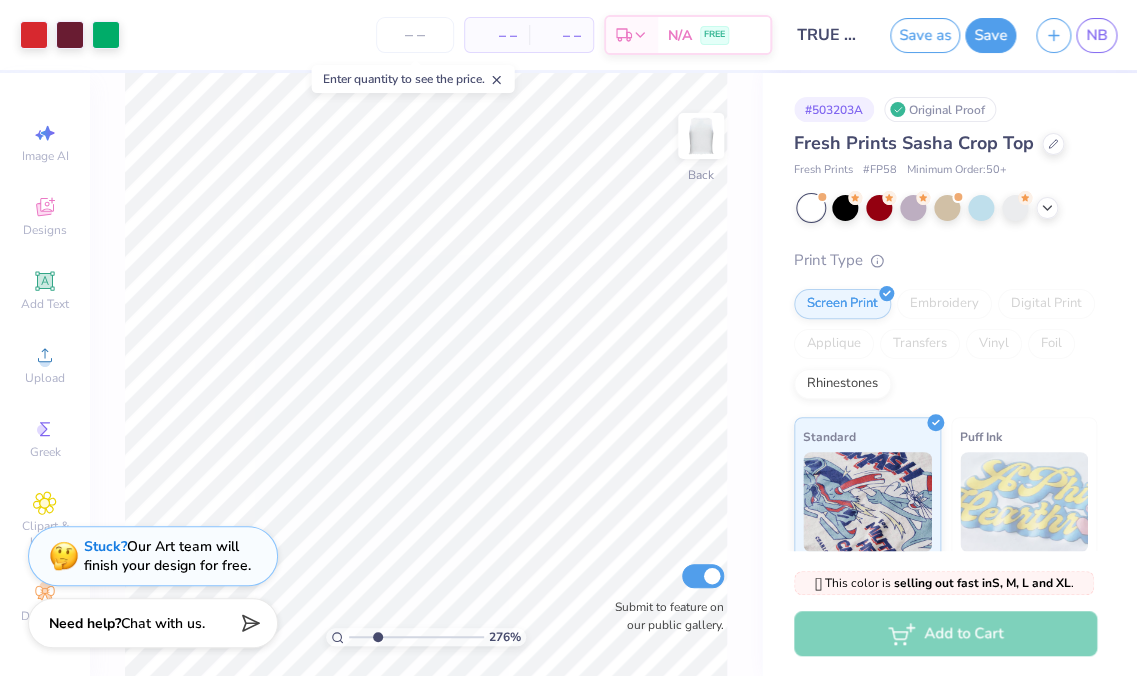 click at bounding box center [416, 637] 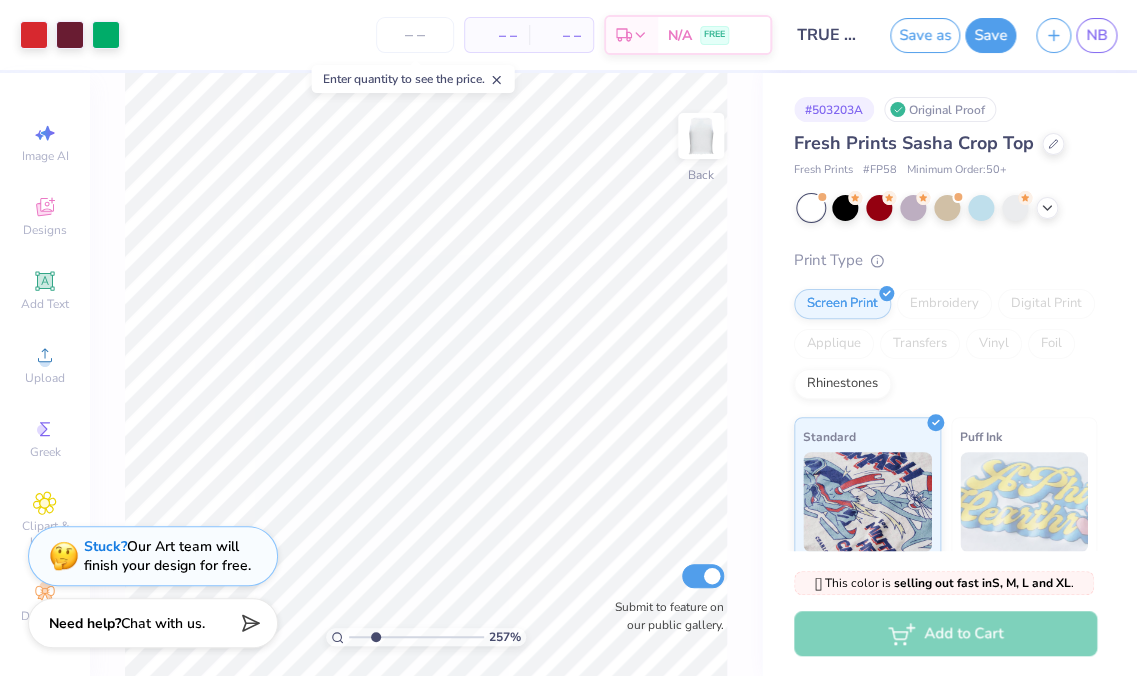 click at bounding box center [416, 637] 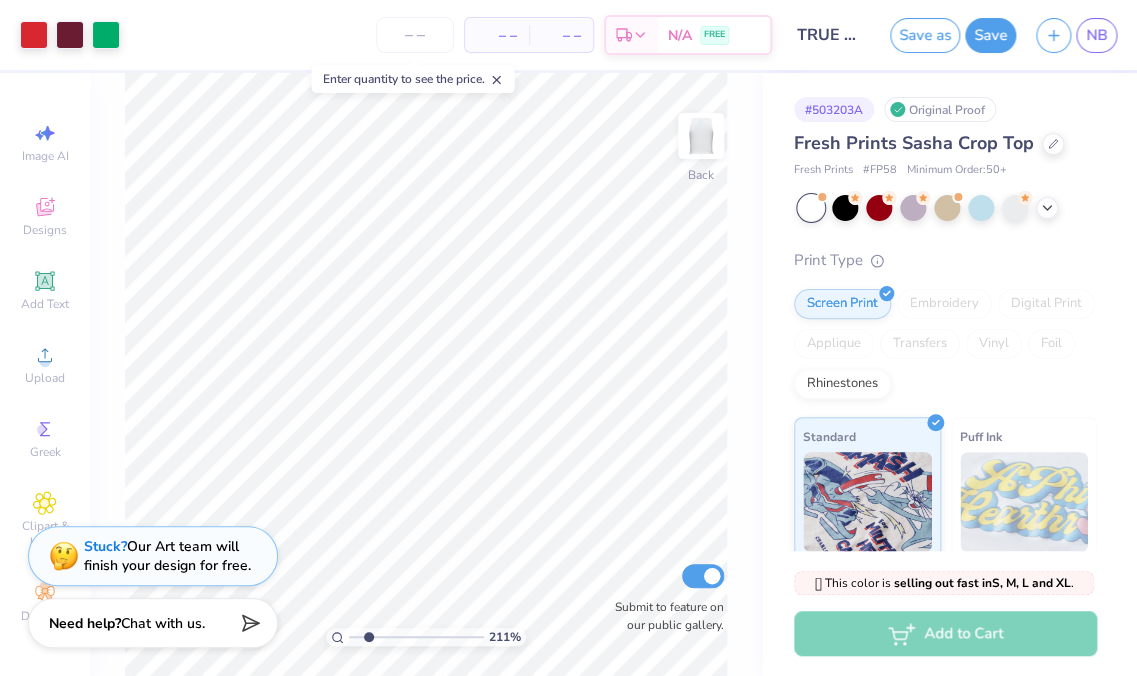 type on "2.11" 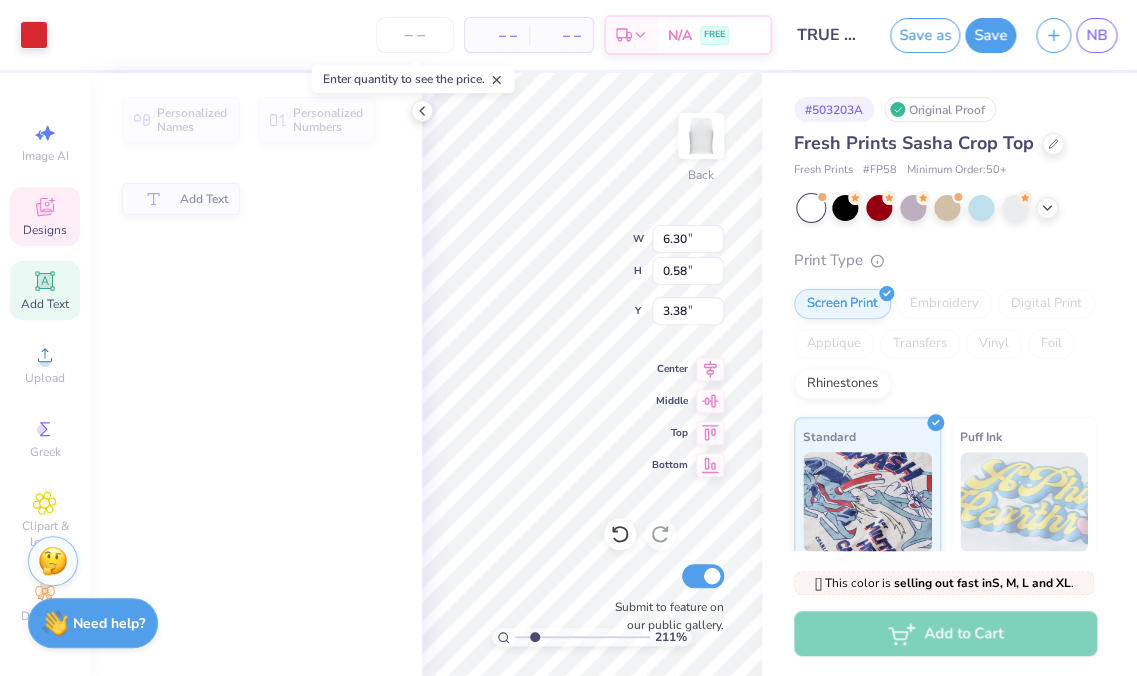 type on "0.58" 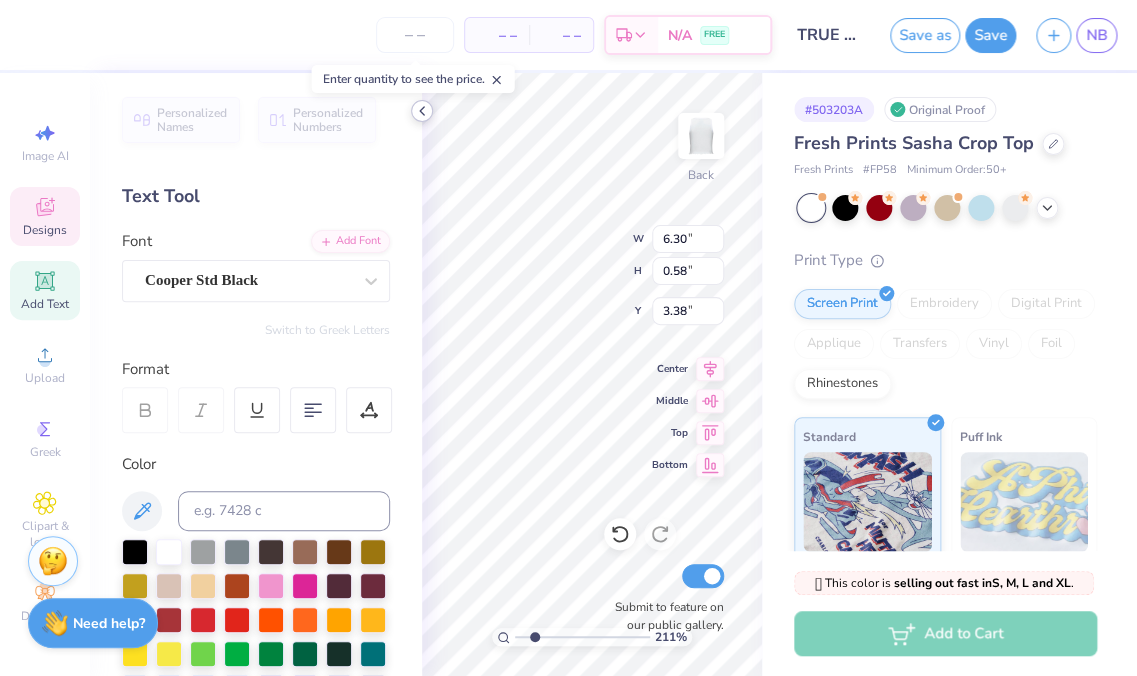 click 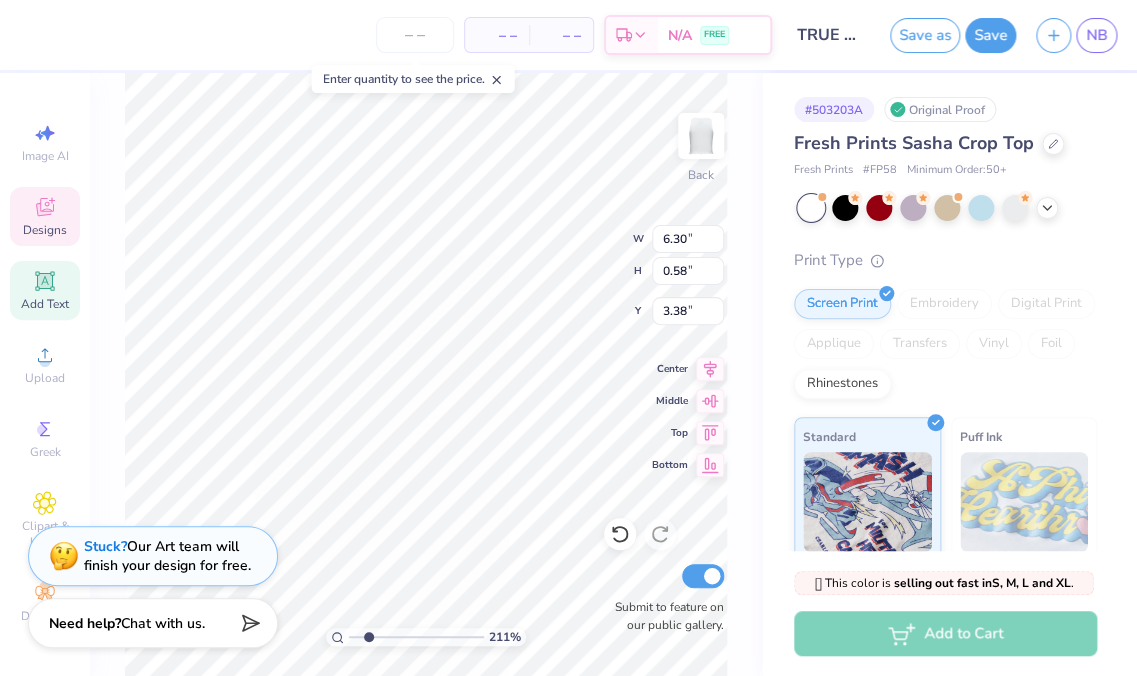 type on "5.49" 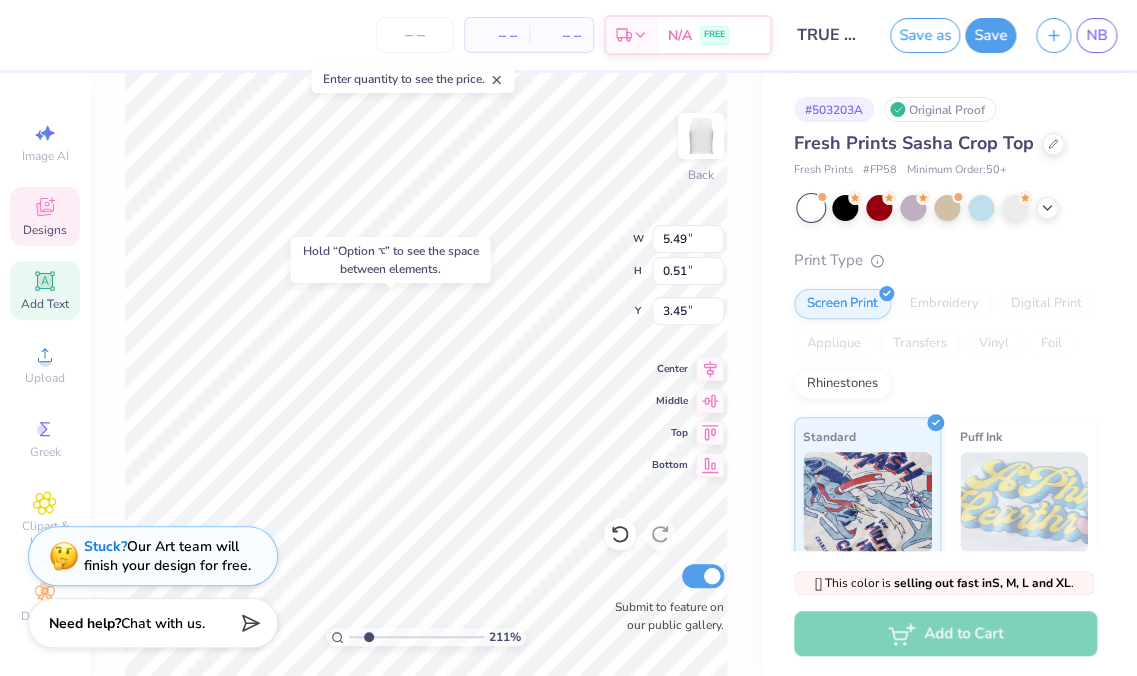 type on "3.44" 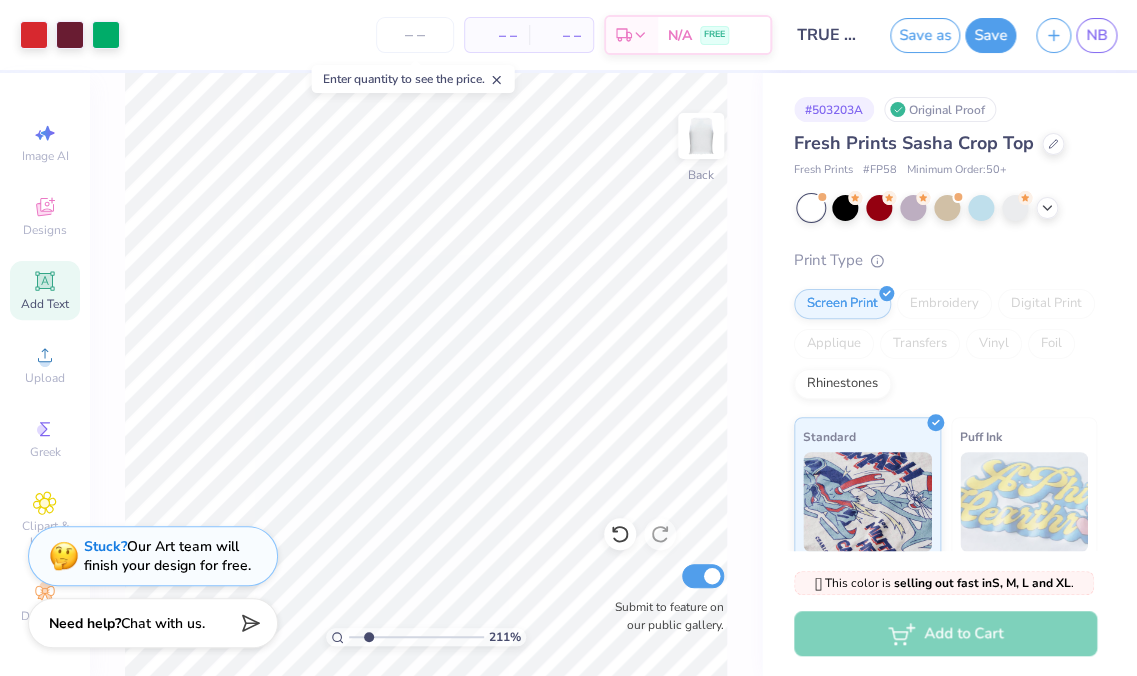 click at bounding box center (70, 35) 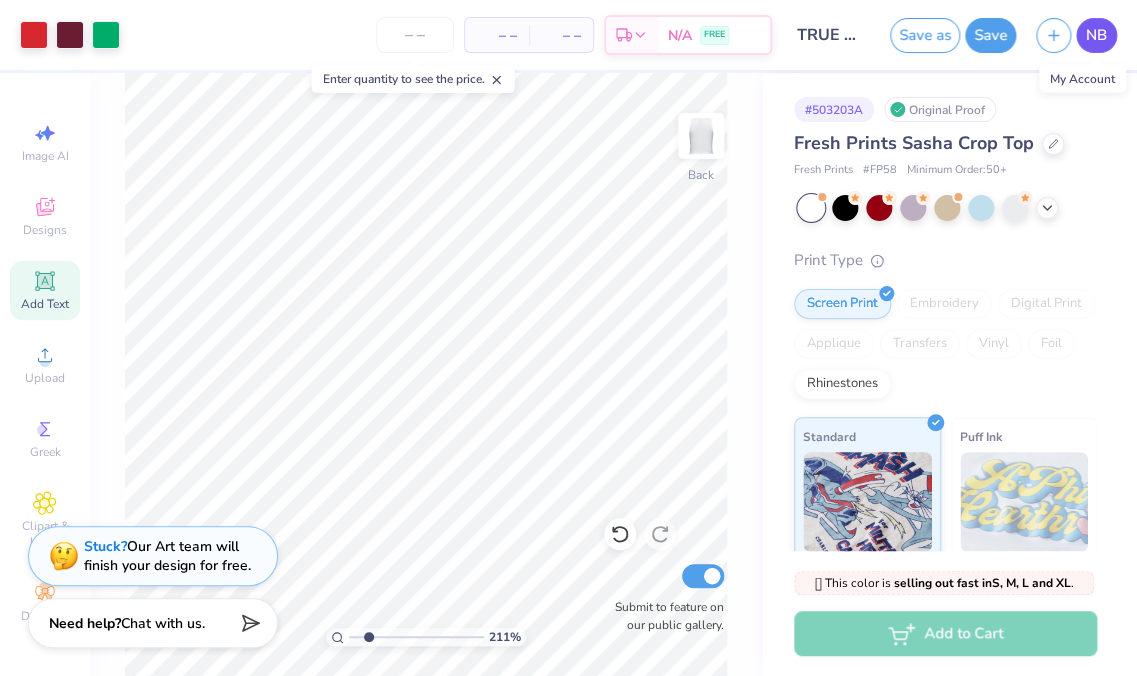 click on "NB" at bounding box center [1096, 35] 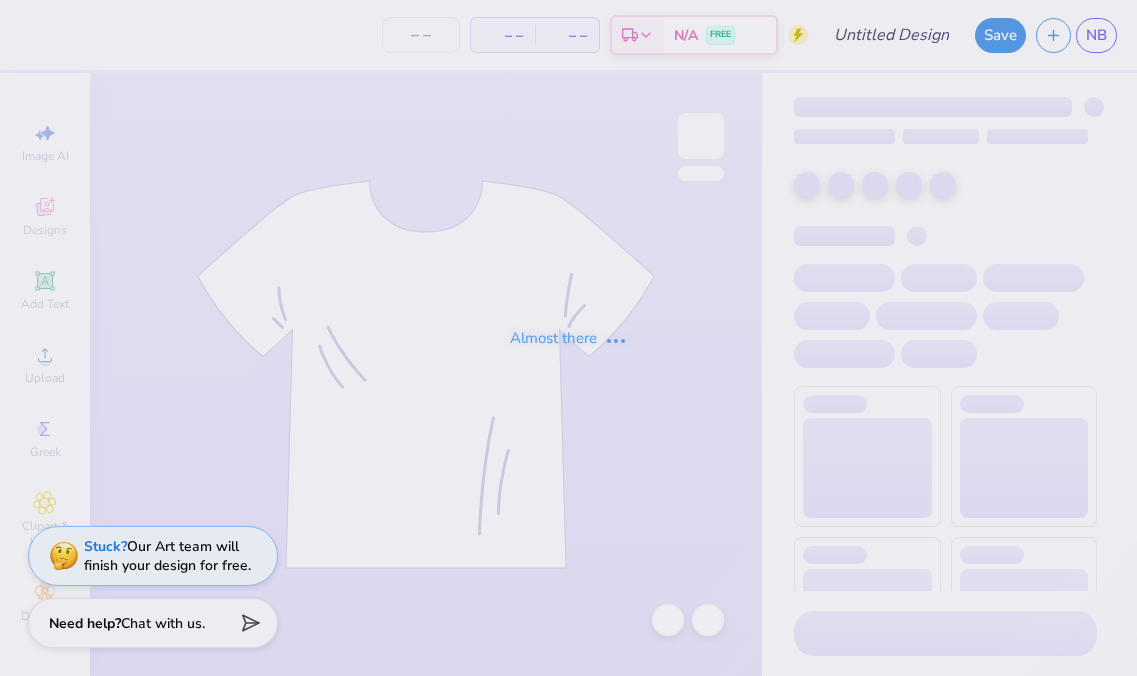 scroll, scrollTop: 0, scrollLeft: 0, axis: both 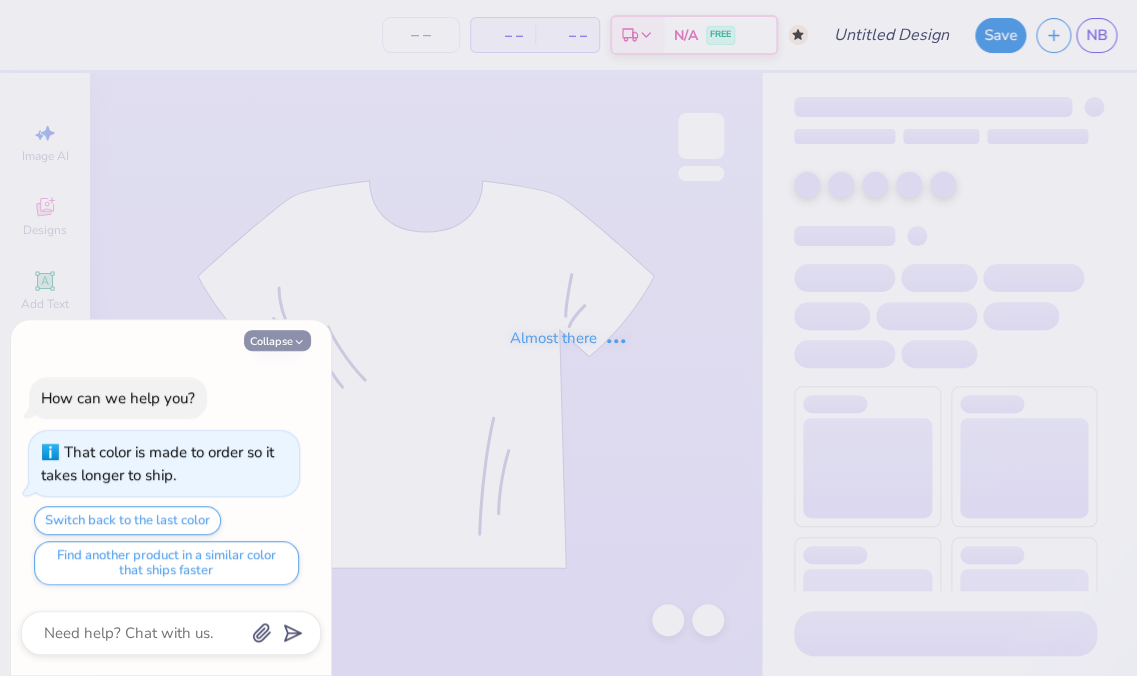 click on "Collapse" at bounding box center (277, 340) 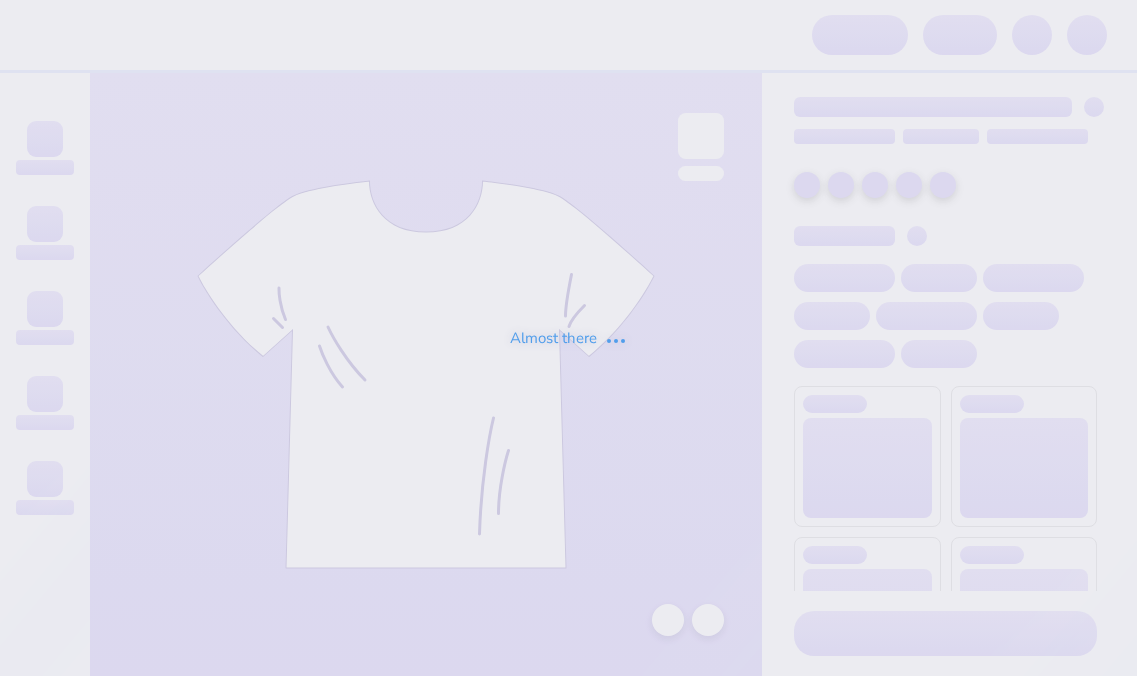 scroll, scrollTop: 0, scrollLeft: 0, axis: both 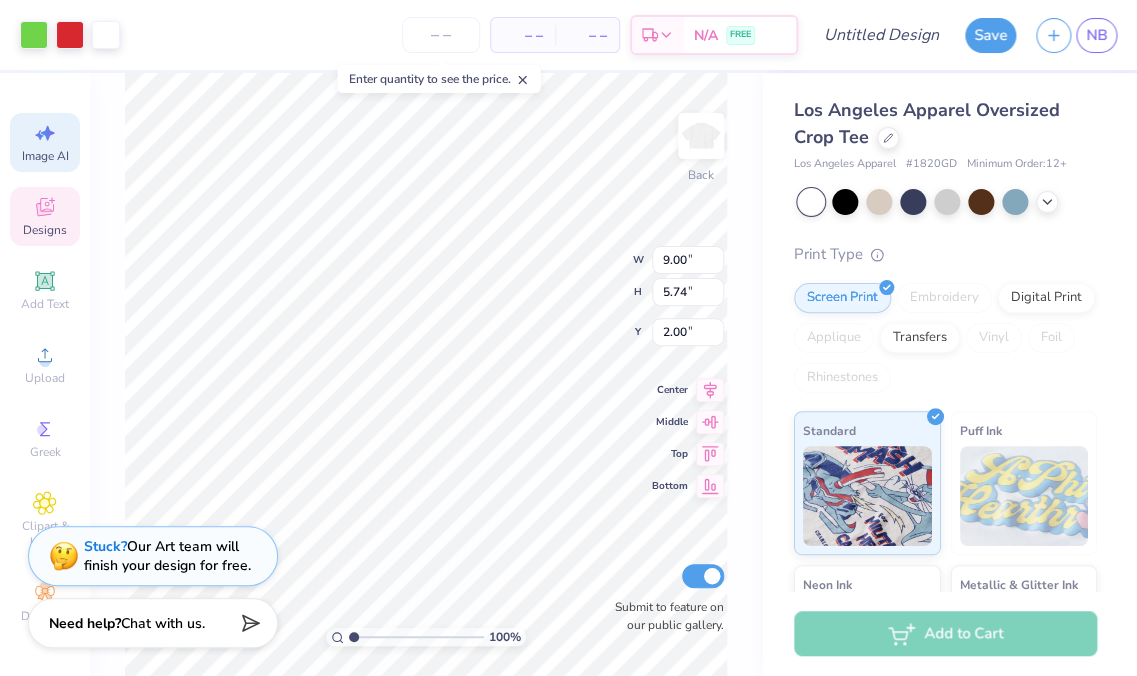 click 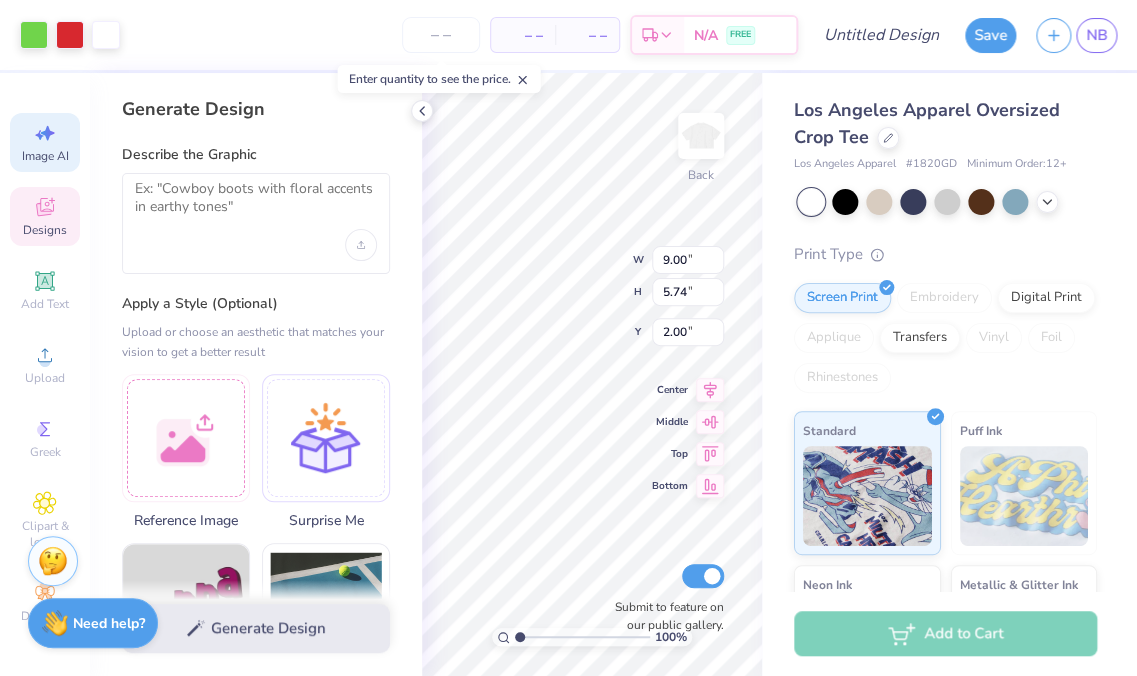type on "3.00" 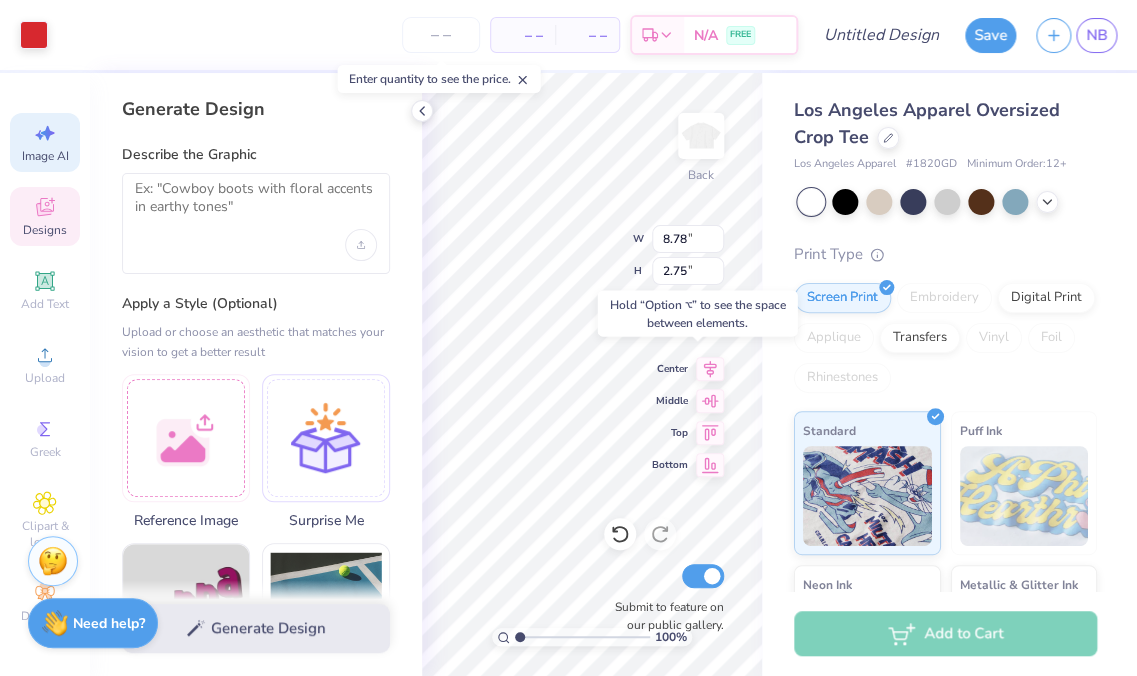 type on "4.75" 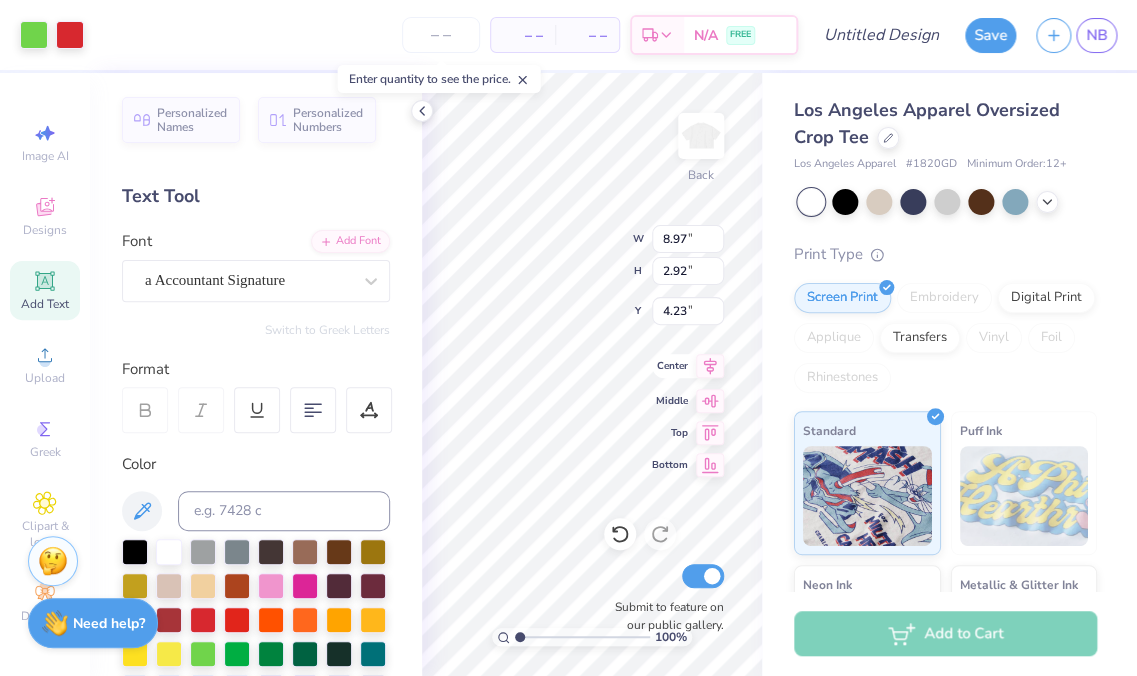 type on "6.38" 